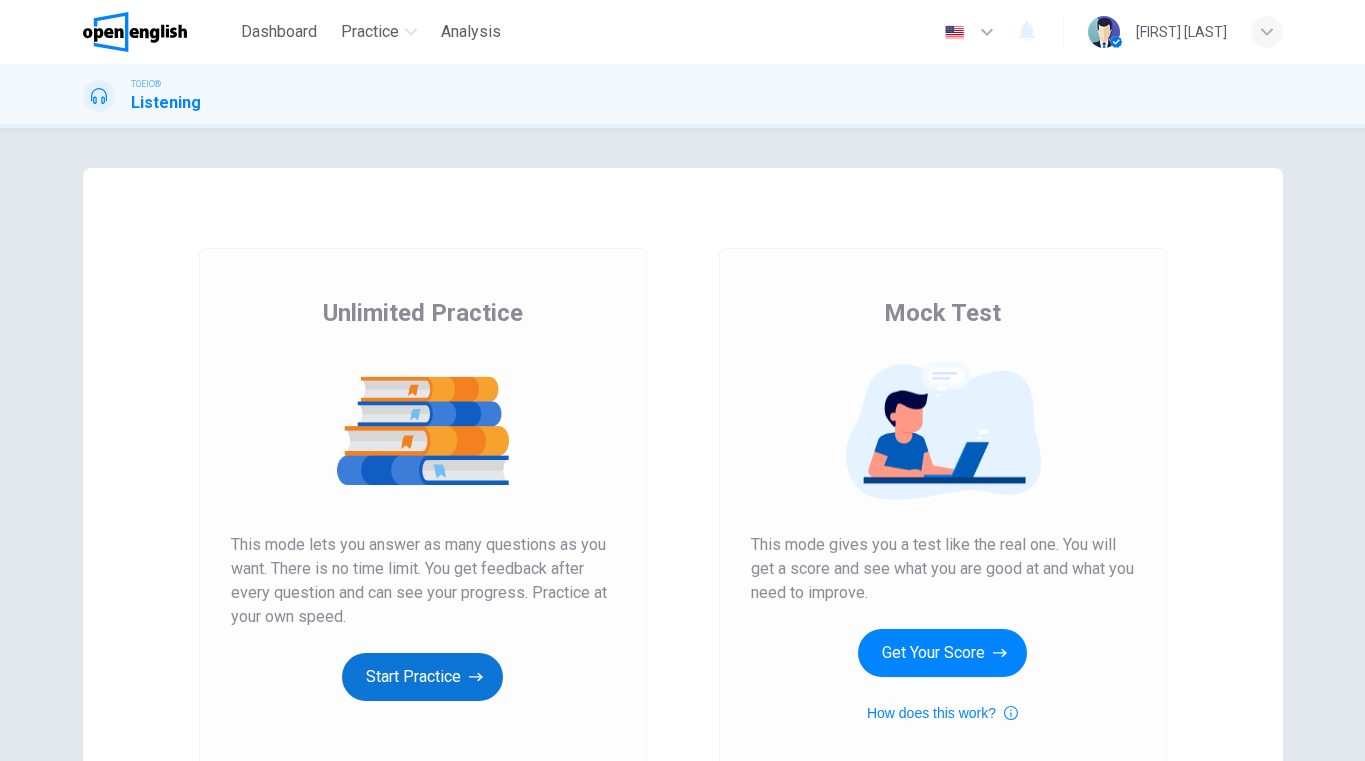 scroll, scrollTop: 0, scrollLeft: 0, axis: both 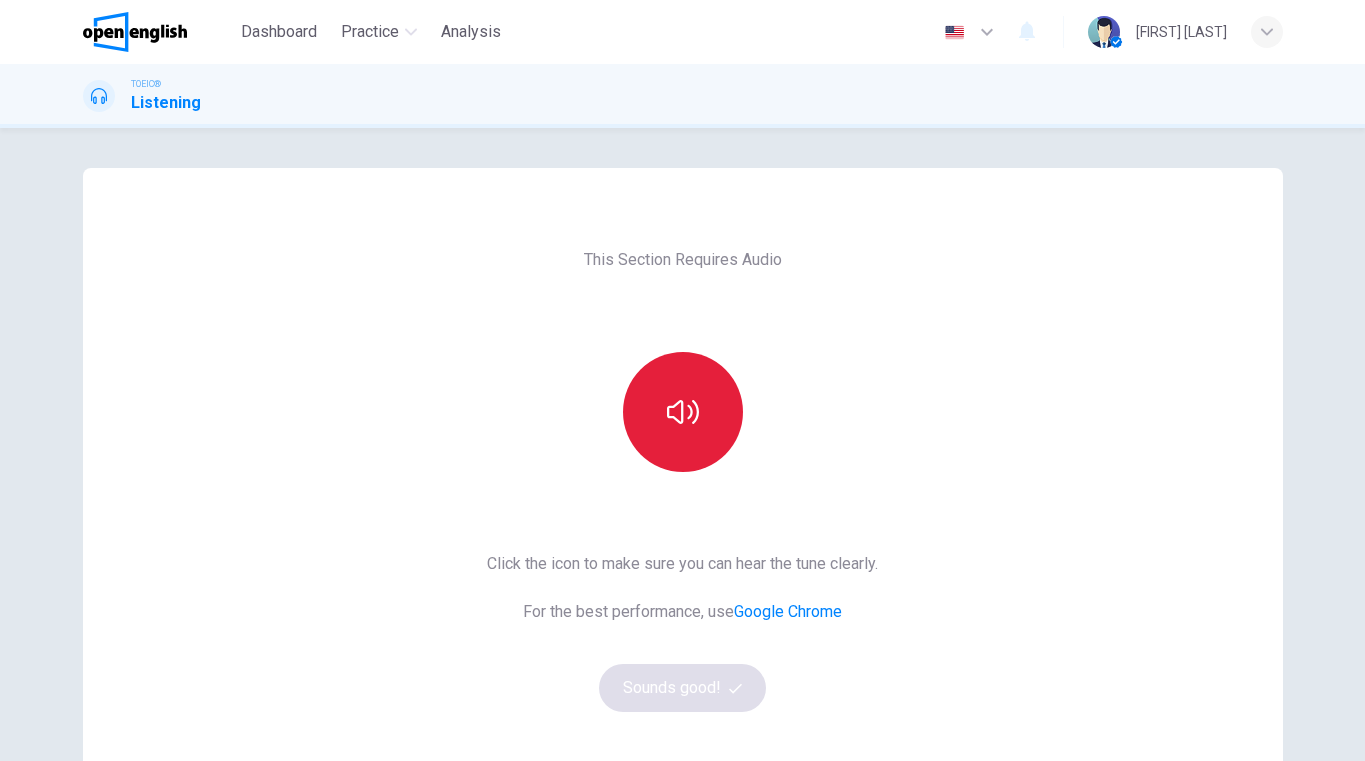 click at bounding box center (683, 412) 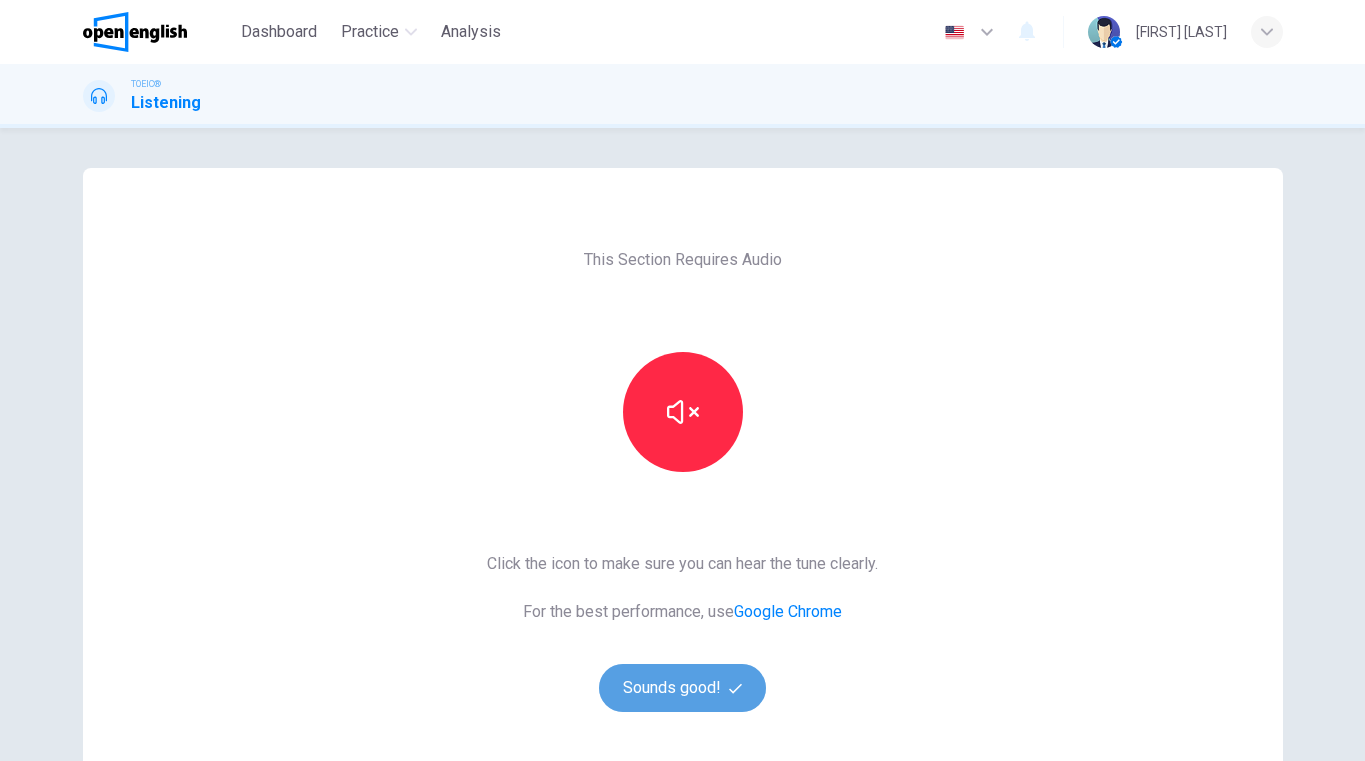 click on "Sounds good!" at bounding box center [683, 688] 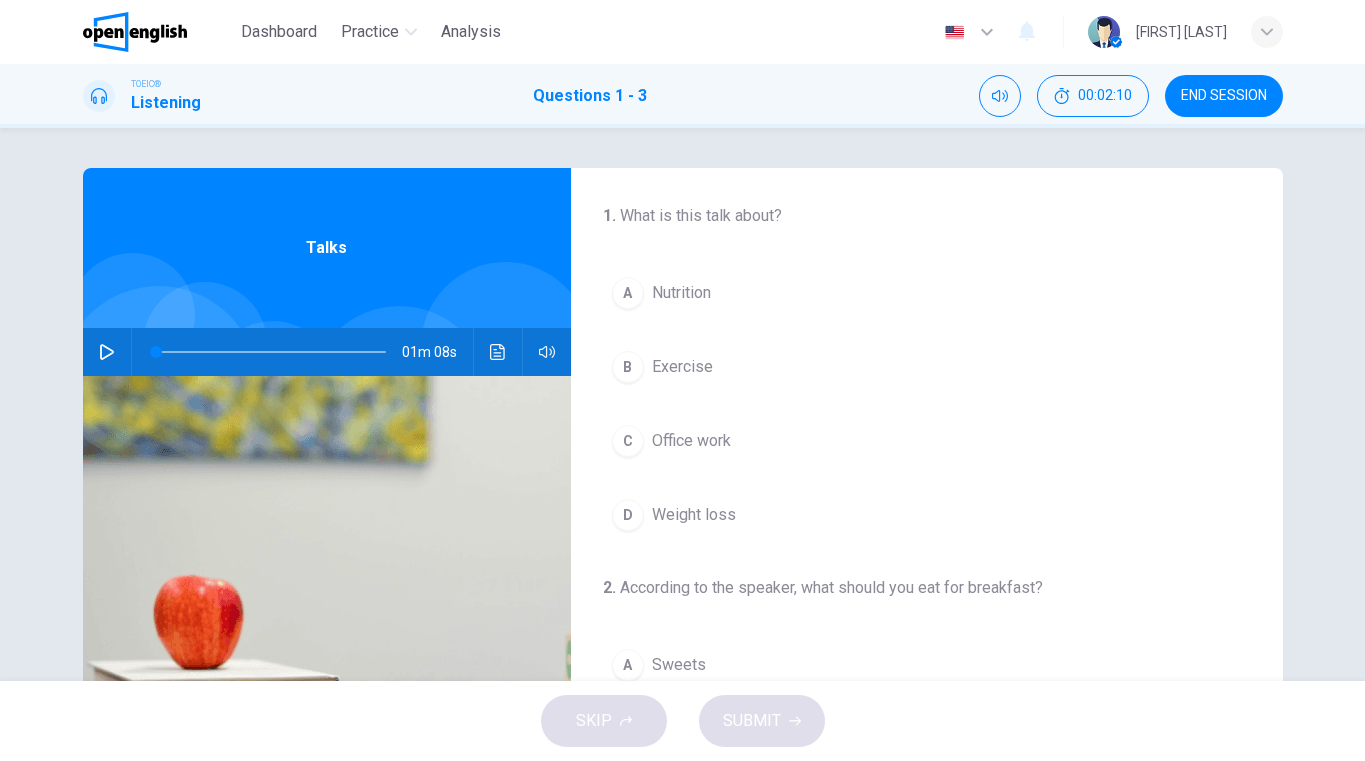 click 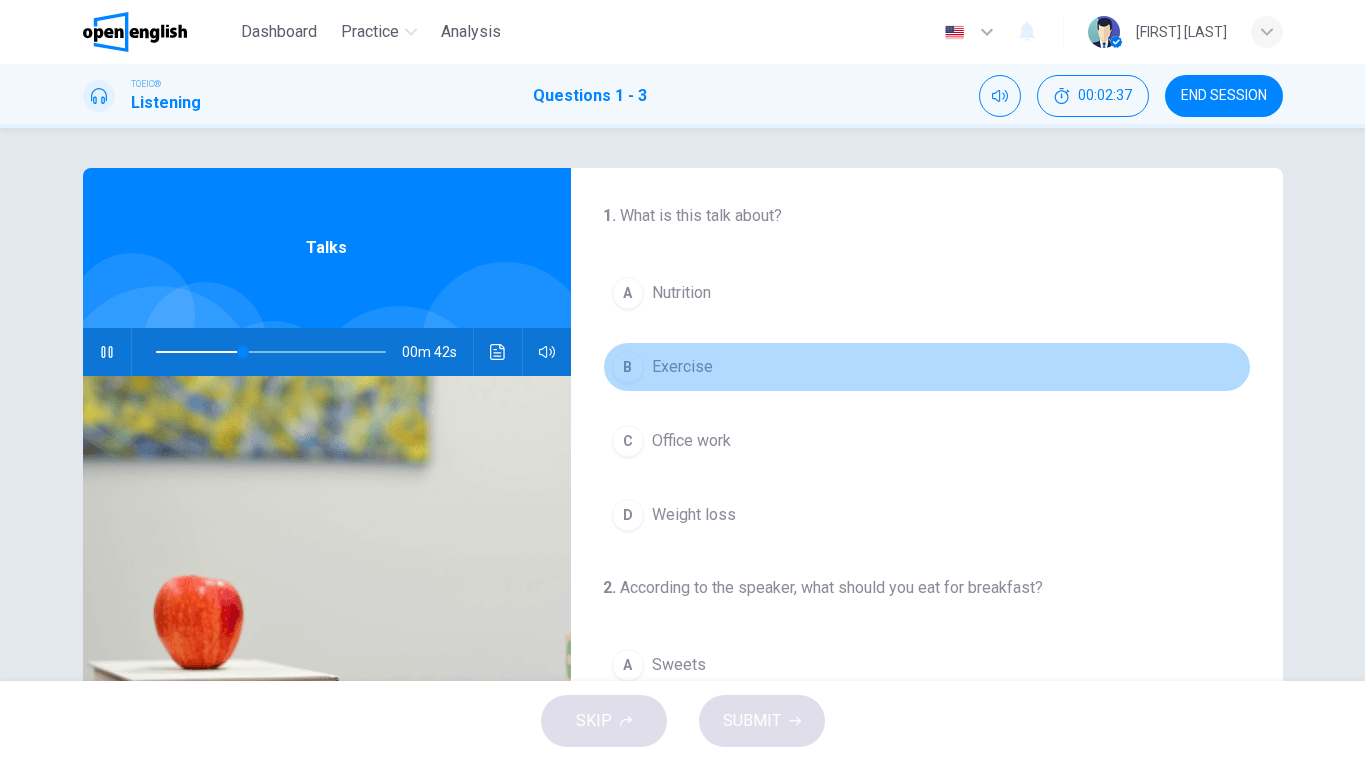click on "B" at bounding box center (628, 367) 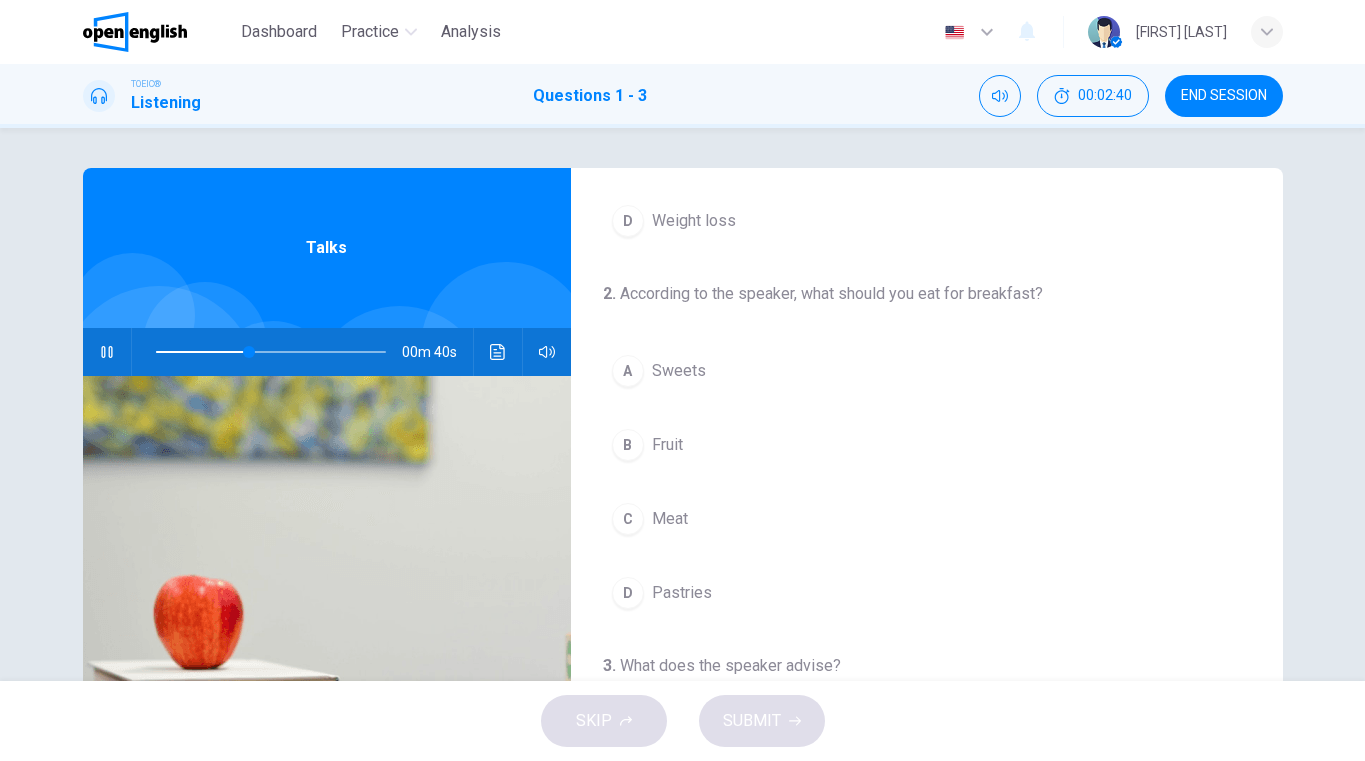scroll, scrollTop: 342, scrollLeft: 0, axis: vertical 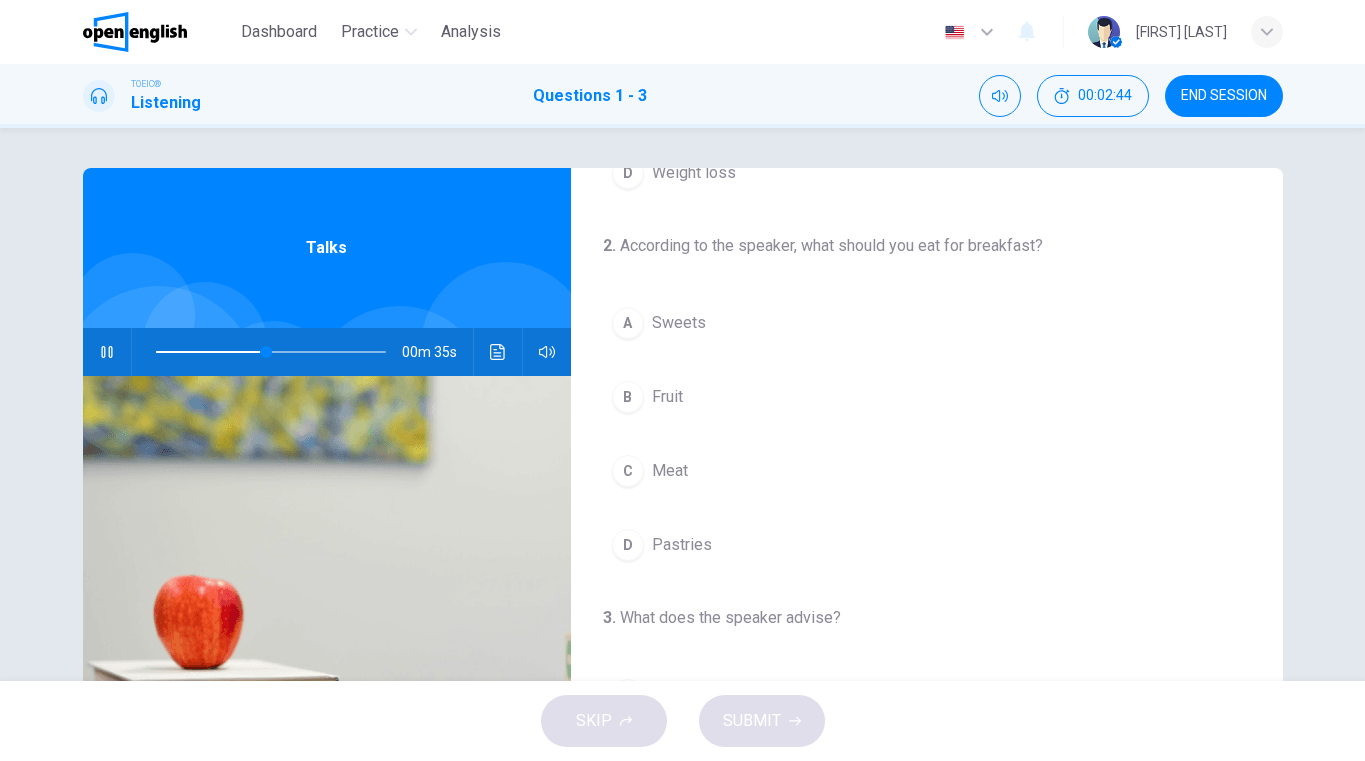 click on "Fruit" at bounding box center [667, 397] 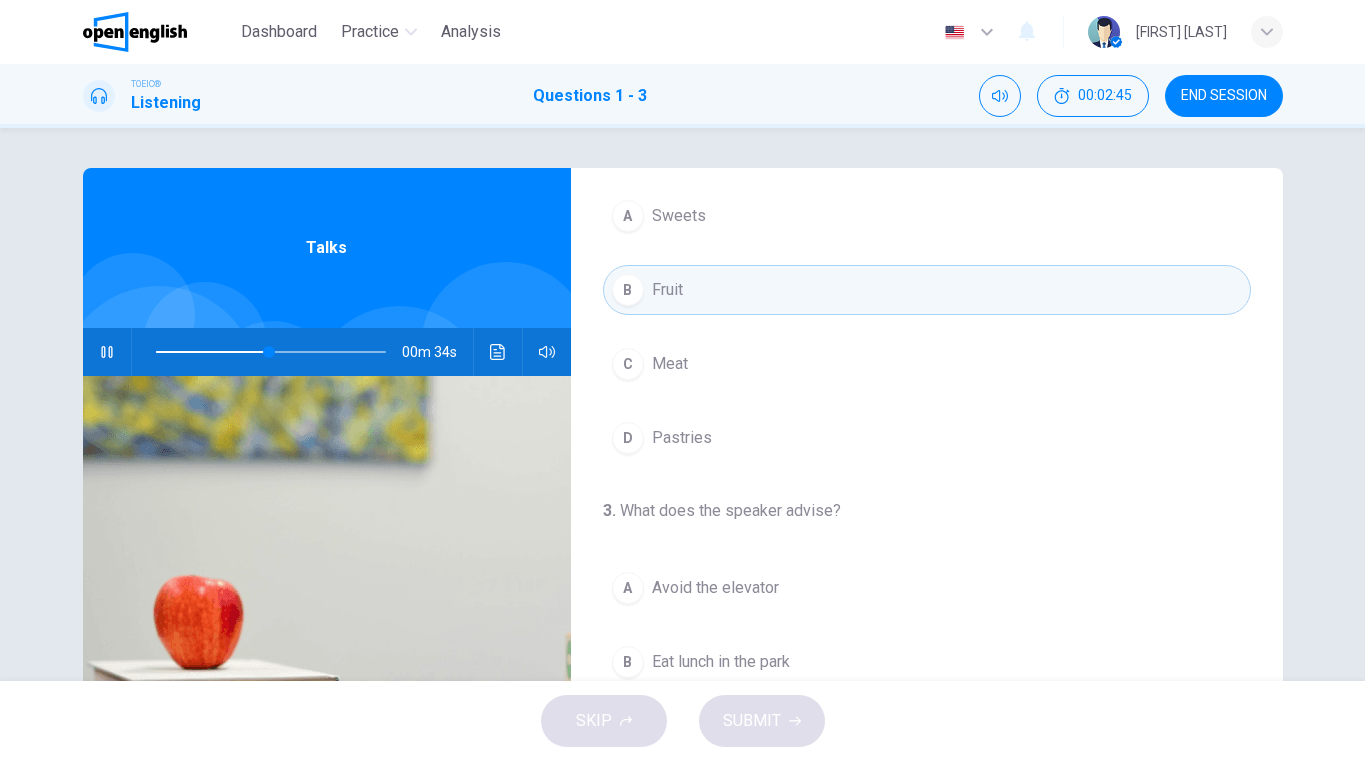 scroll, scrollTop: 457, scrollLeft: 0, axis: vertical 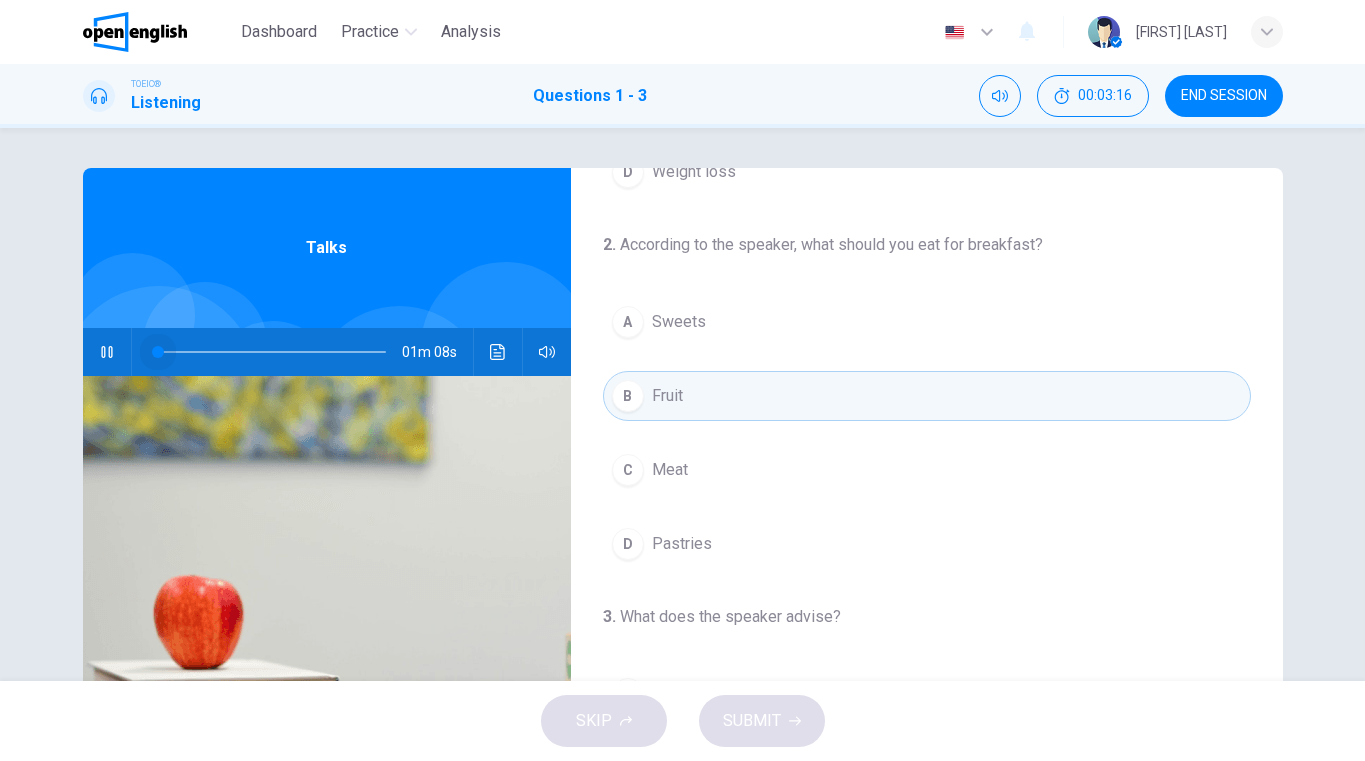 click at bounding box center [271, 352] 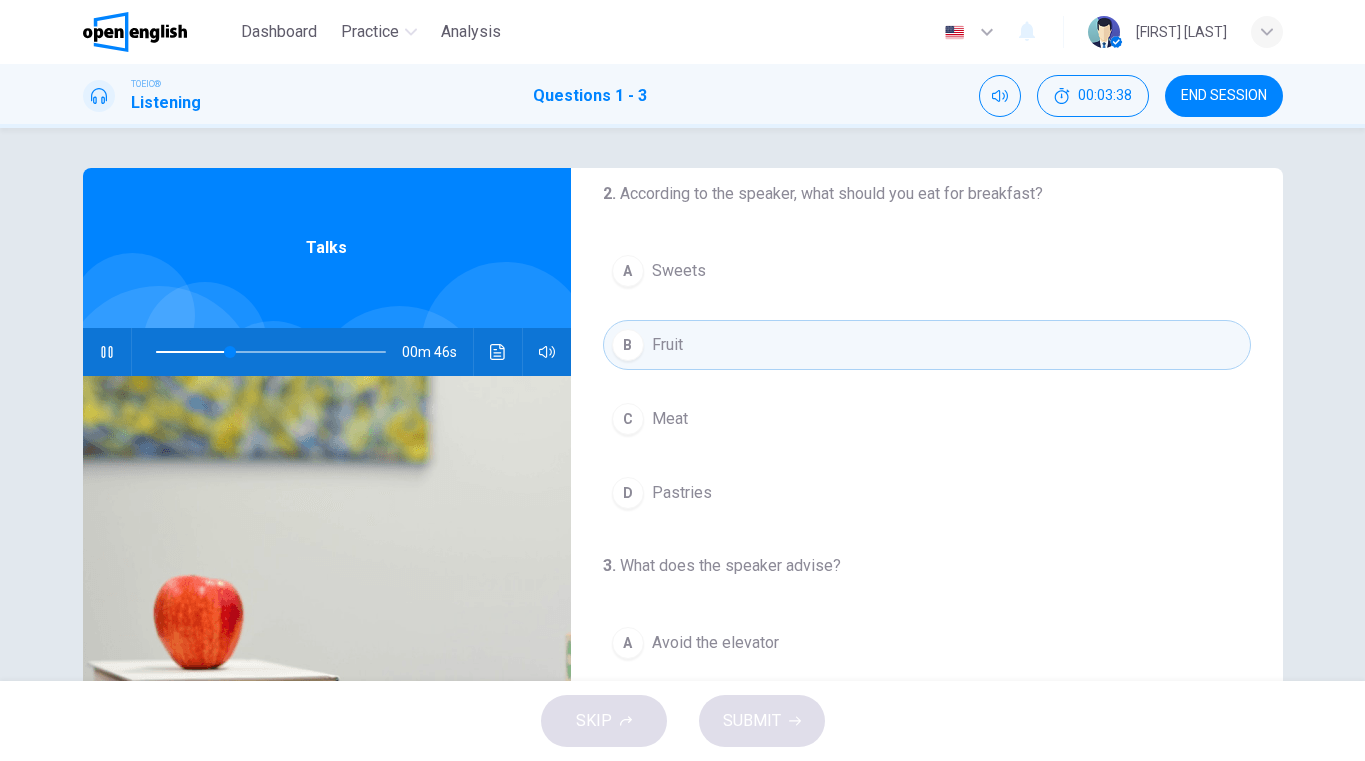 scroll, scrollTop: 457, scrollLeft: 0, axis: vertical 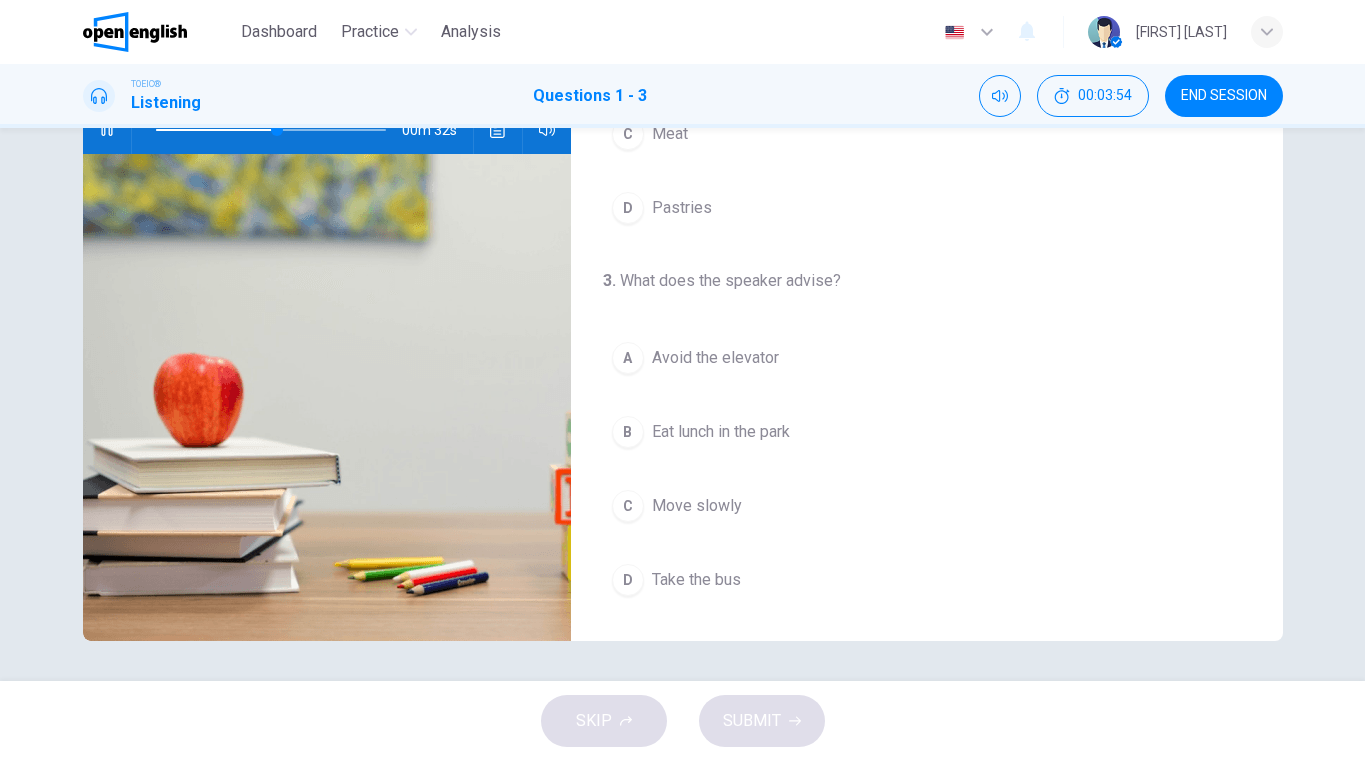 click on "Avoid the elevator" at bounding box center (715, 358) 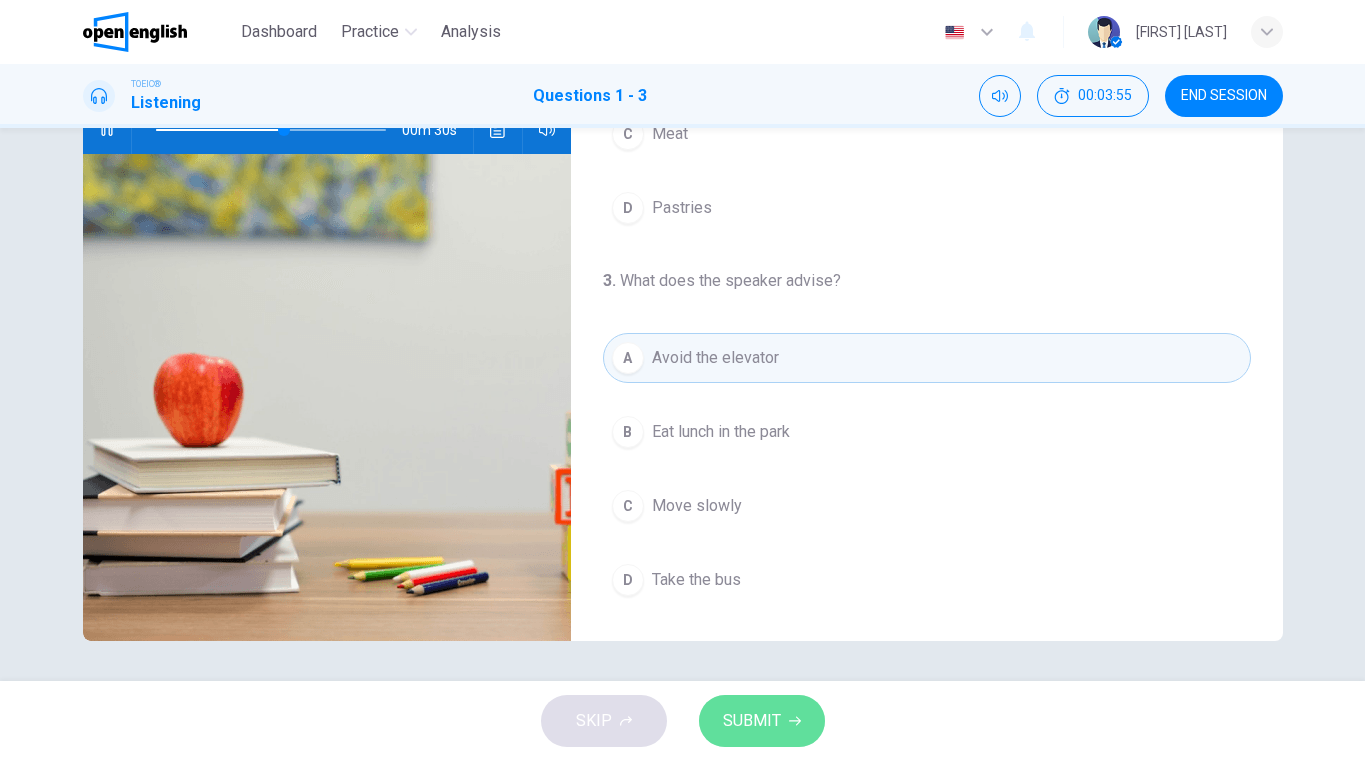 click on "SUBMIT" at bounding box center [762, 721] 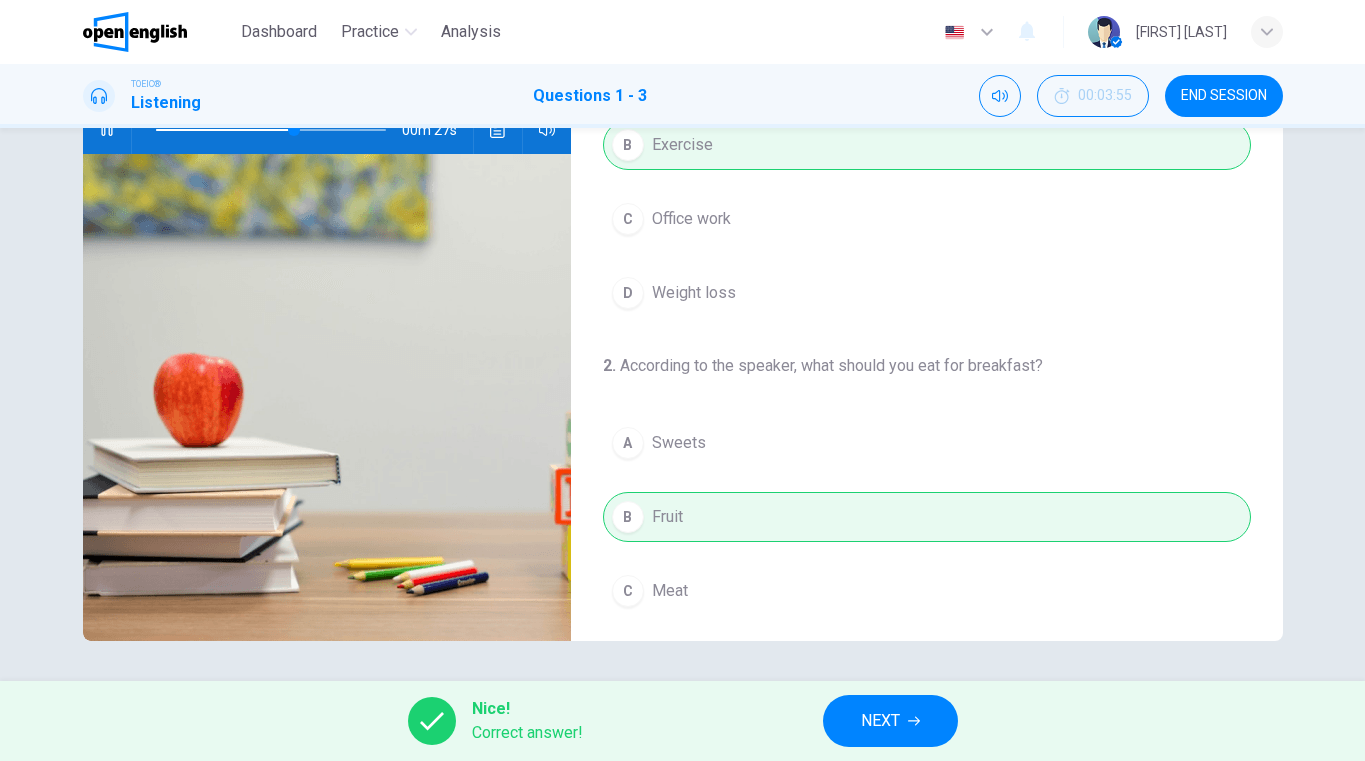 scroll, scrollTop: 457, scrollLeft: 0, axis: vertical 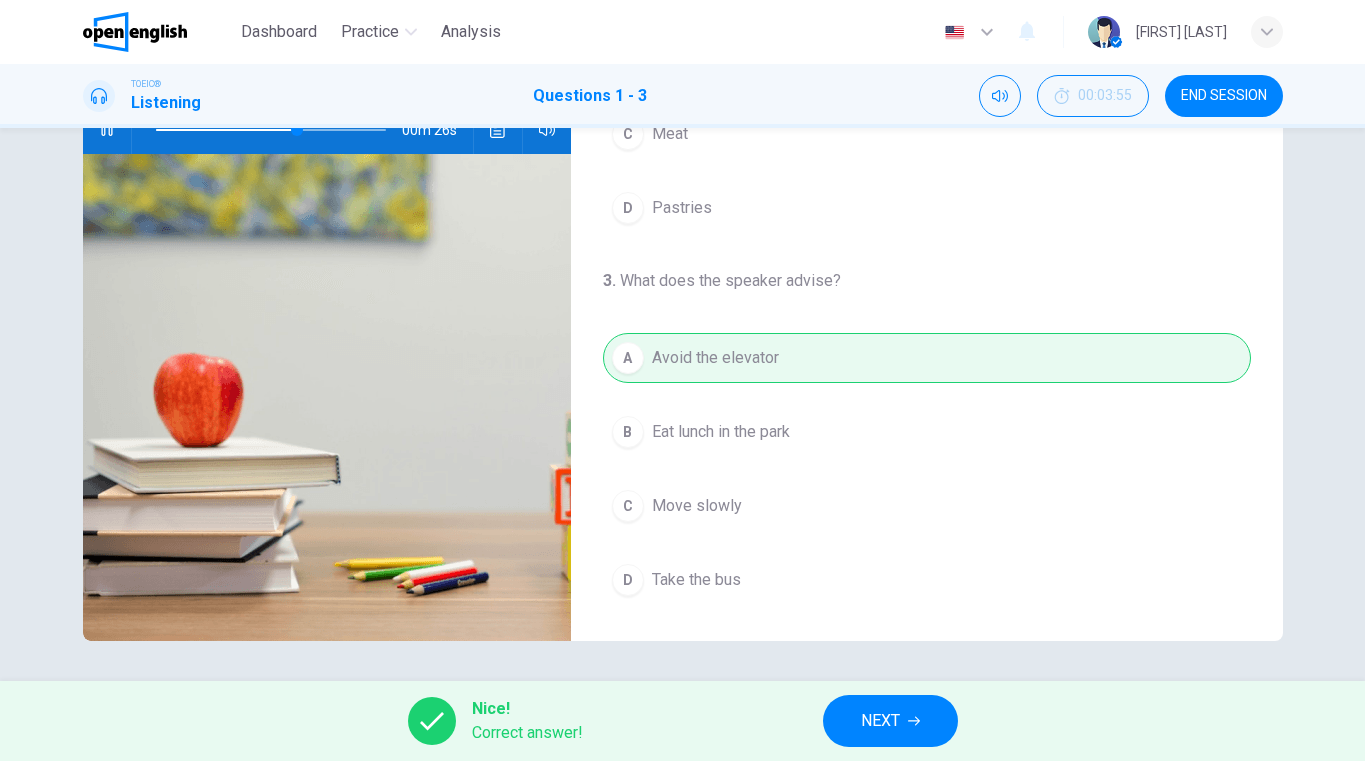 type on "**" 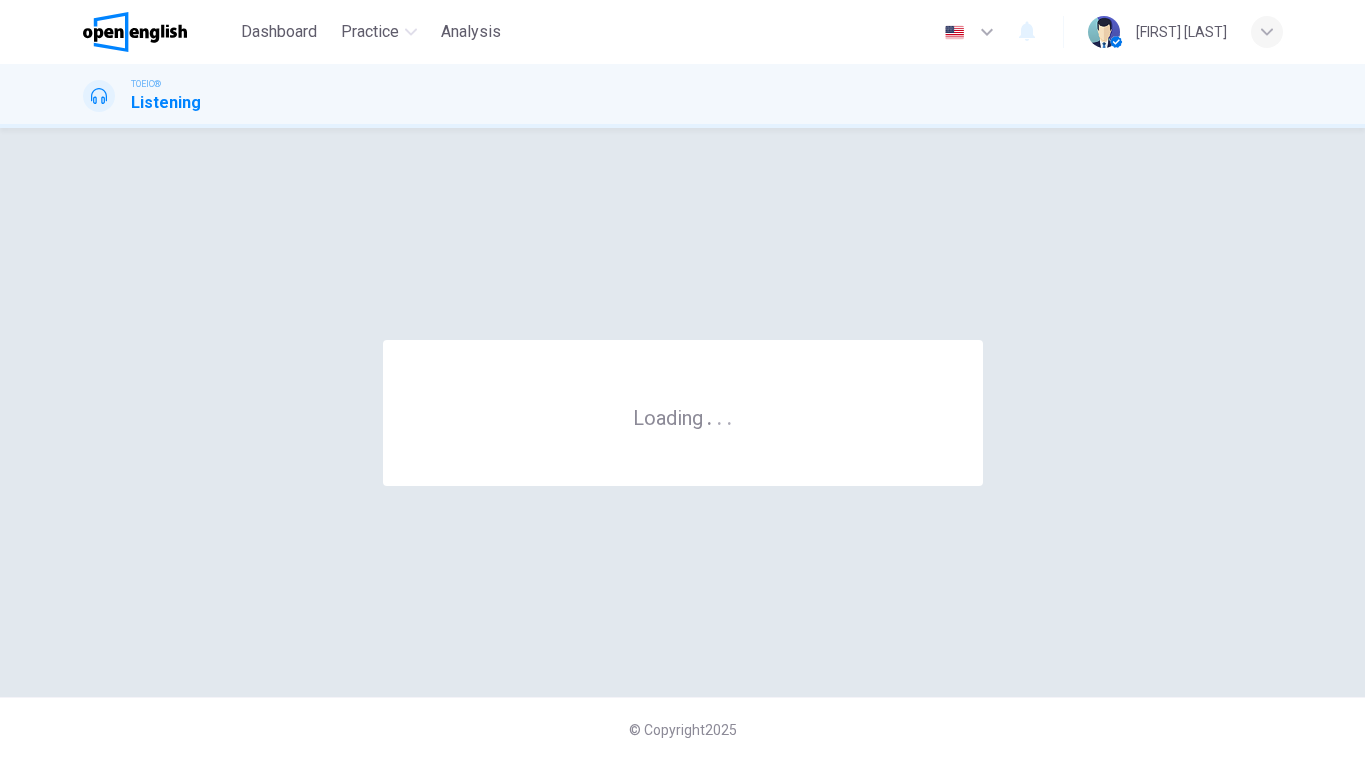 scroll, scrollTop: 0, scrollLeft: 0, axis: both 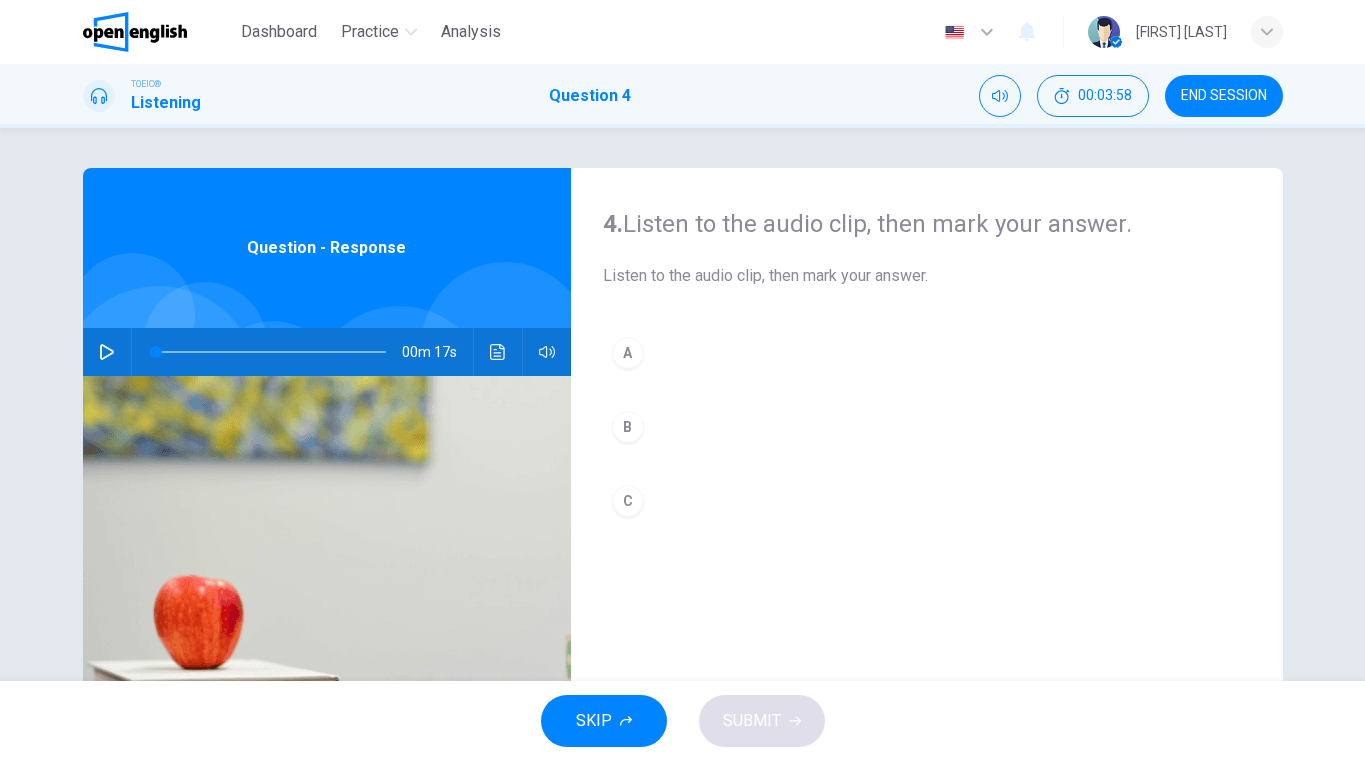 click 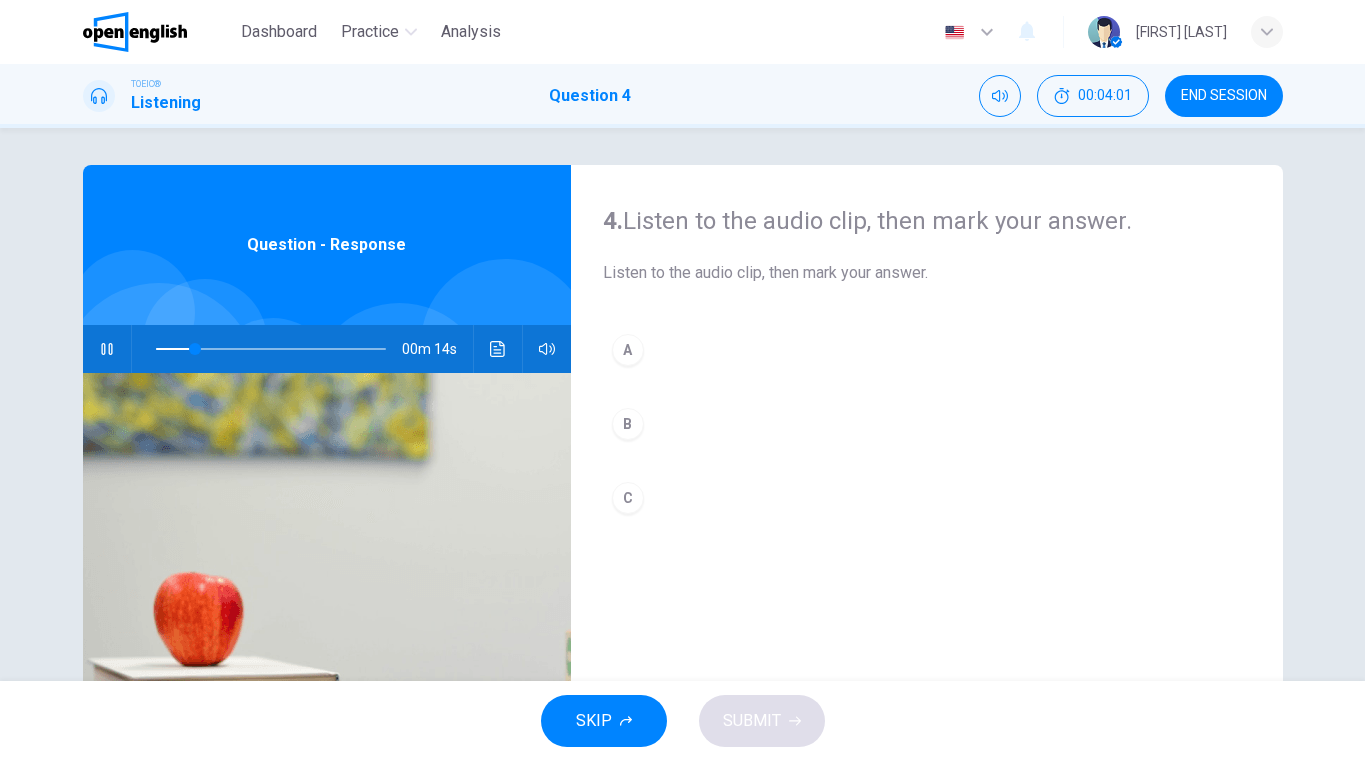 scroll, scrollTop: 0, scrollLeft: 0, axis: both 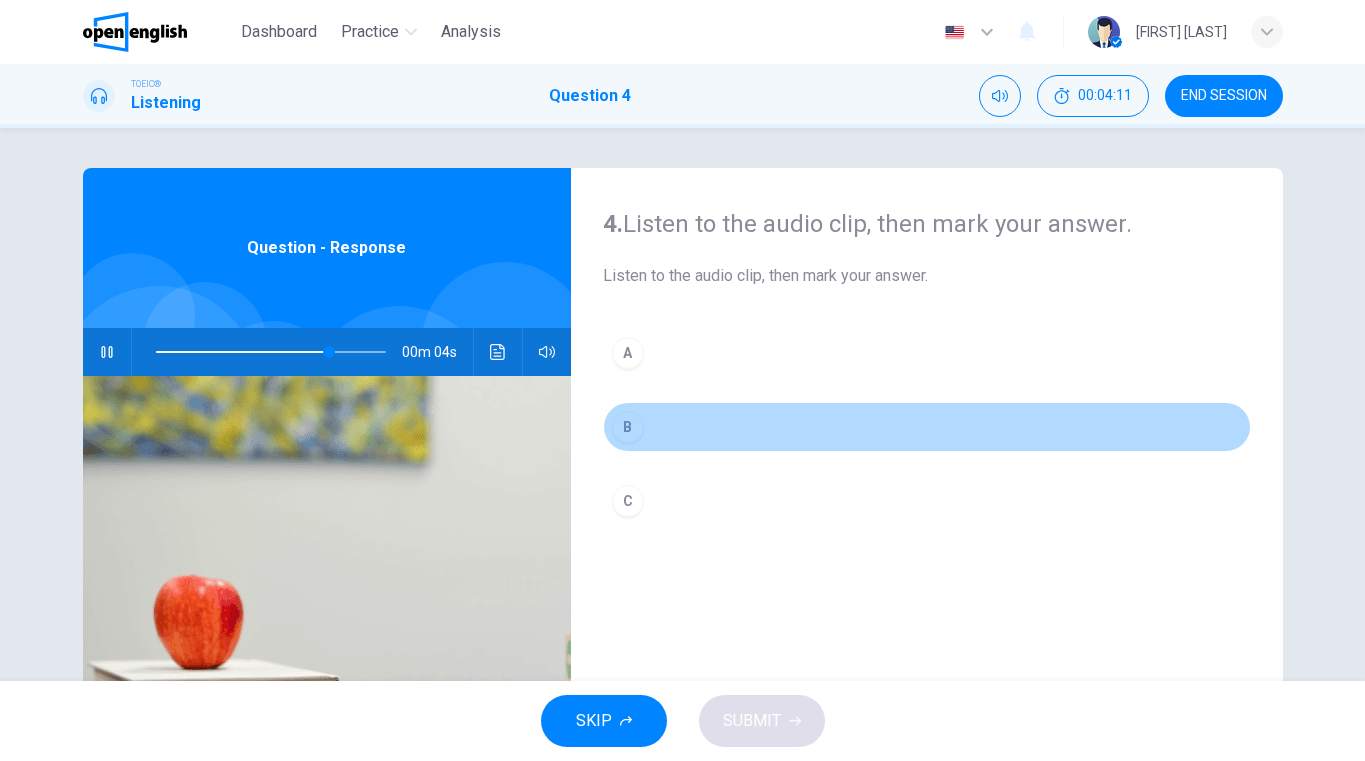 click on "B" at bounding box center (628, 427) 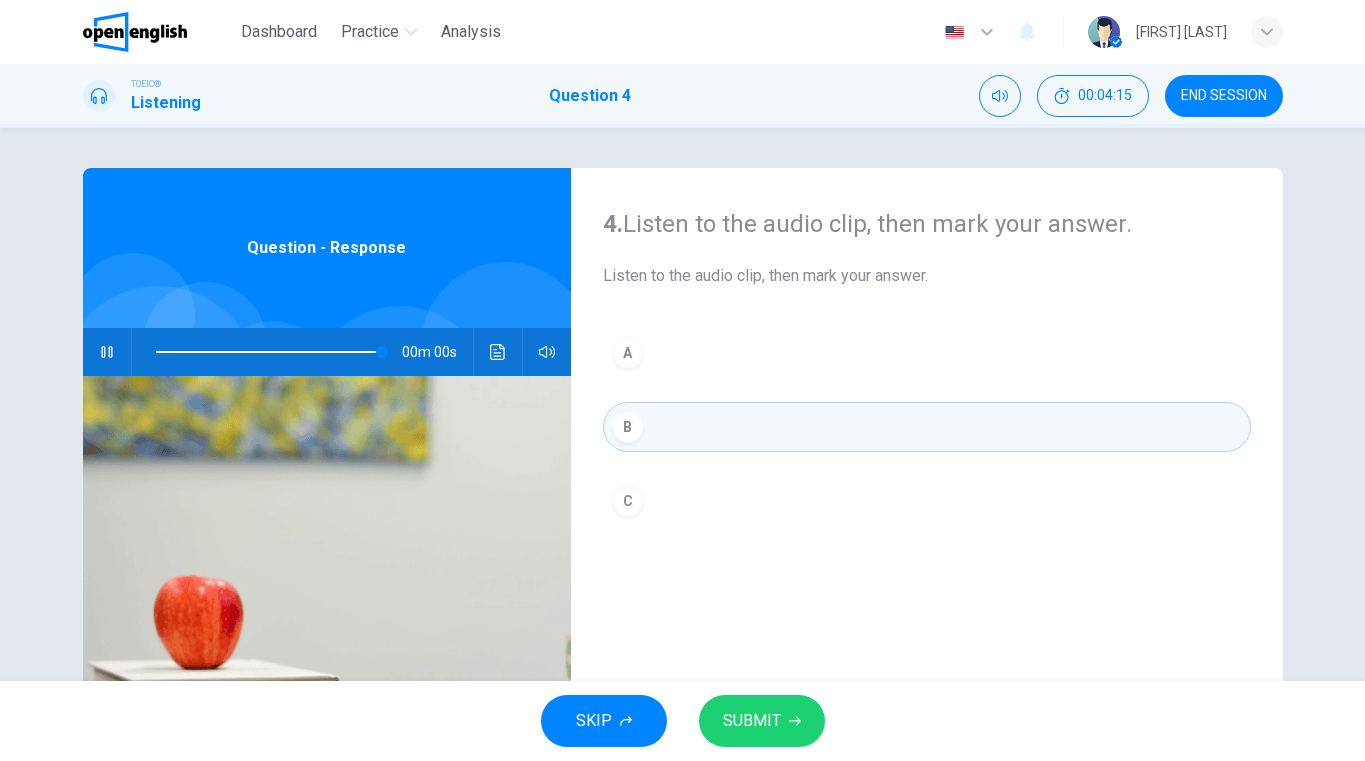type on "*" 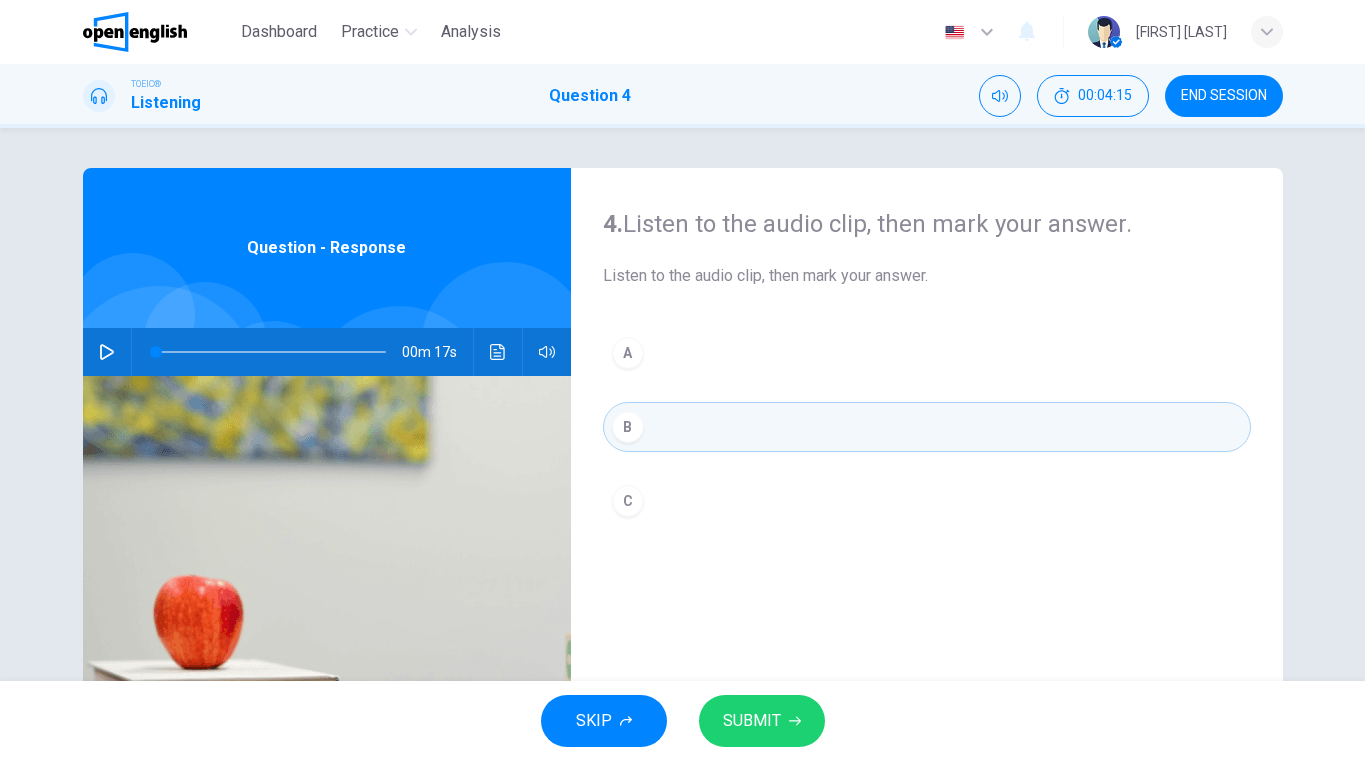 click on "SUBMIT" at bounding box center [752, 721] 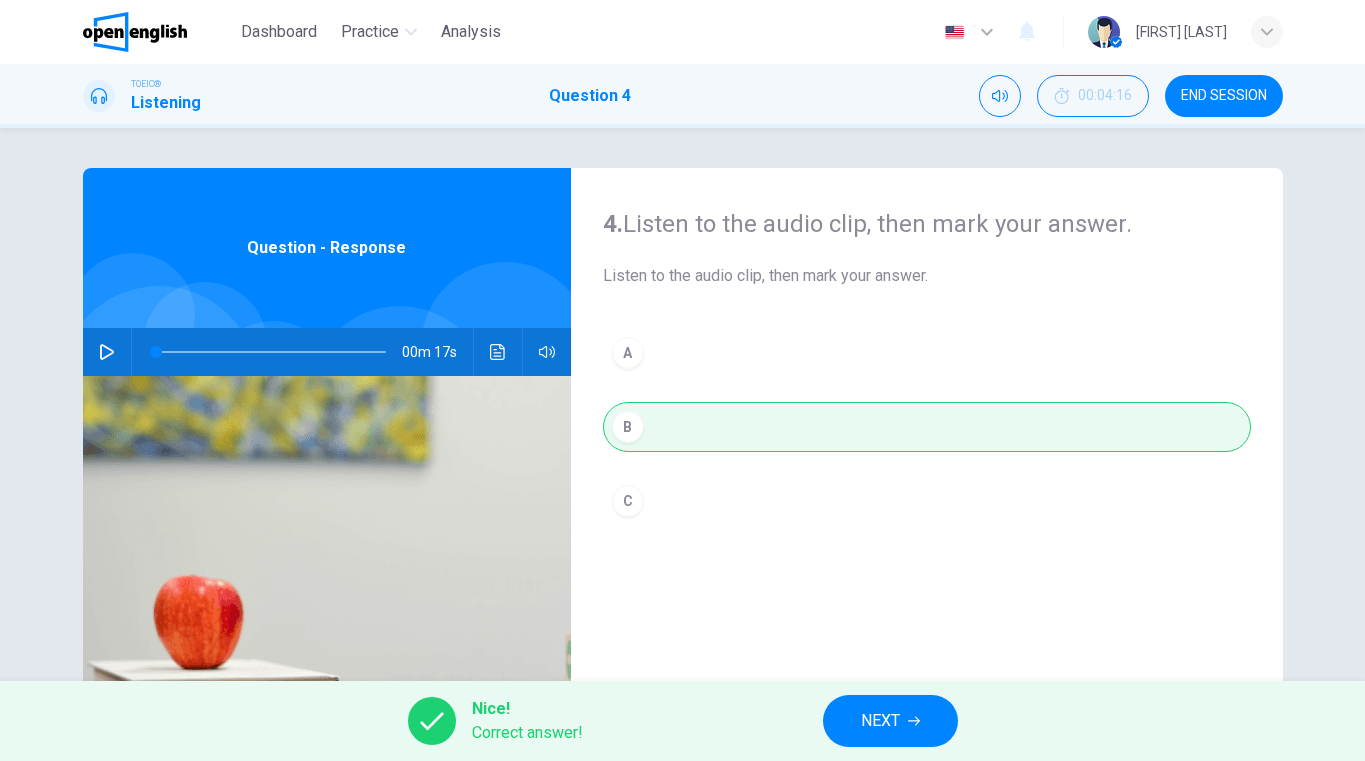 click on "NEXT" at bounding box center [890, 721] 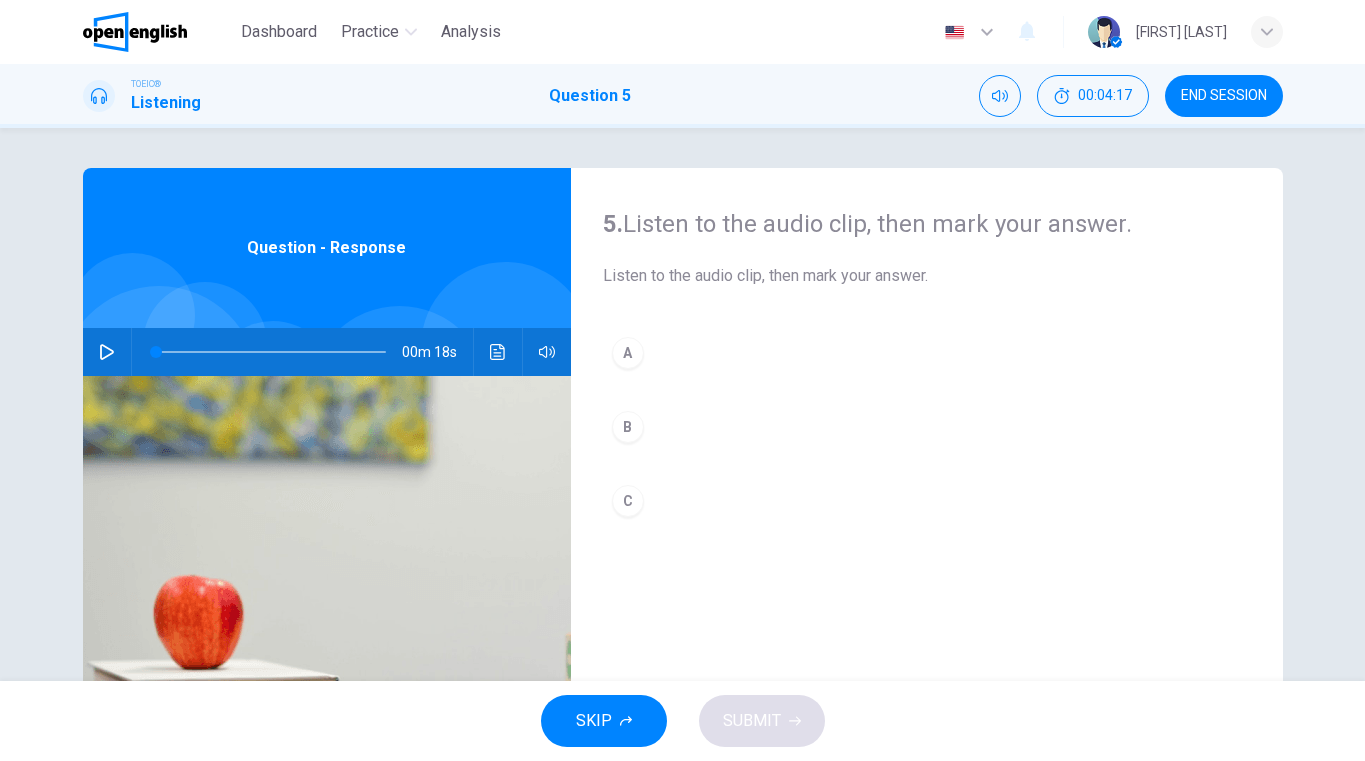 click 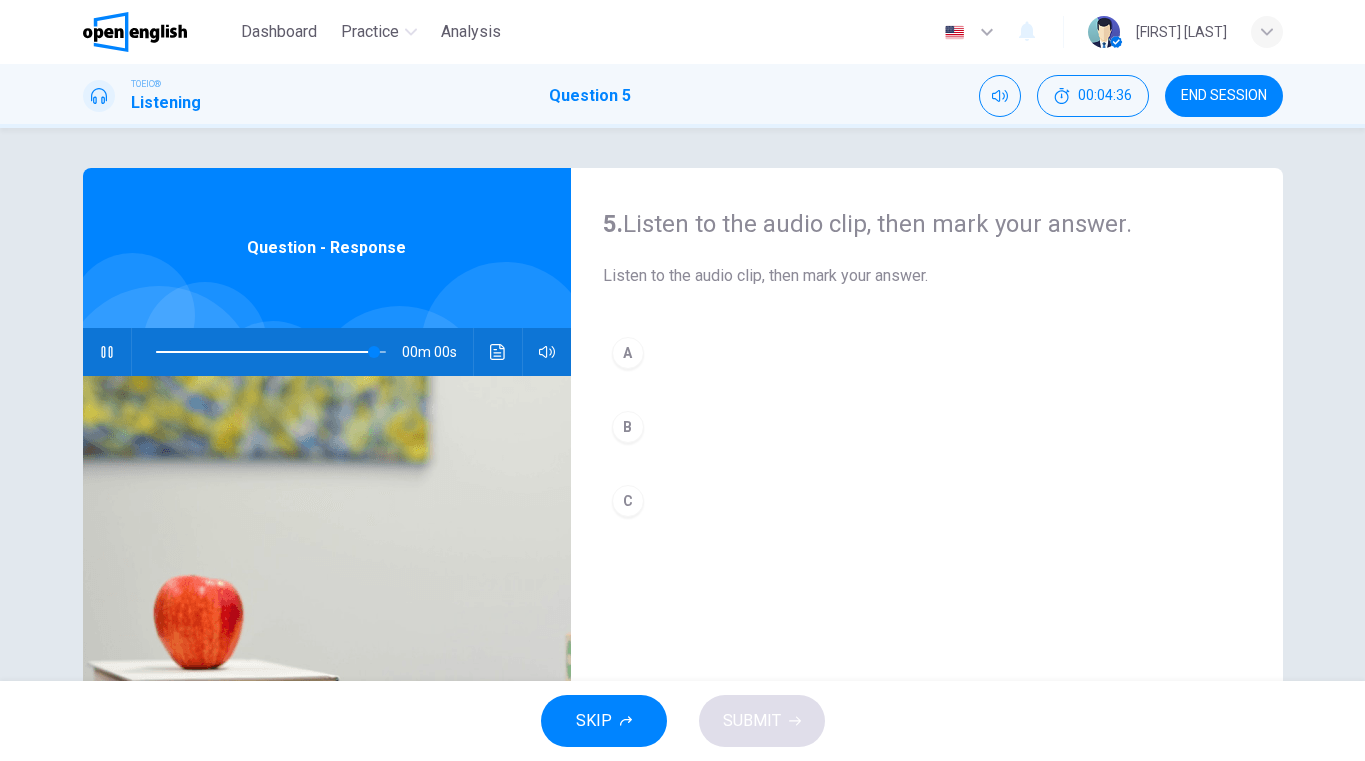 type on "*" 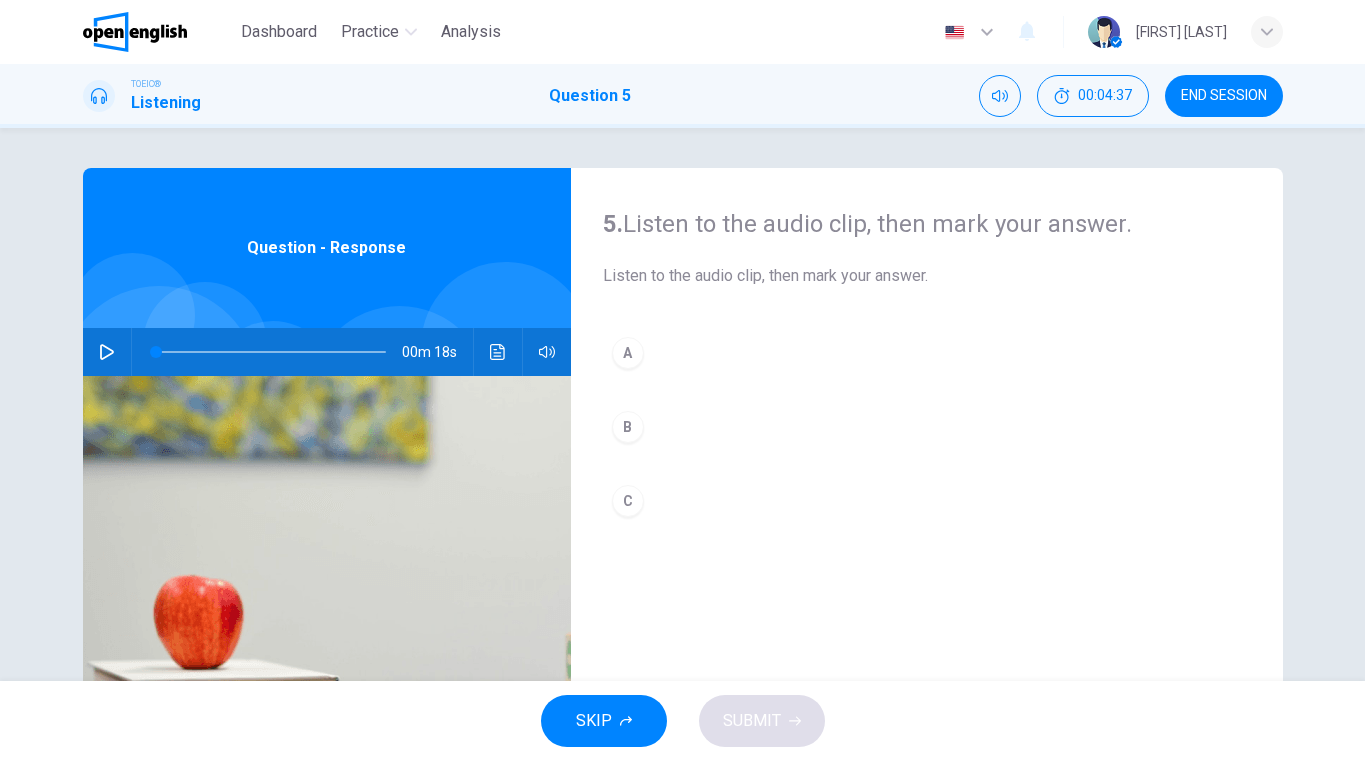click on "A" at bounding box center [628, 353] 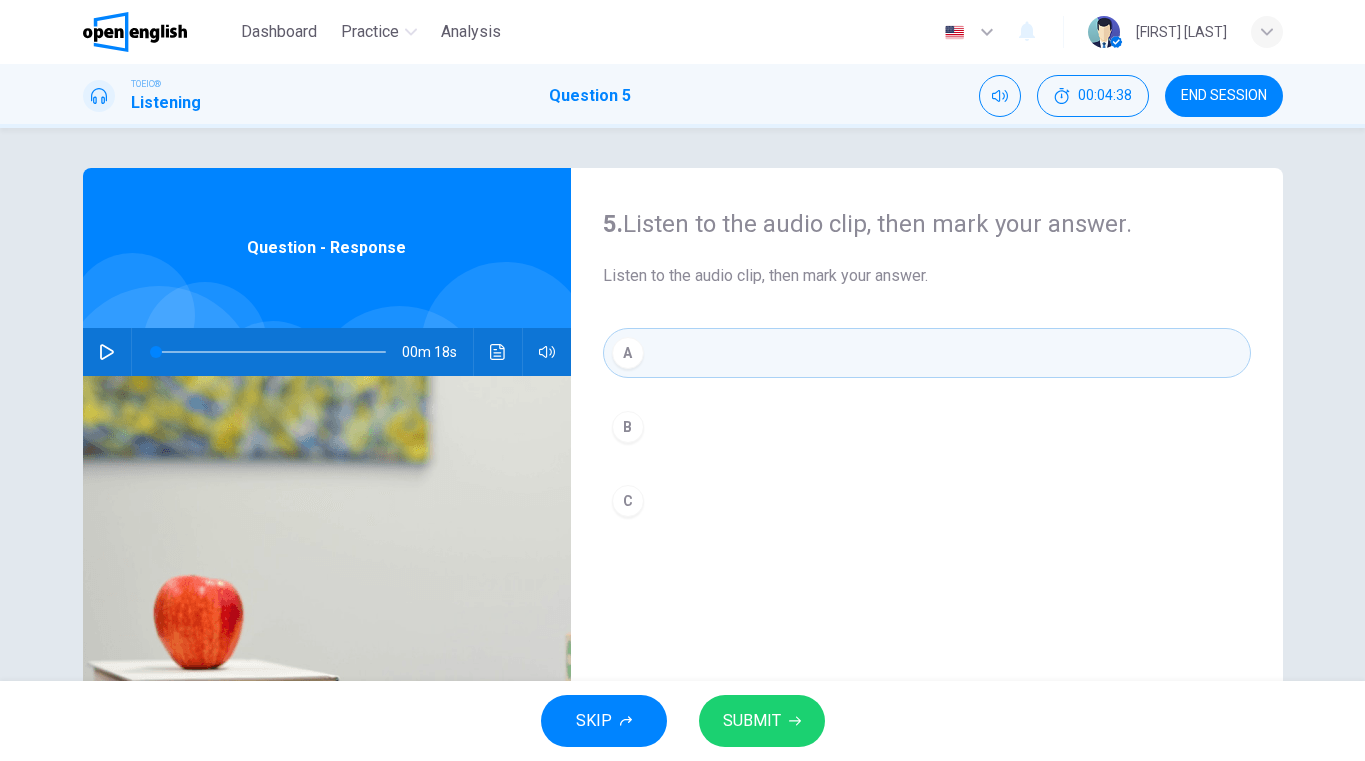 drag, startPoint x: 755, startPoint y: 689, endPoint x: 754, endPoint y: 708, distance: 19.026299 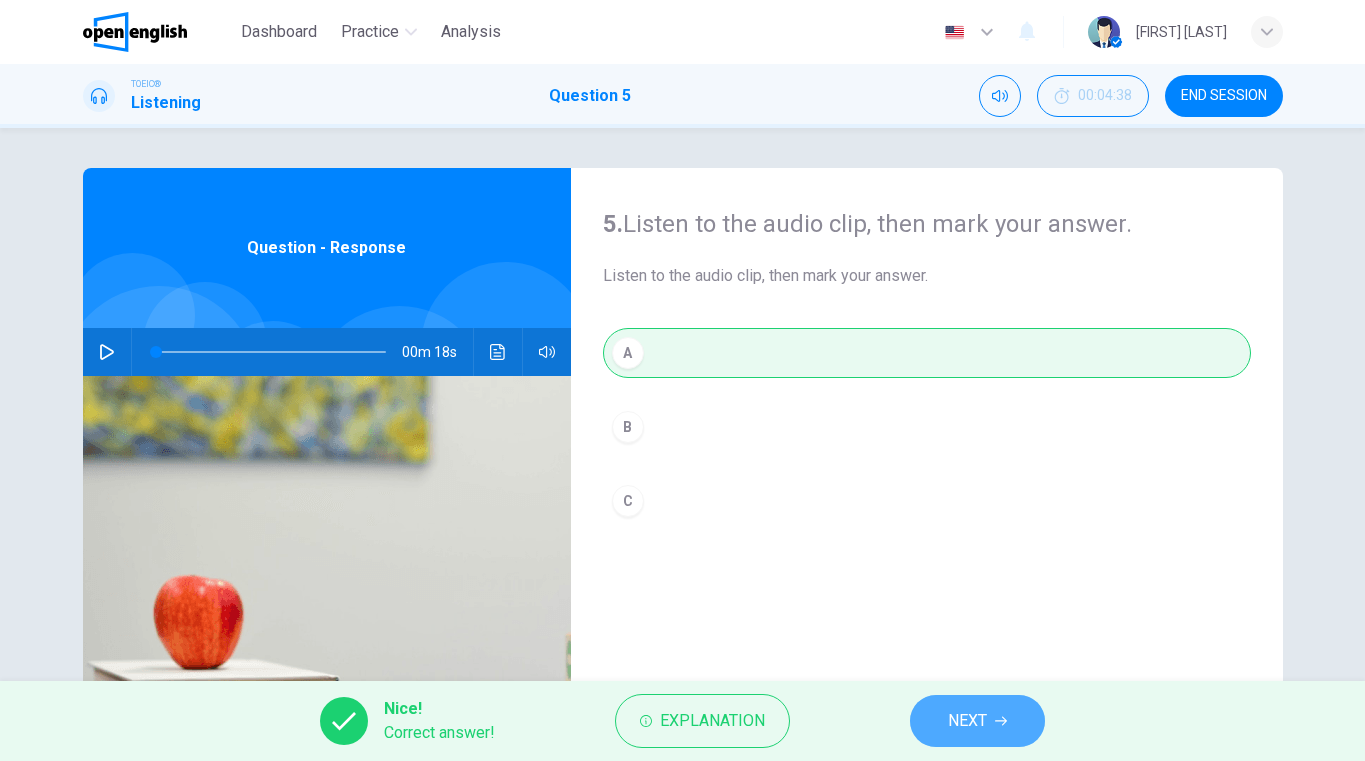 click on "NEXT" at bounding box center [977, 721] 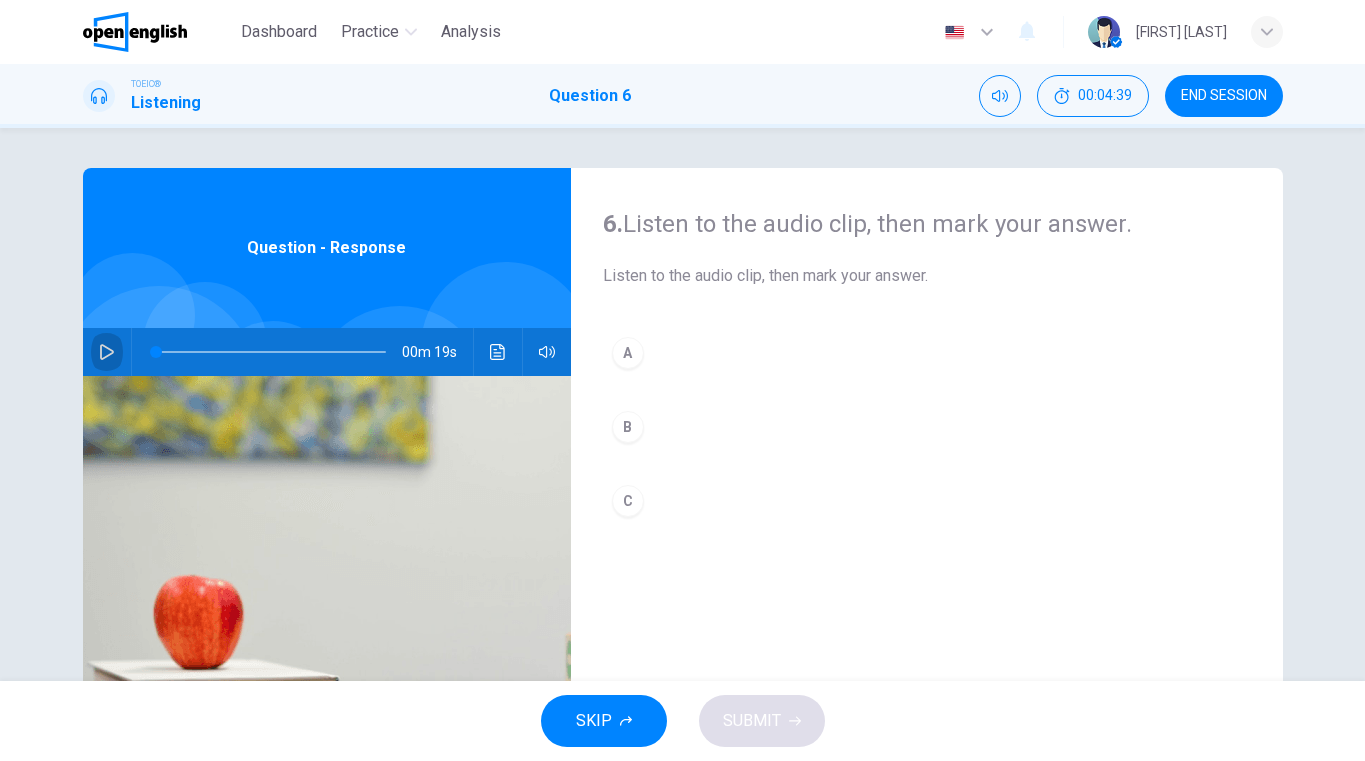 click 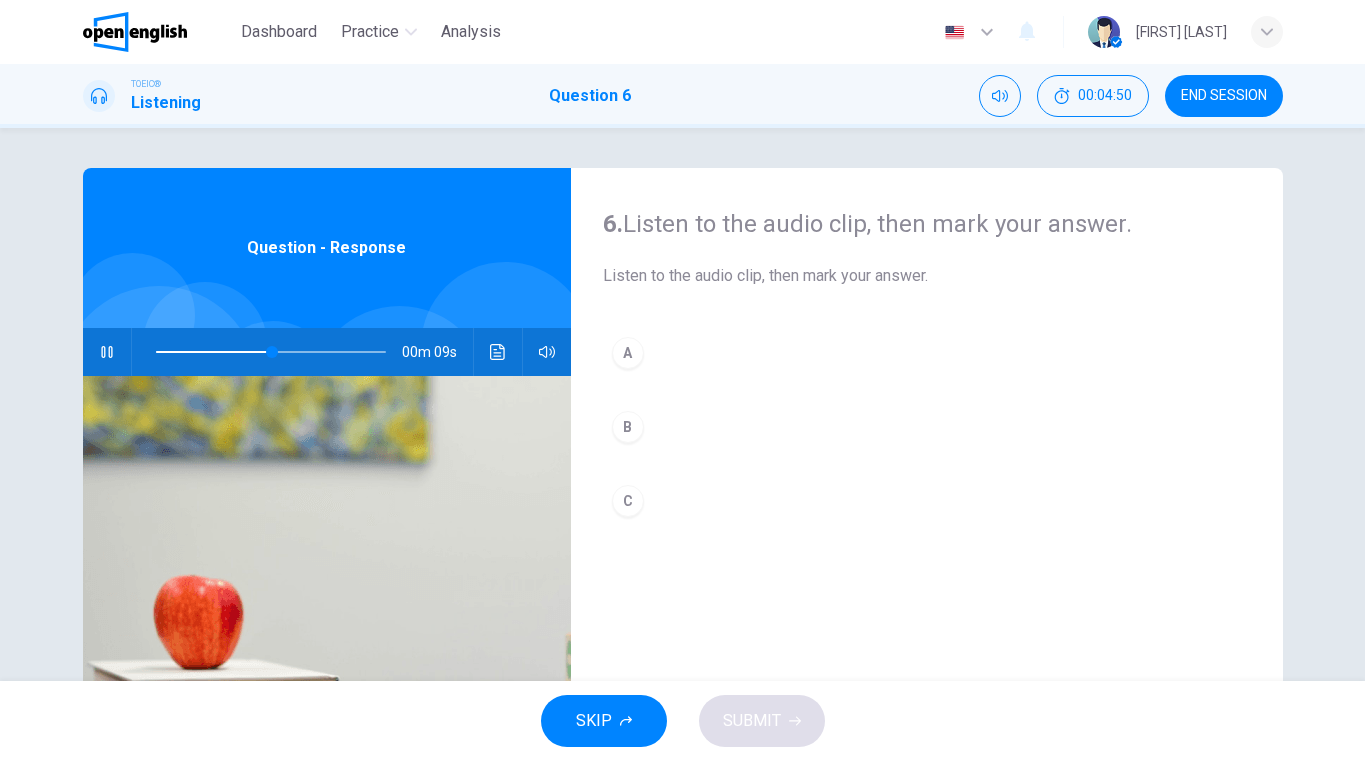 click on "A" at bounding box center (628, 353) 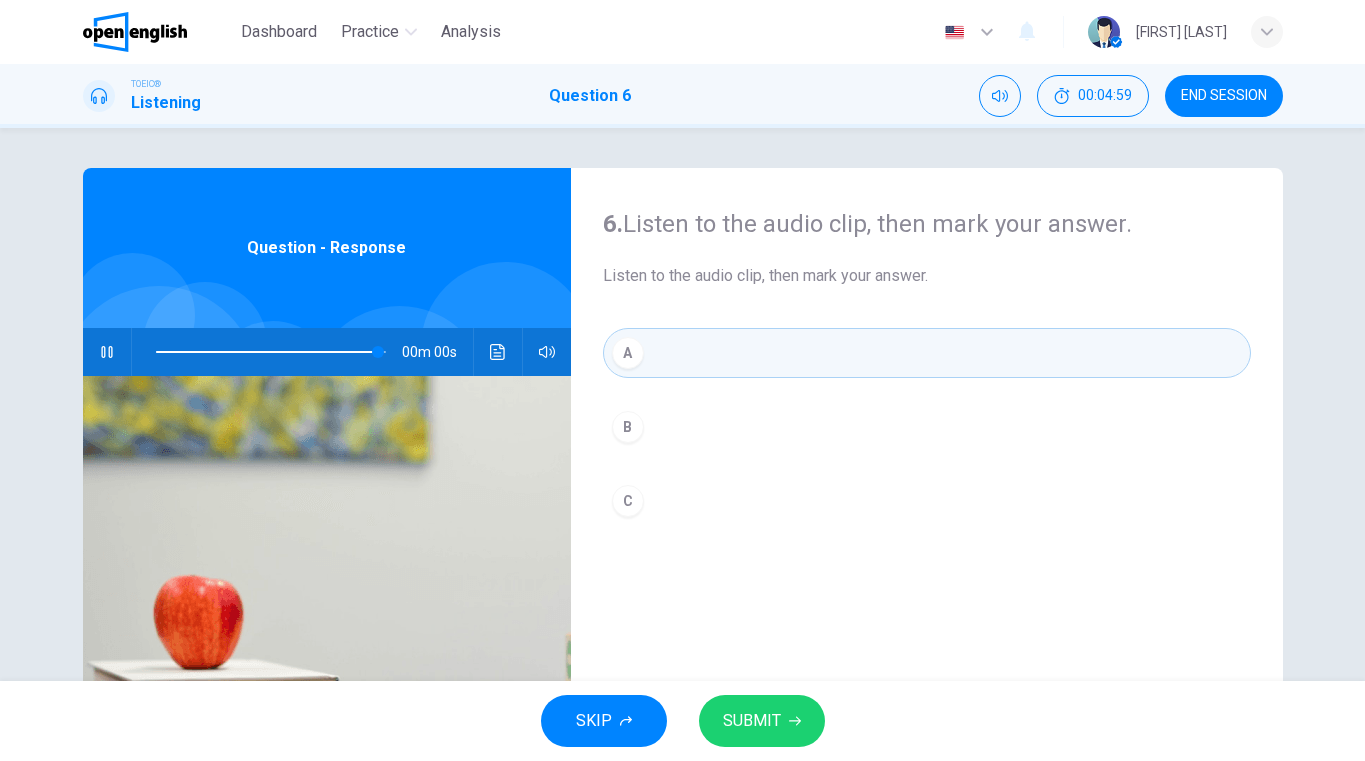 type on "*" 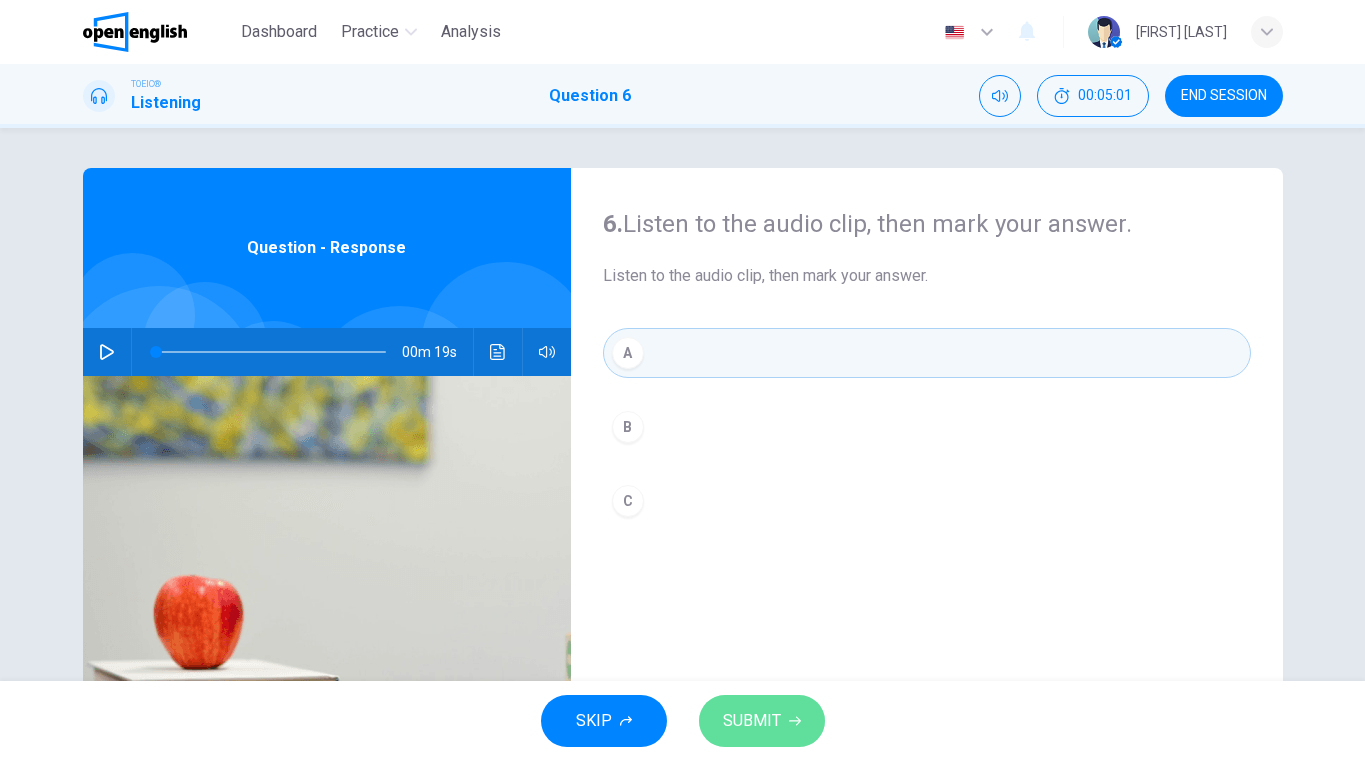click on "SUBMIT" at bounding box center [752, 721] 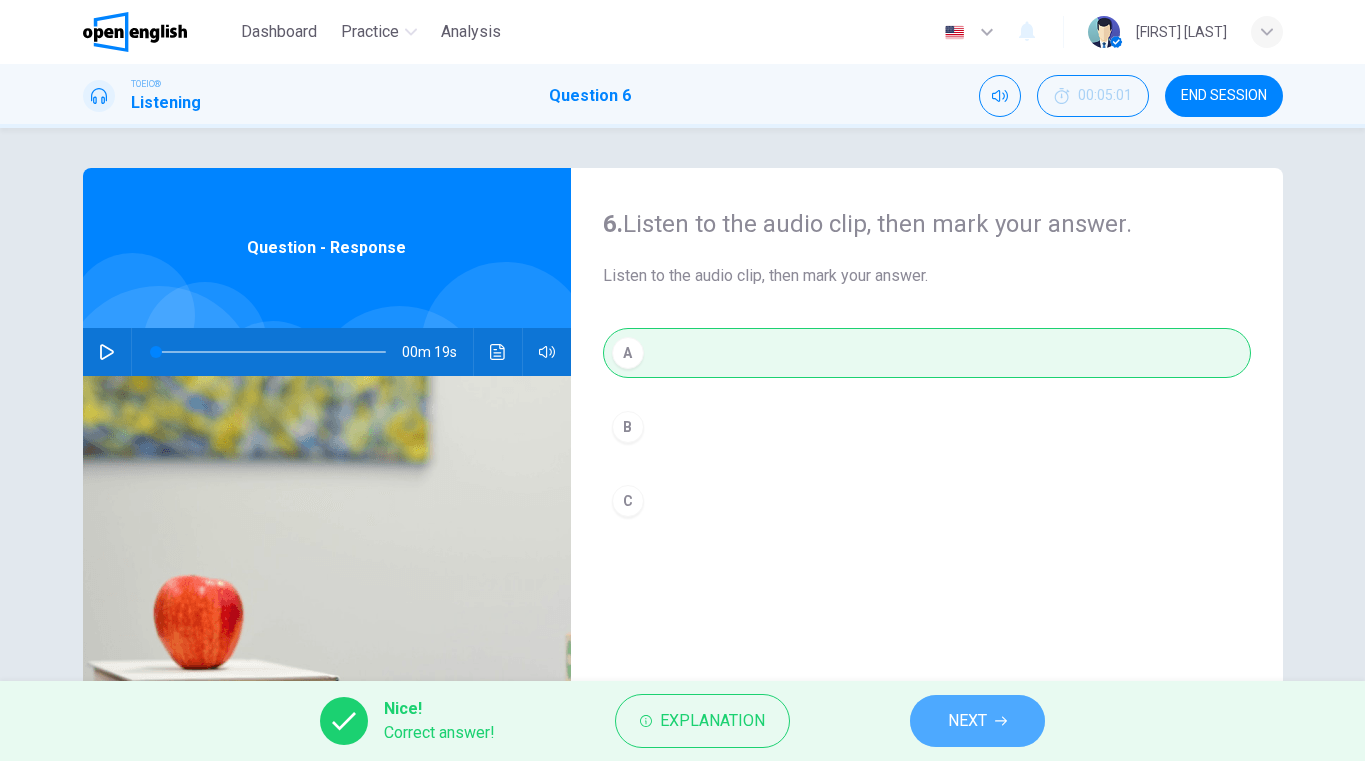 click on "NEXT" at bounding box center [977, 721] 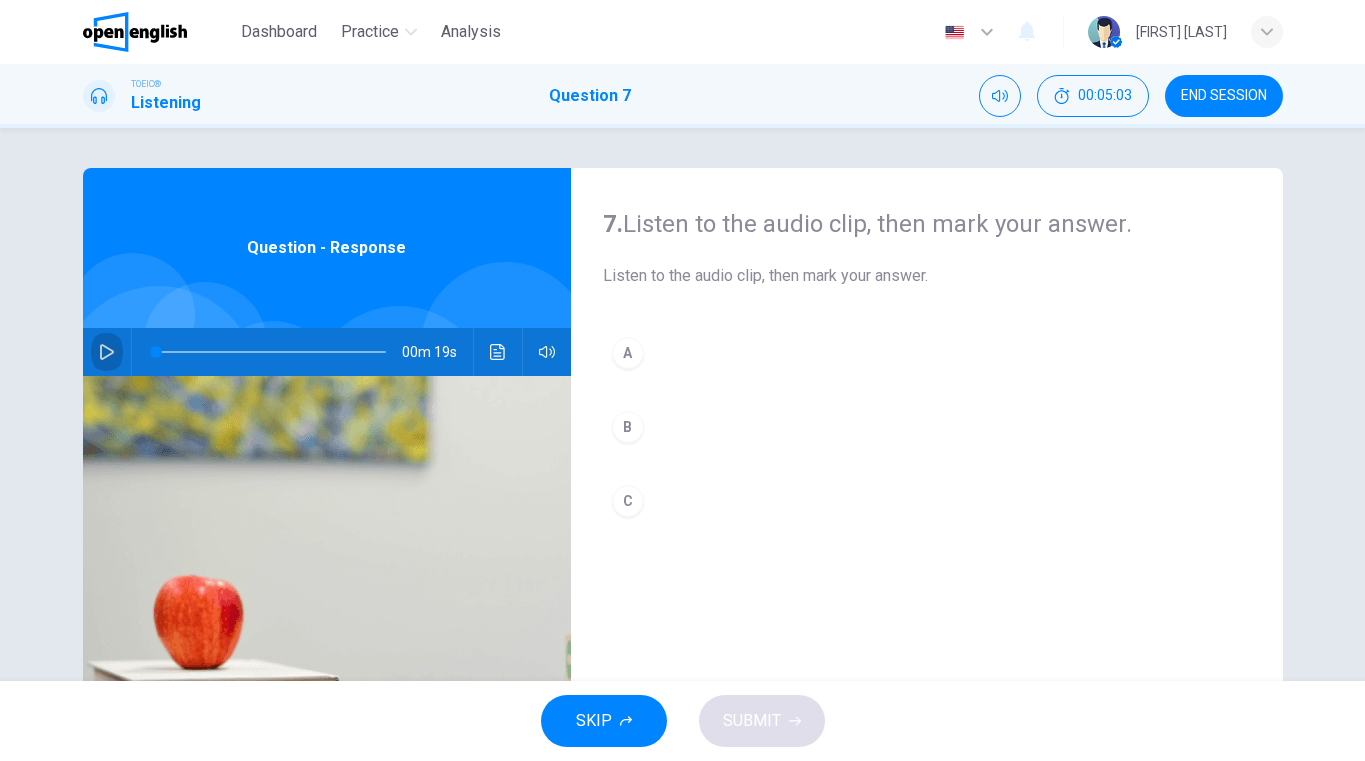 click 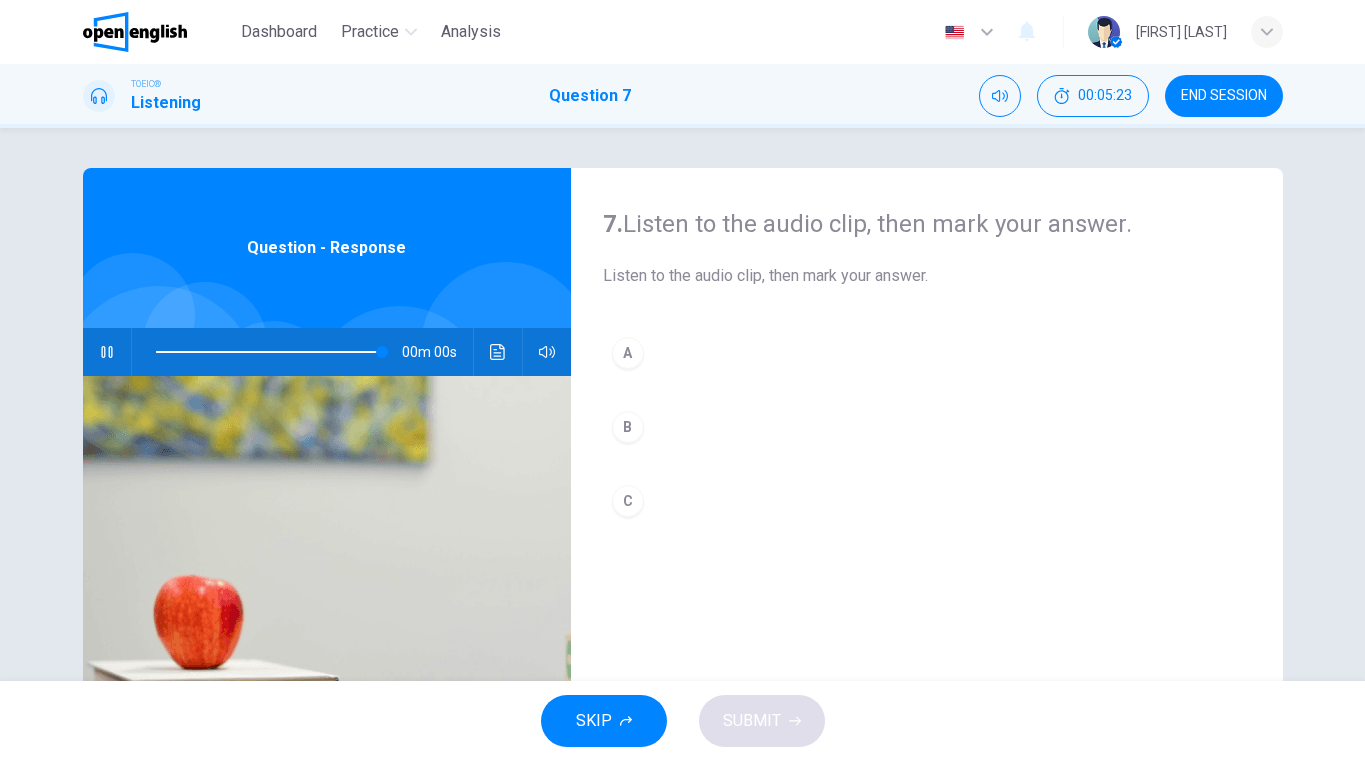 type on "*" 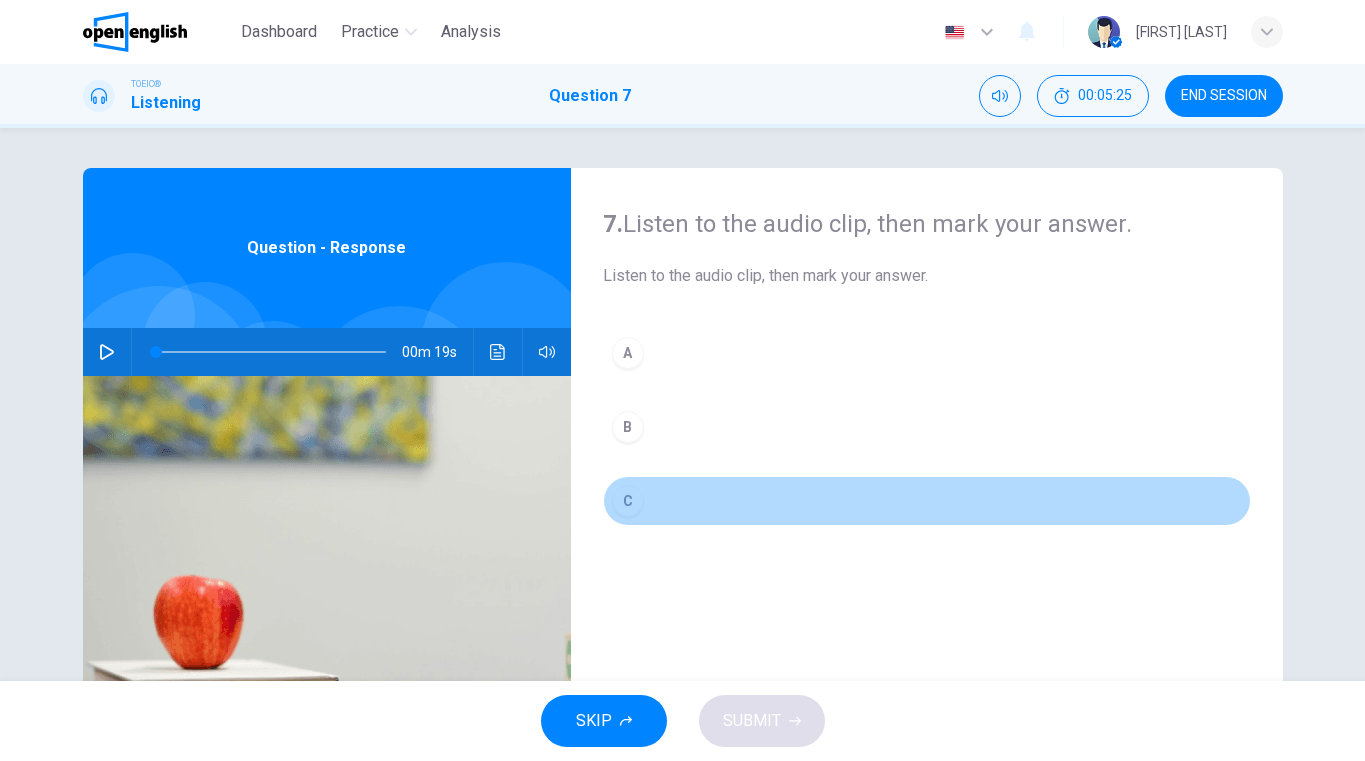 drag, startPoint x: 635, startPoint y: 496, endPoint x: 638, endPoint y: 543, distance: 47.095646 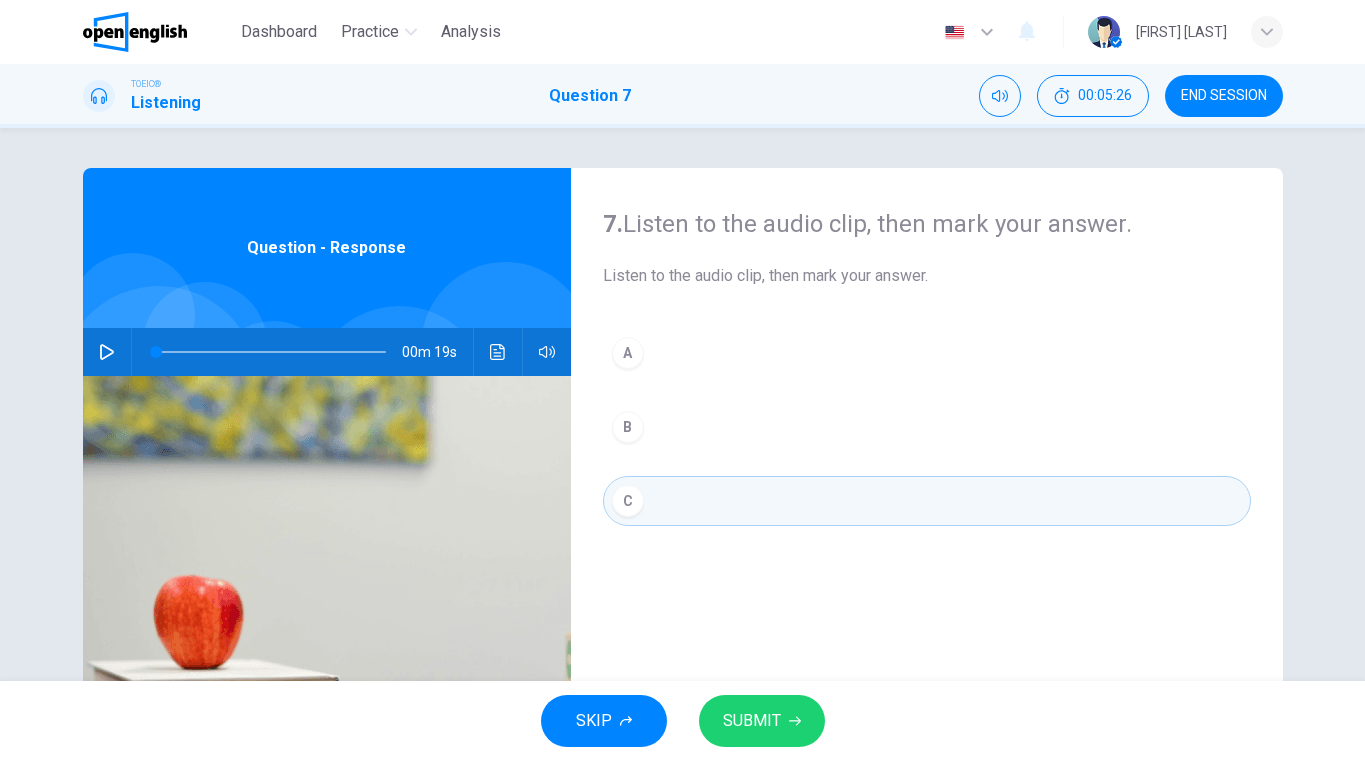 click on "SUBMIT" at bounding box center [752, 721] 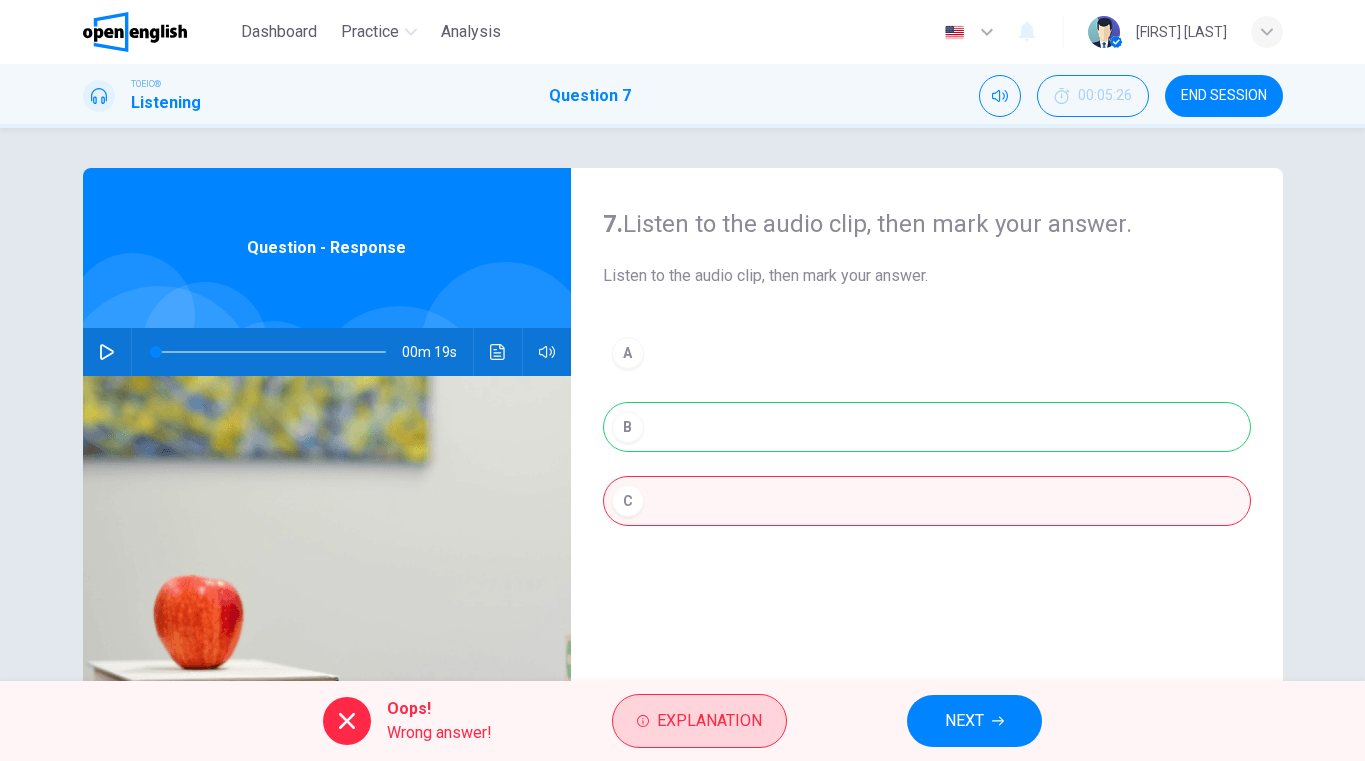 click on "Explanation" at bounding box center (709, 721) 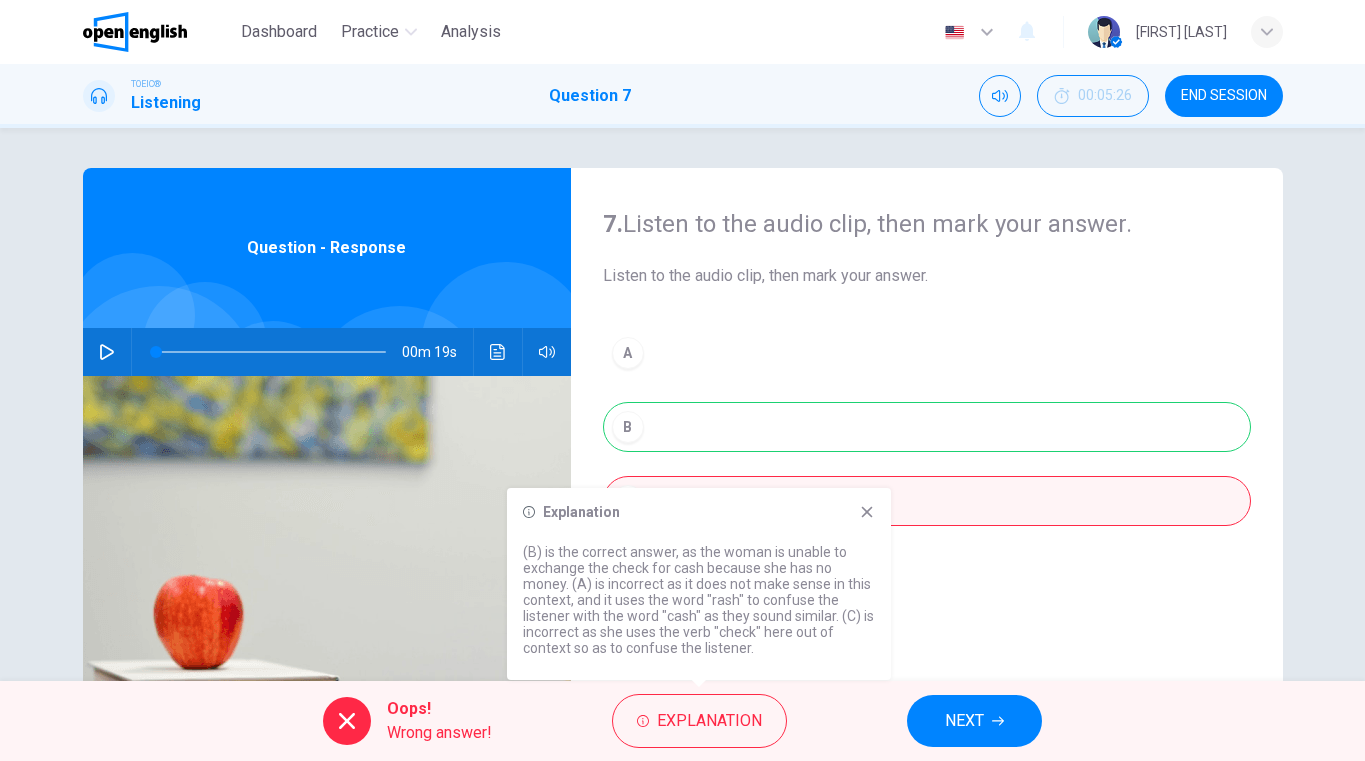 click 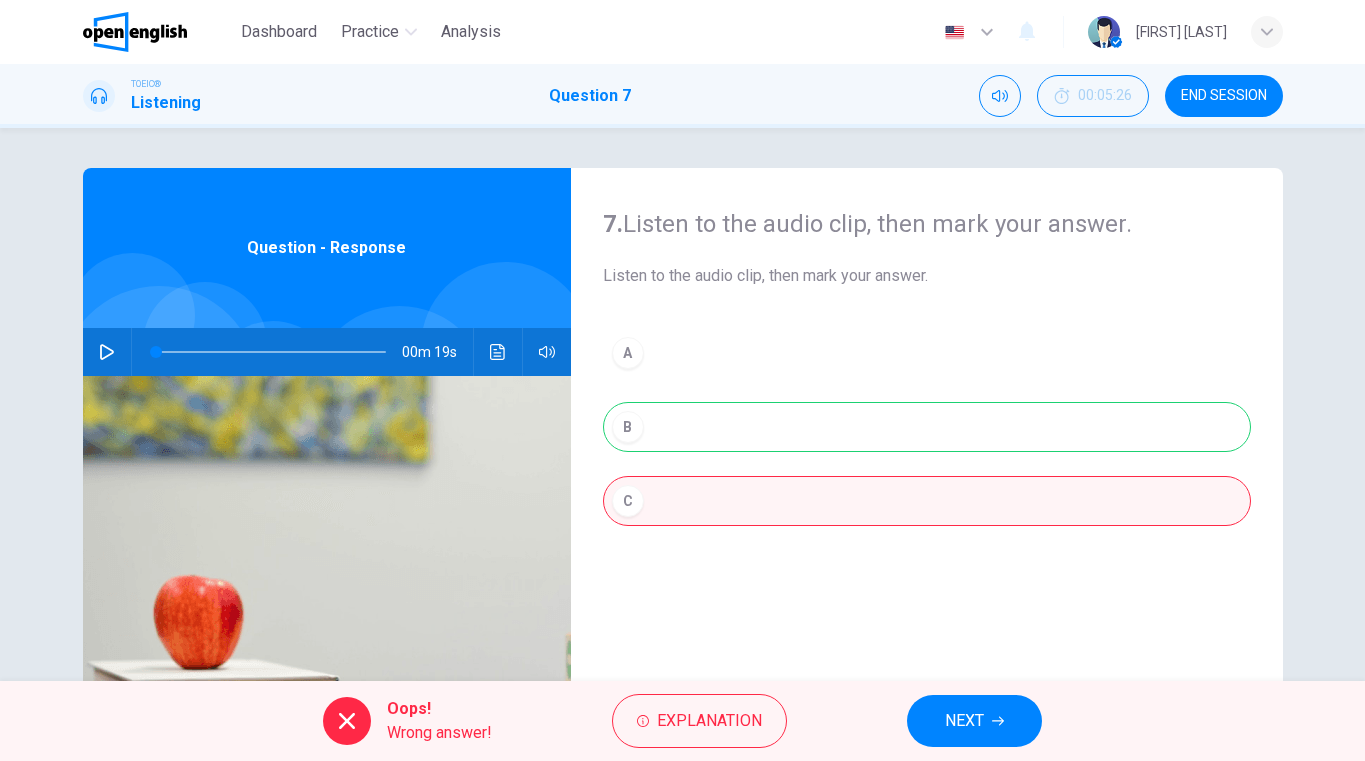 click on "NEXT" at bounding box center (964, 721) 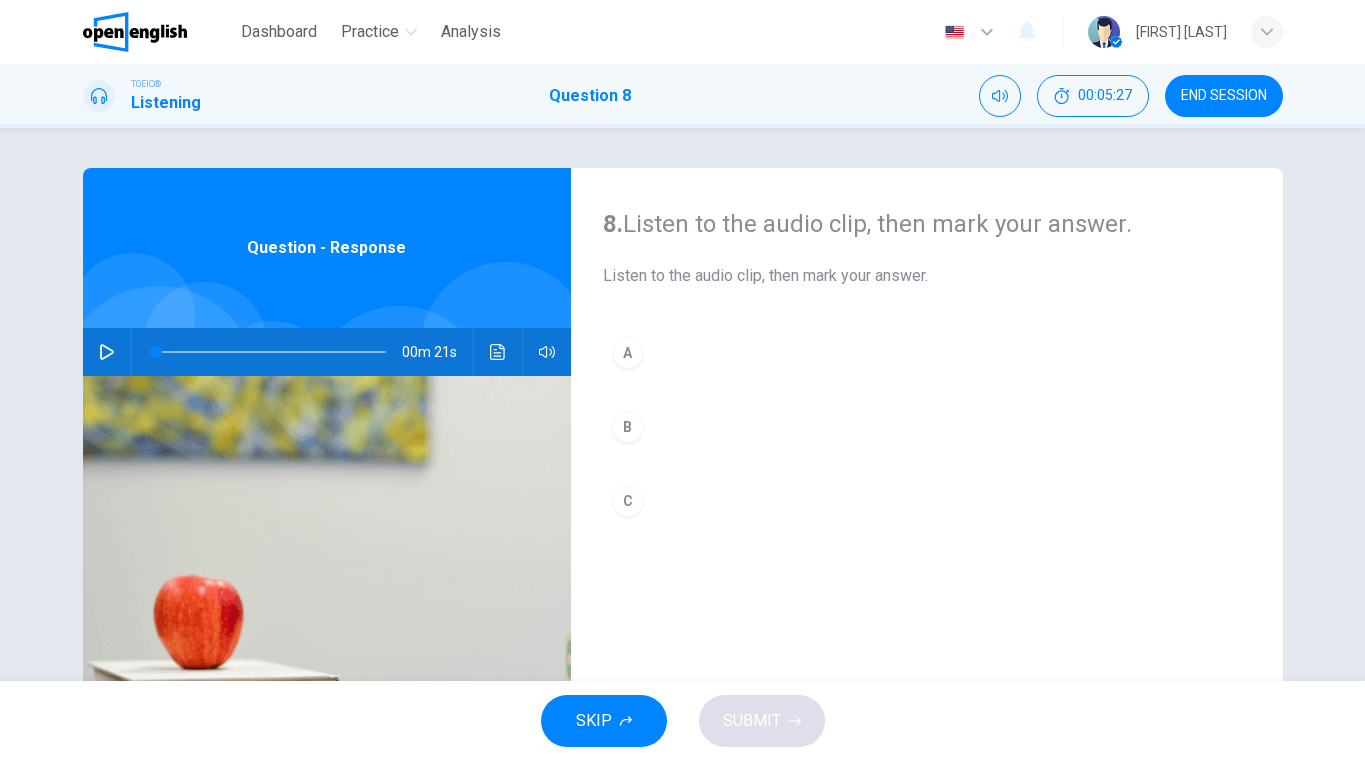 click 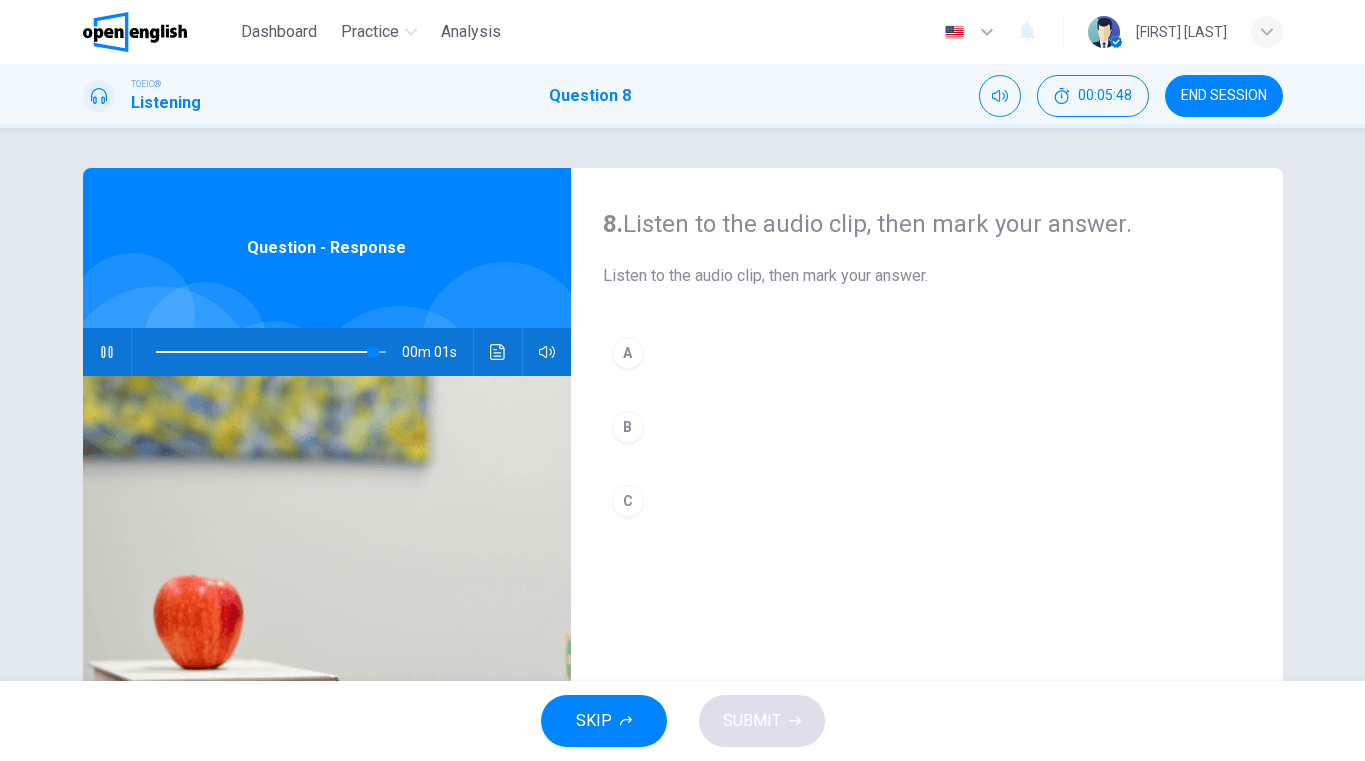 type on "*" 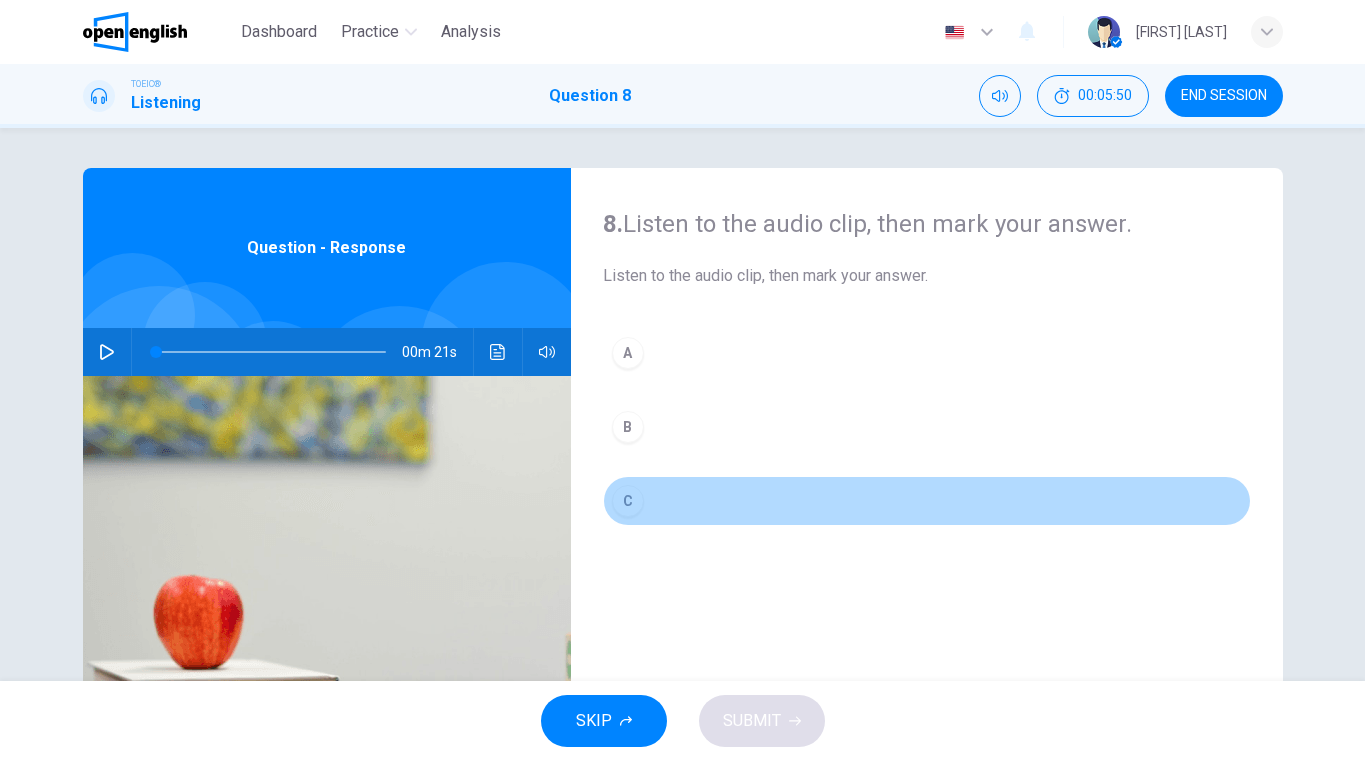 click on "C" at bounding box center [628, 501] 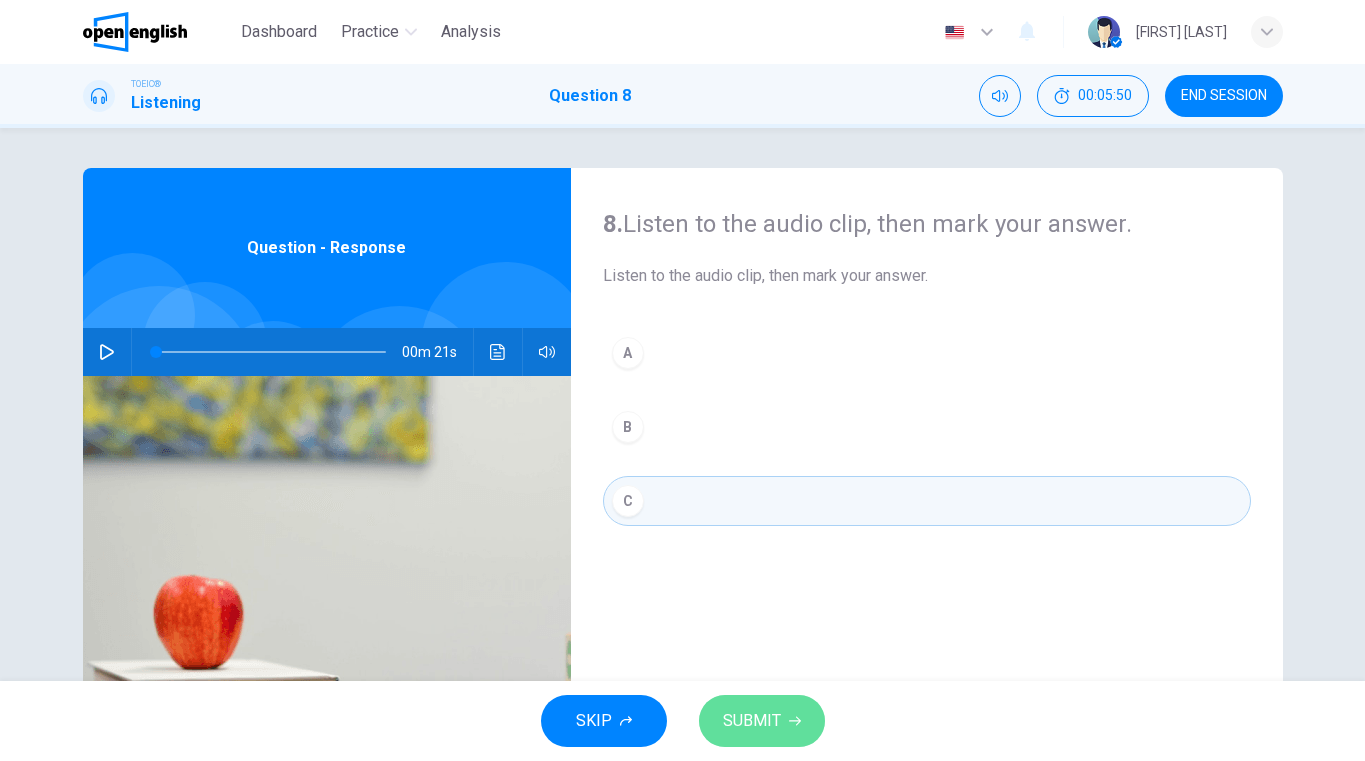 click on "SUBMIT" at bounding box center [762, 721] 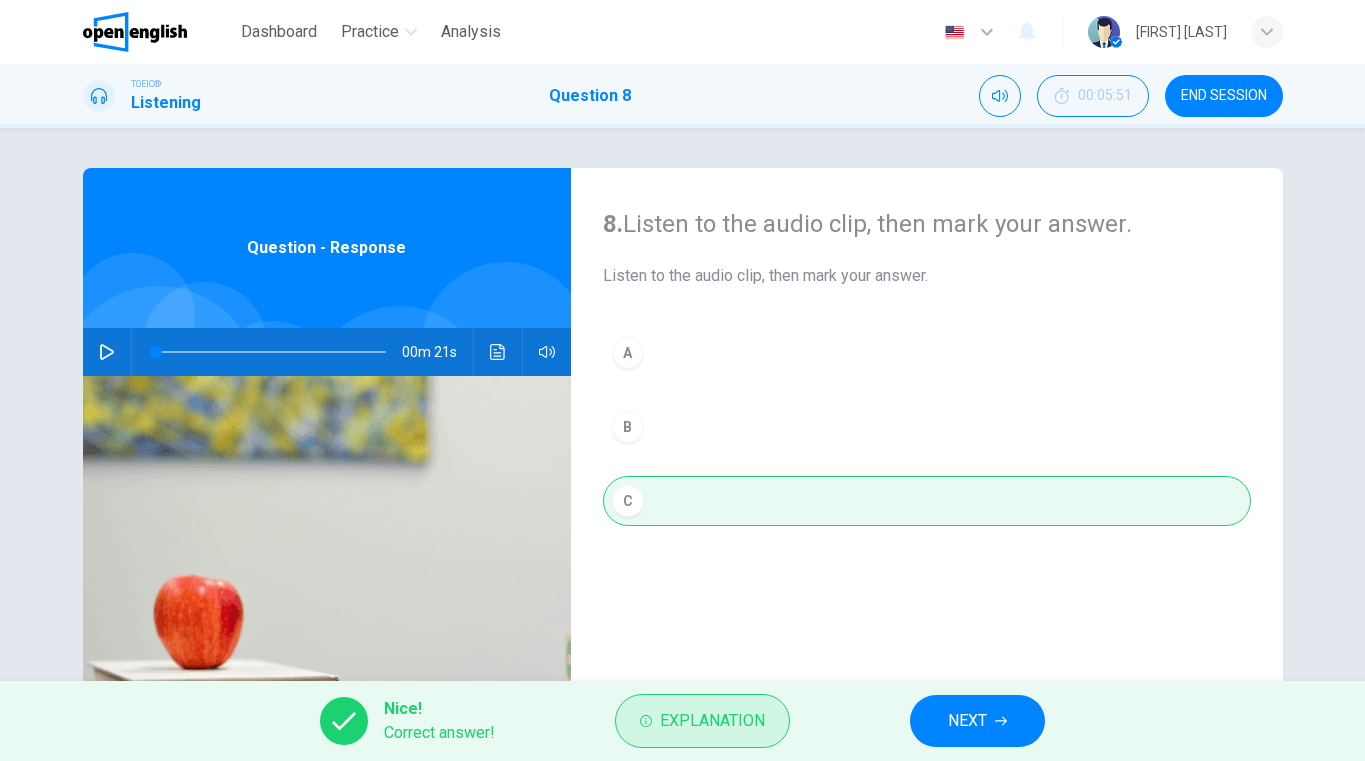 click on "Explanation" at bounding box center [712, 721] 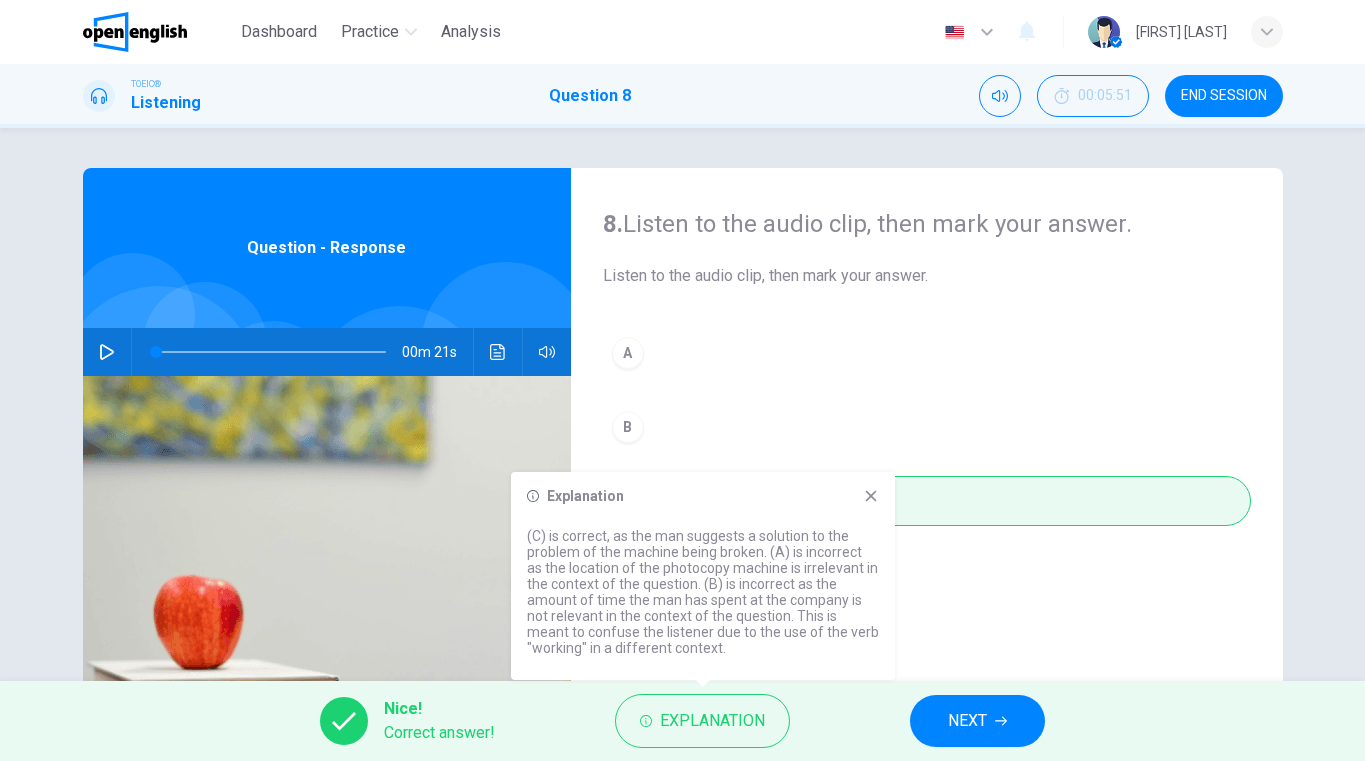 click 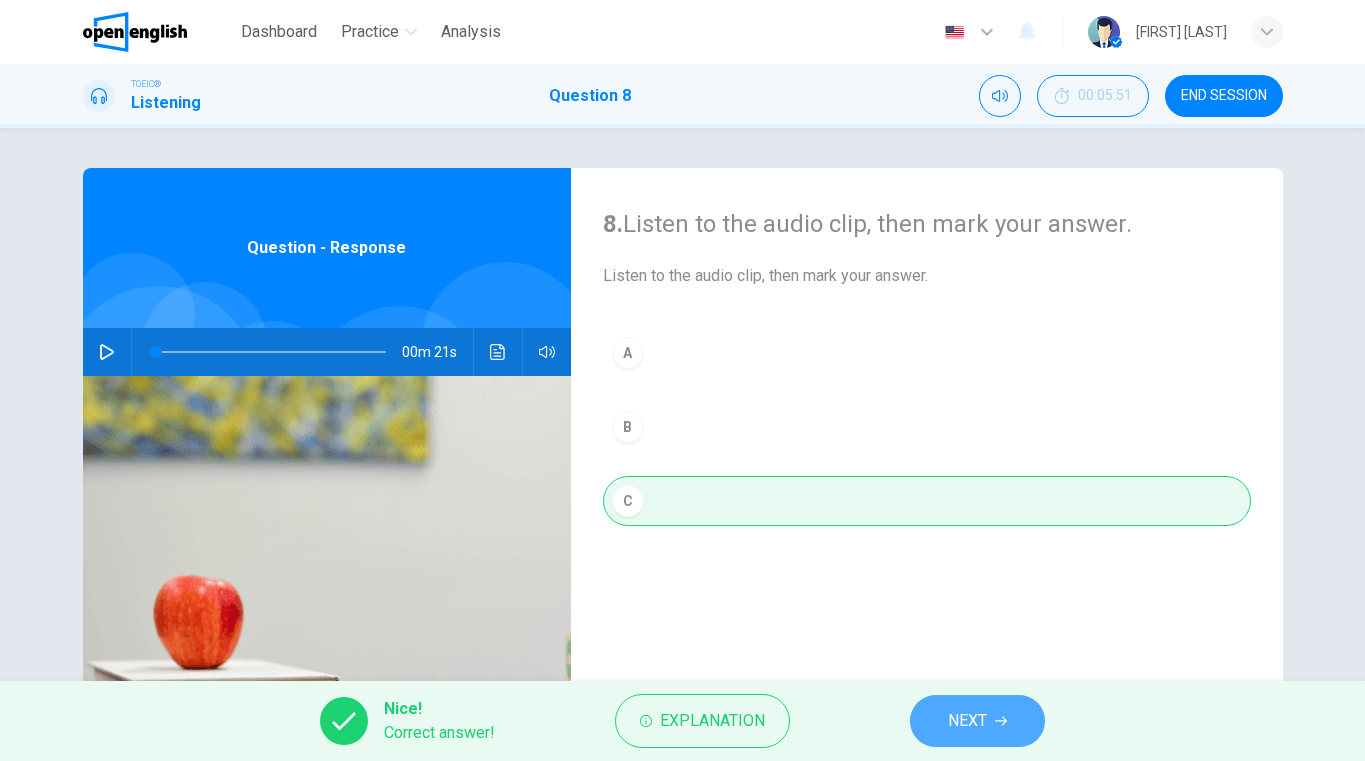 click on "NEXT" at bounding box center [967, 721] 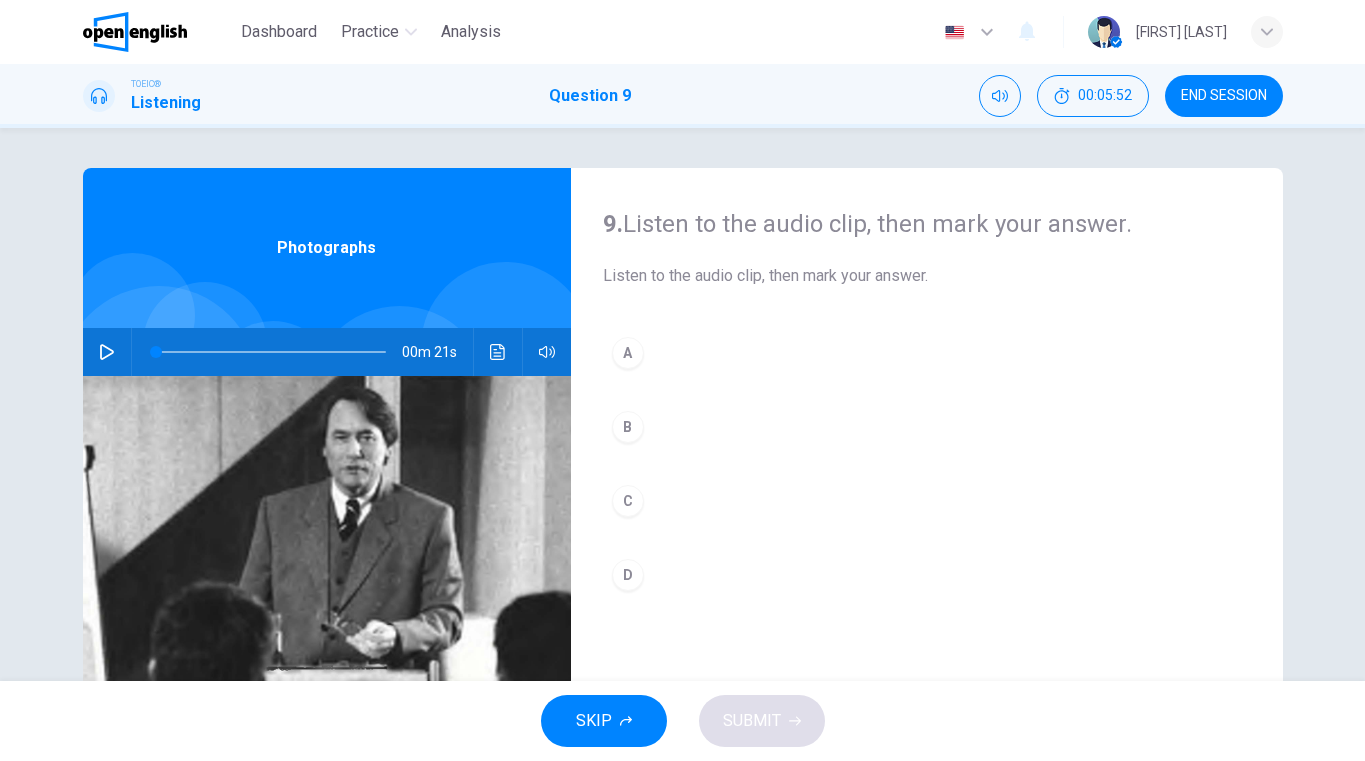 click 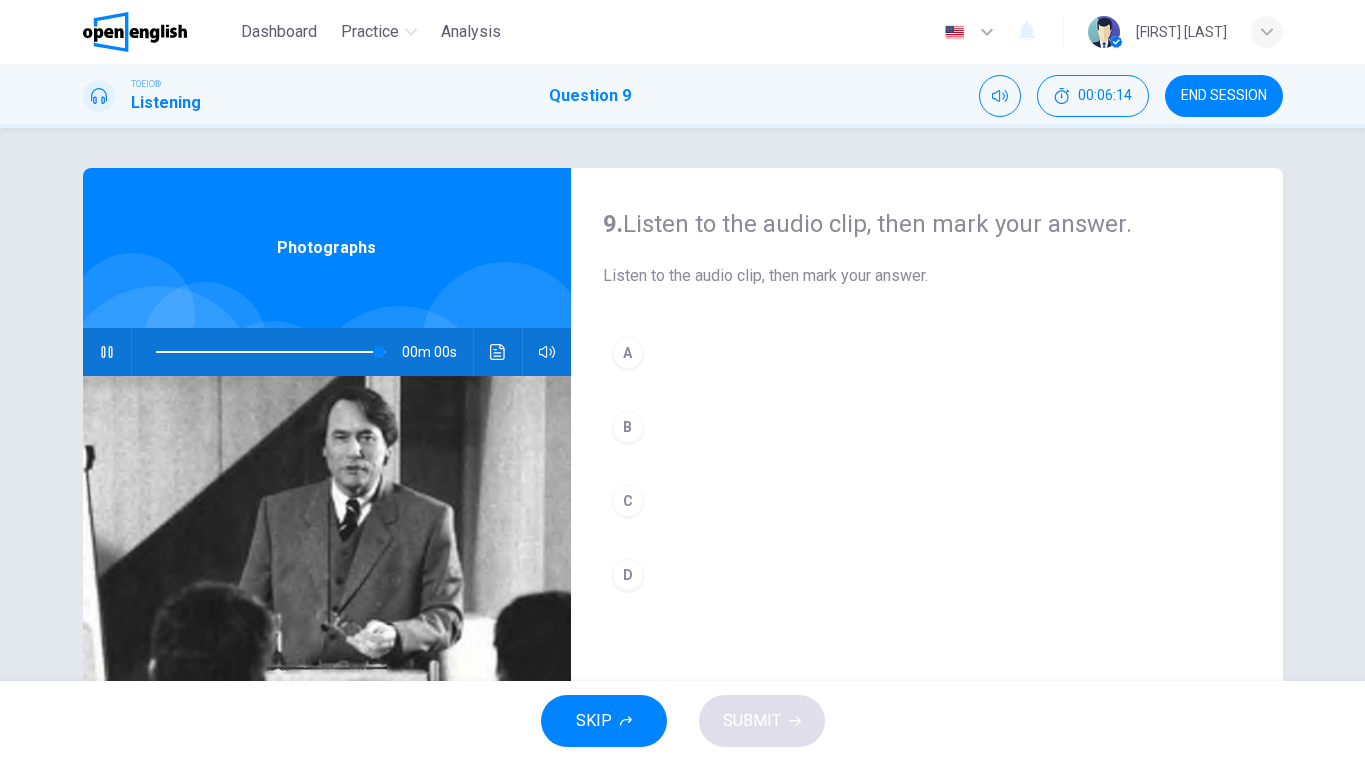 type on "*" 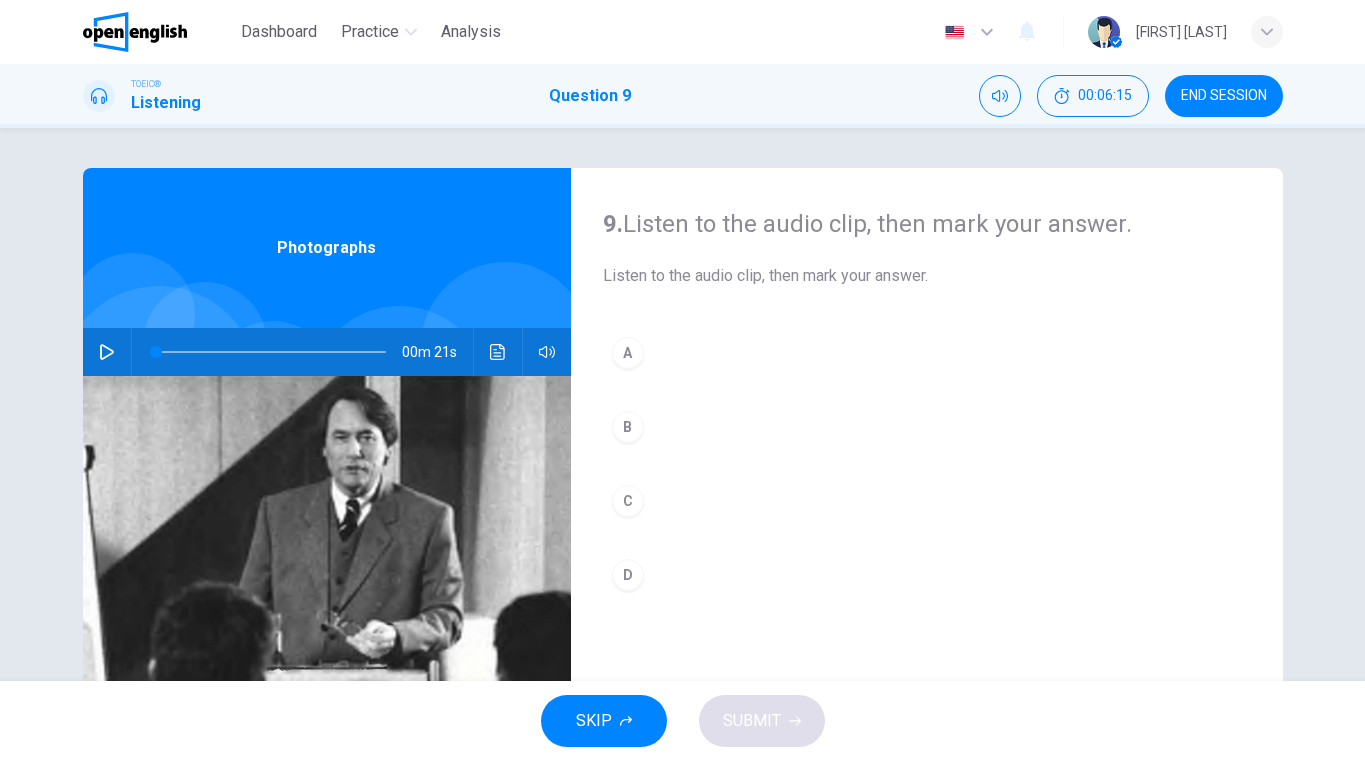 click on "D" at bounding box center [628, 575] 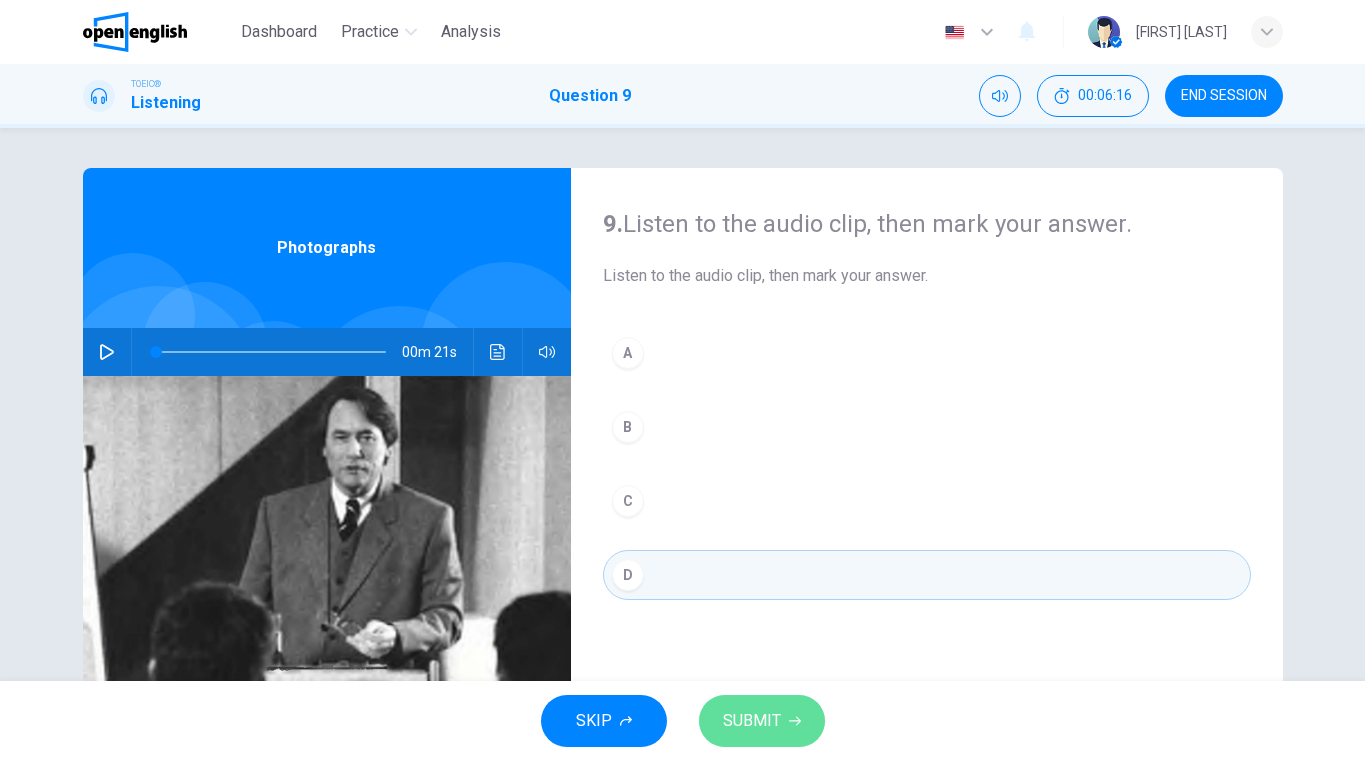 click on "SUBMIT" at bounding box center (752, 721) 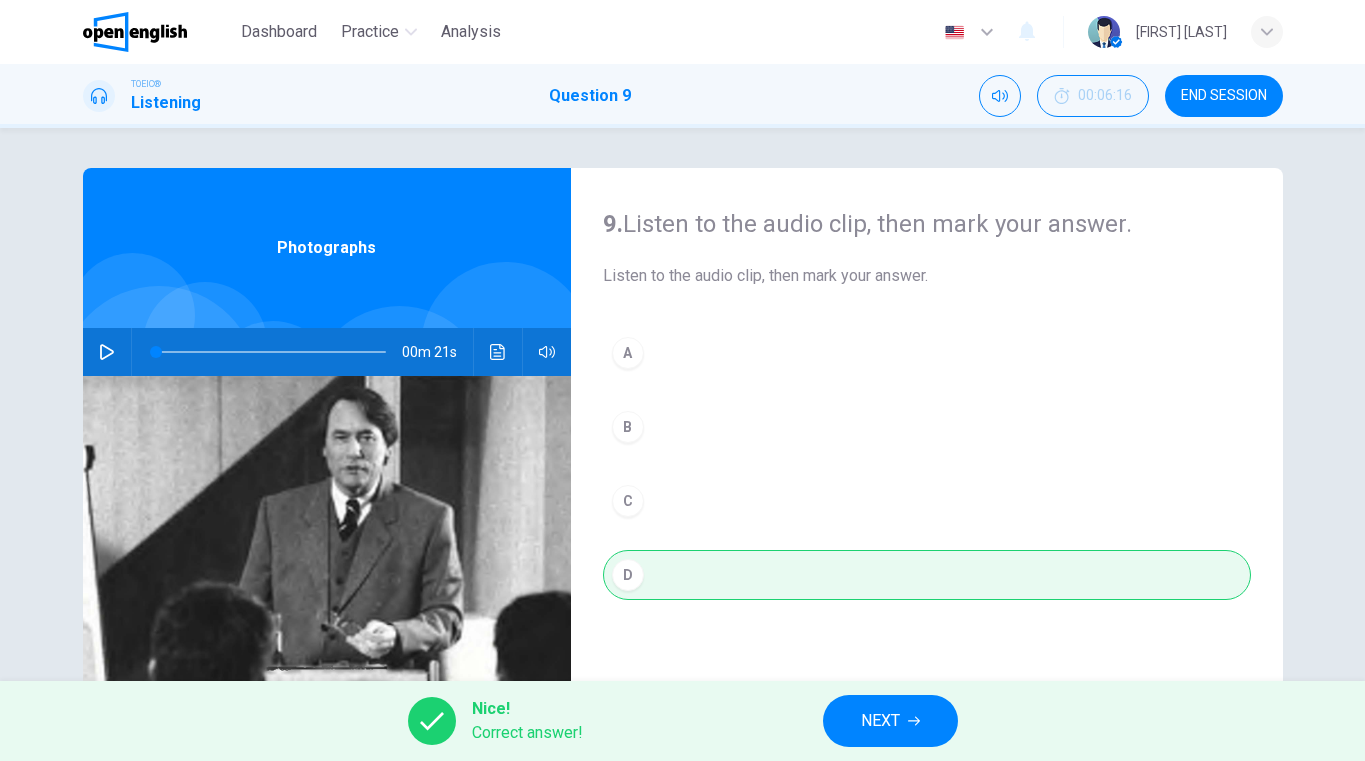 click on "NEXT" at bounding box center [880, 721] 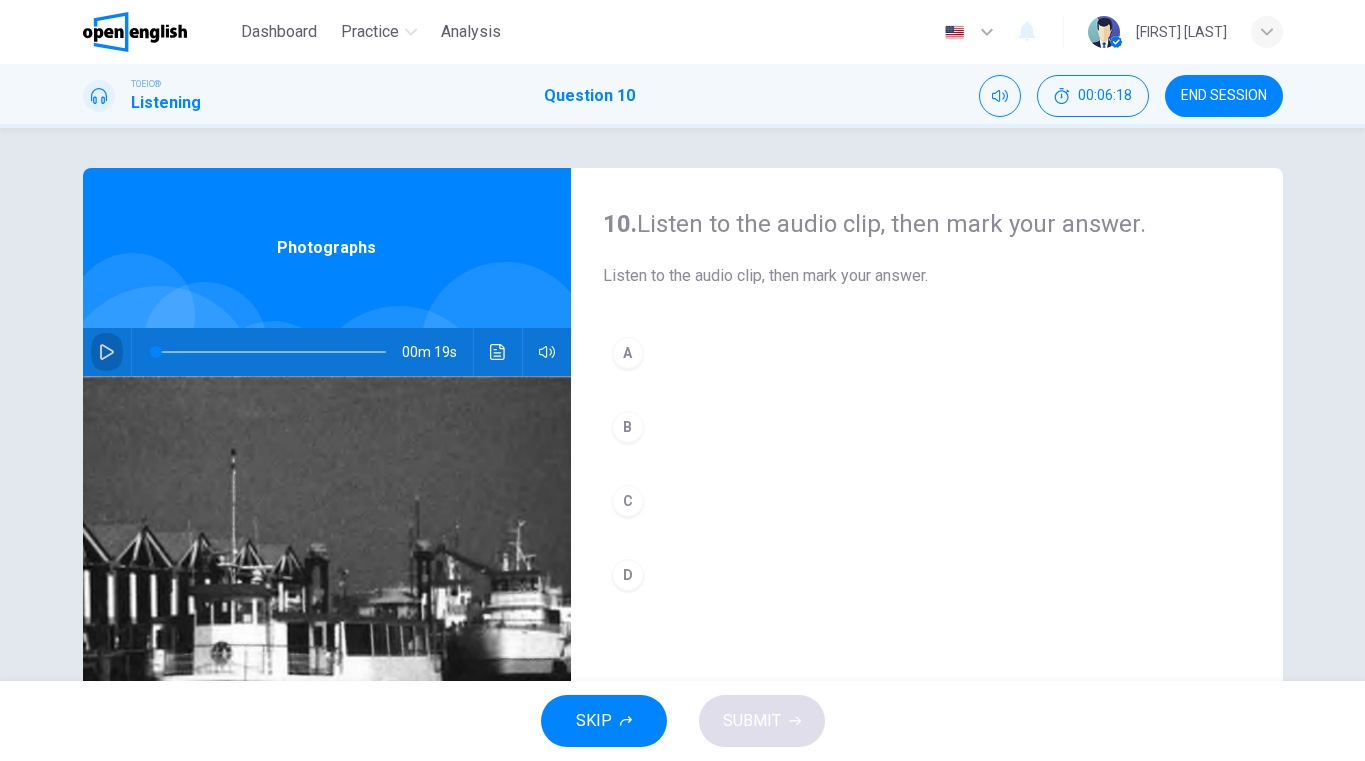 click 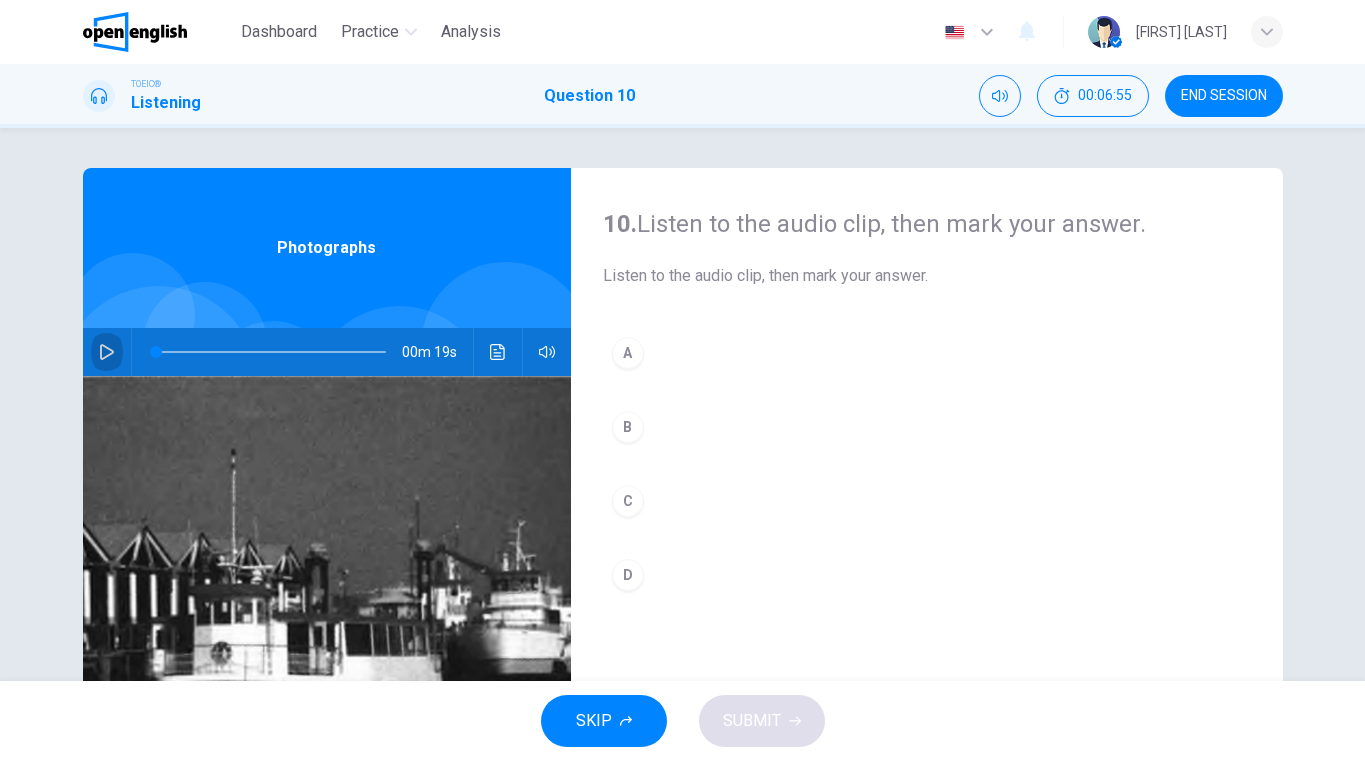 click at bounding box center (107, 352) 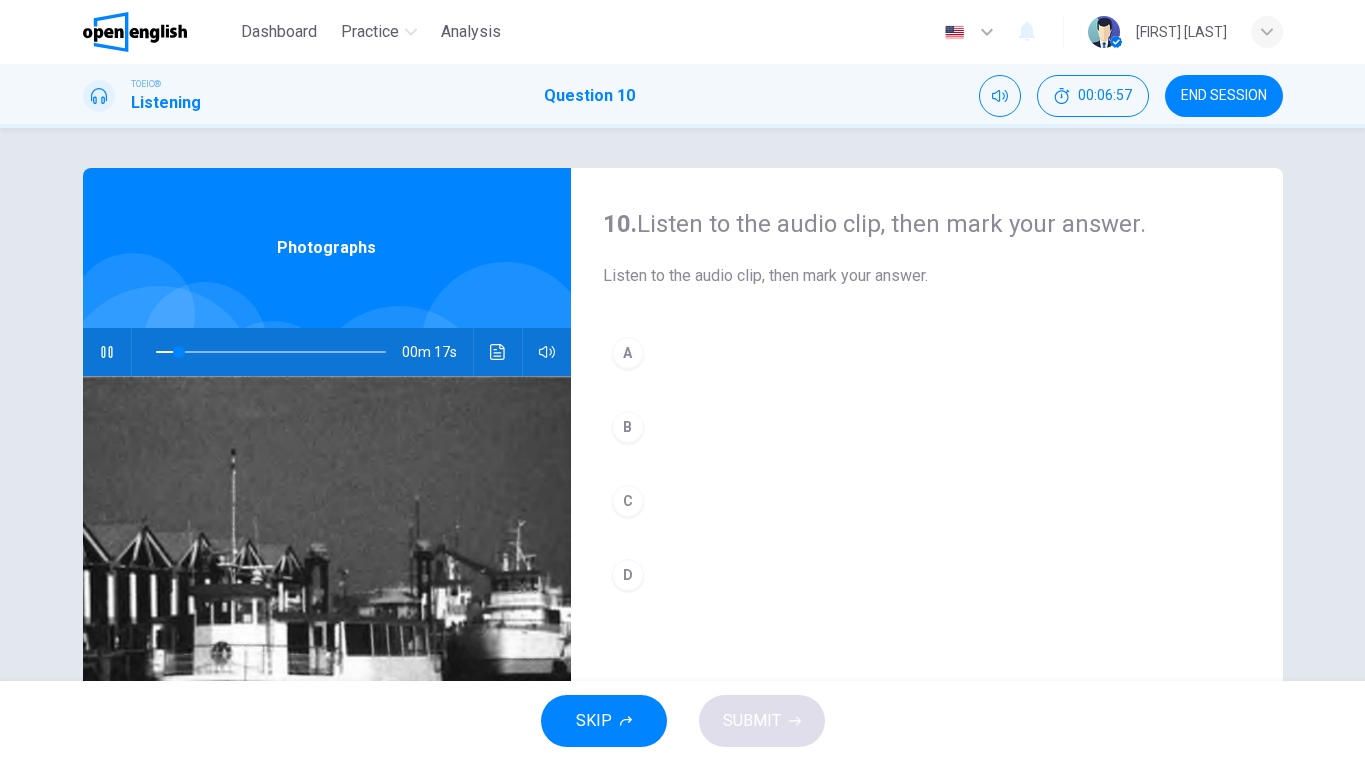 click on "A" at bounding box center (927, 353) 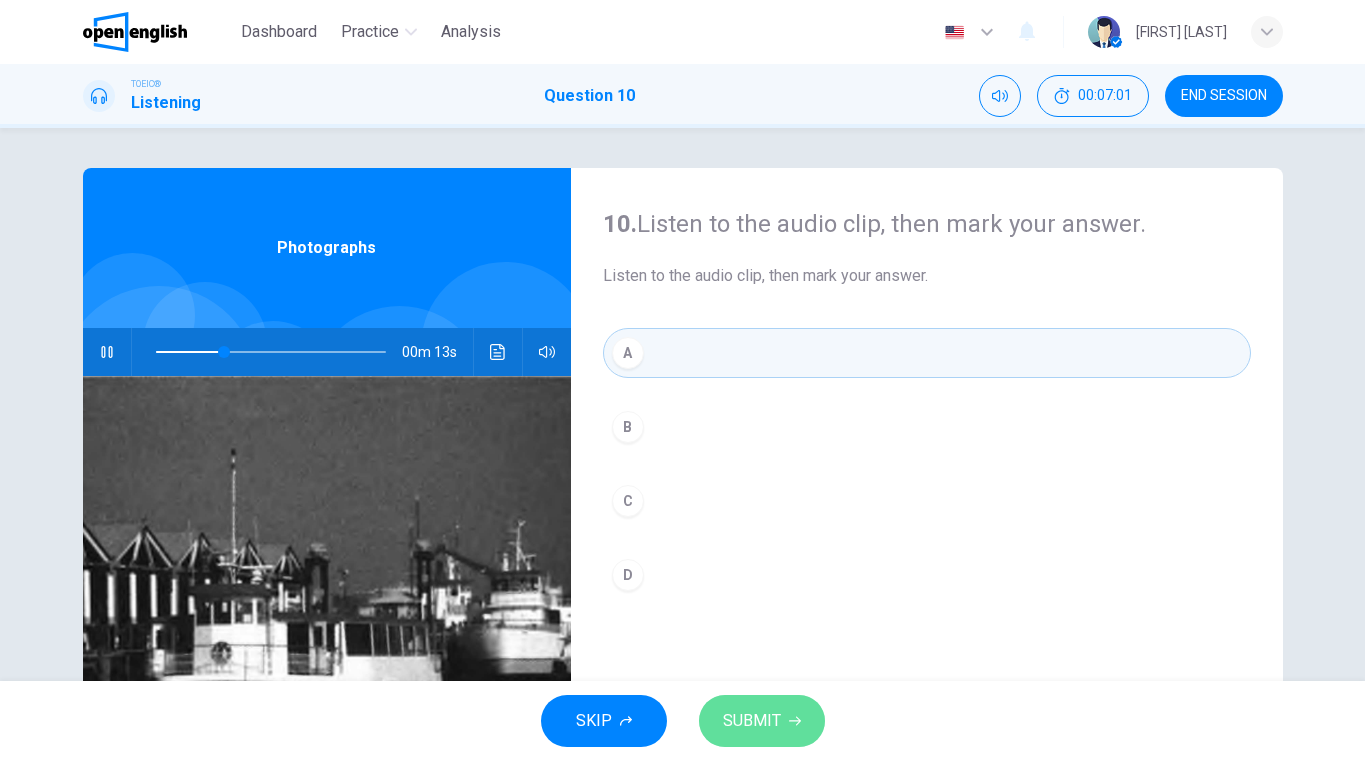 click on "SUBMIT" at bounding box center (752, 721) 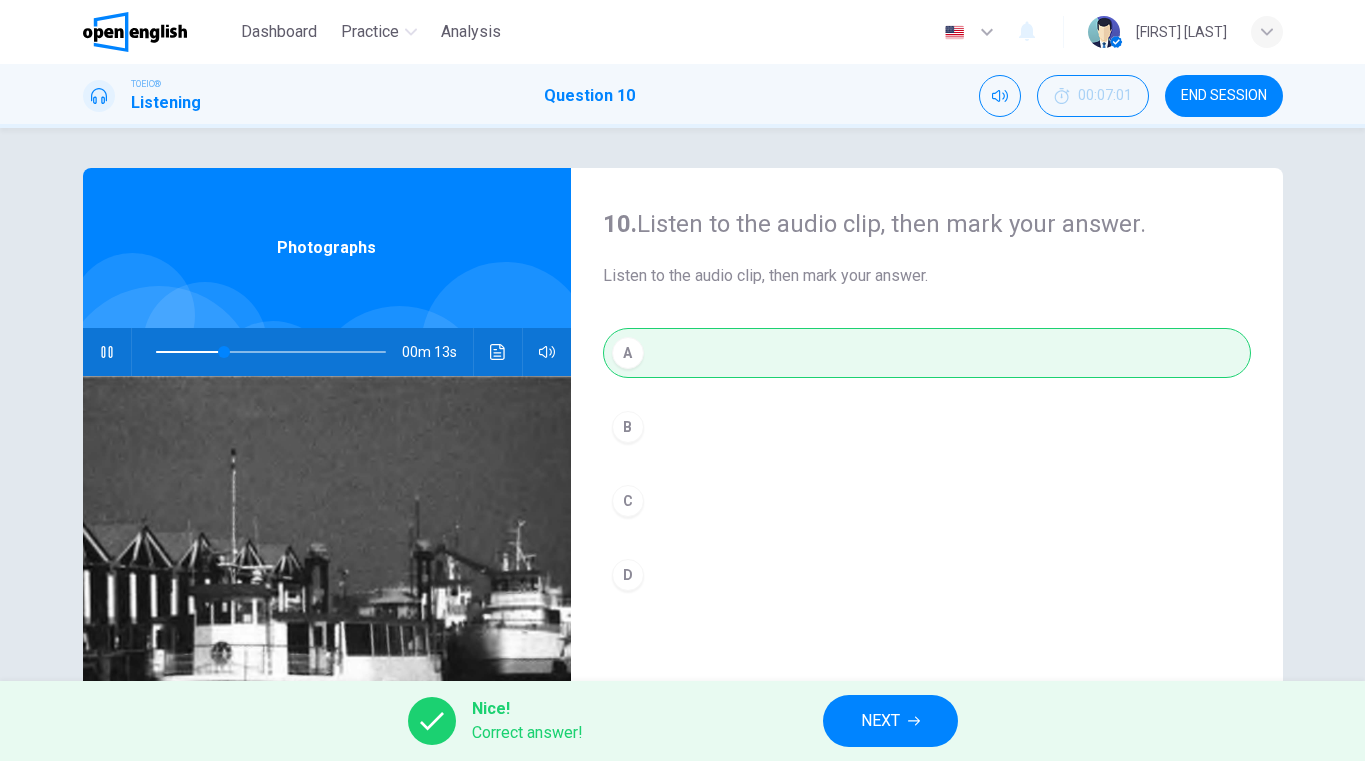type on "**" 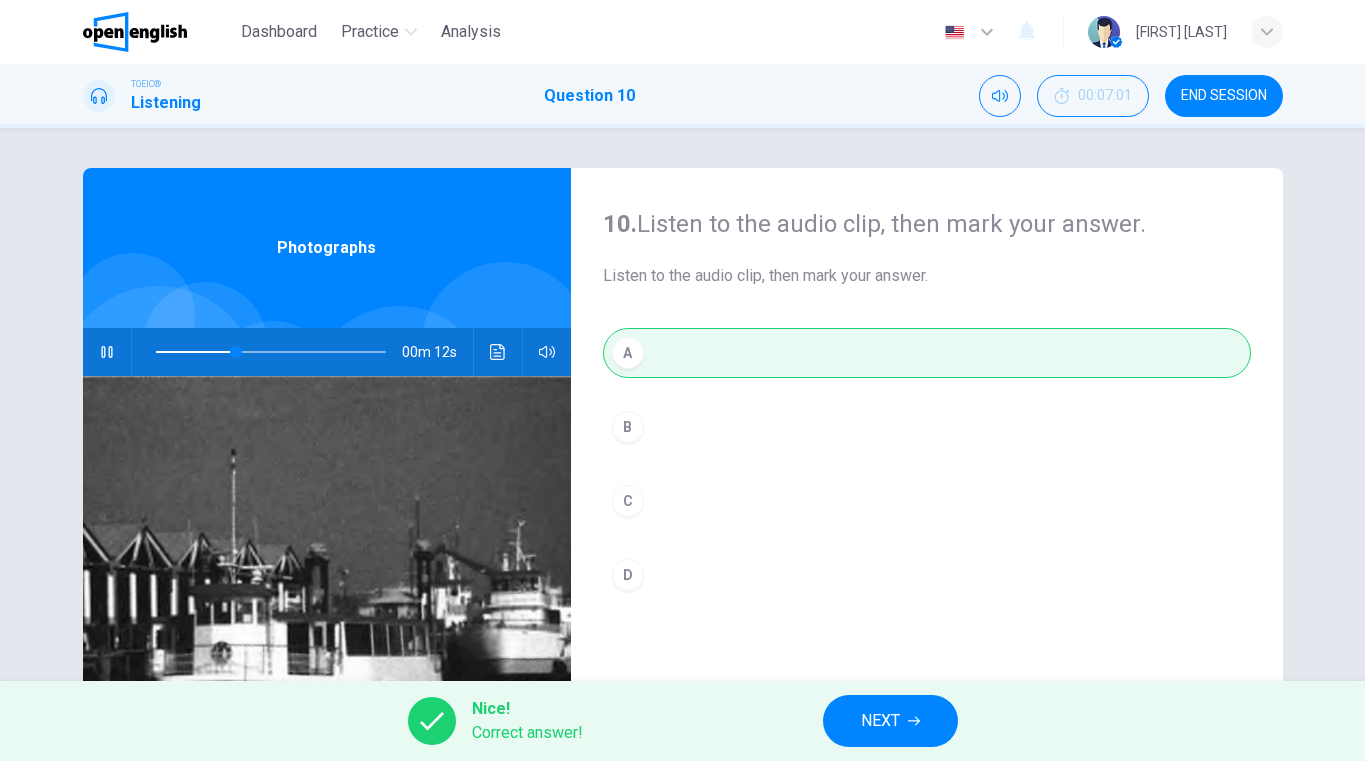 click on "NEXT" at bounding box center (890, 721) 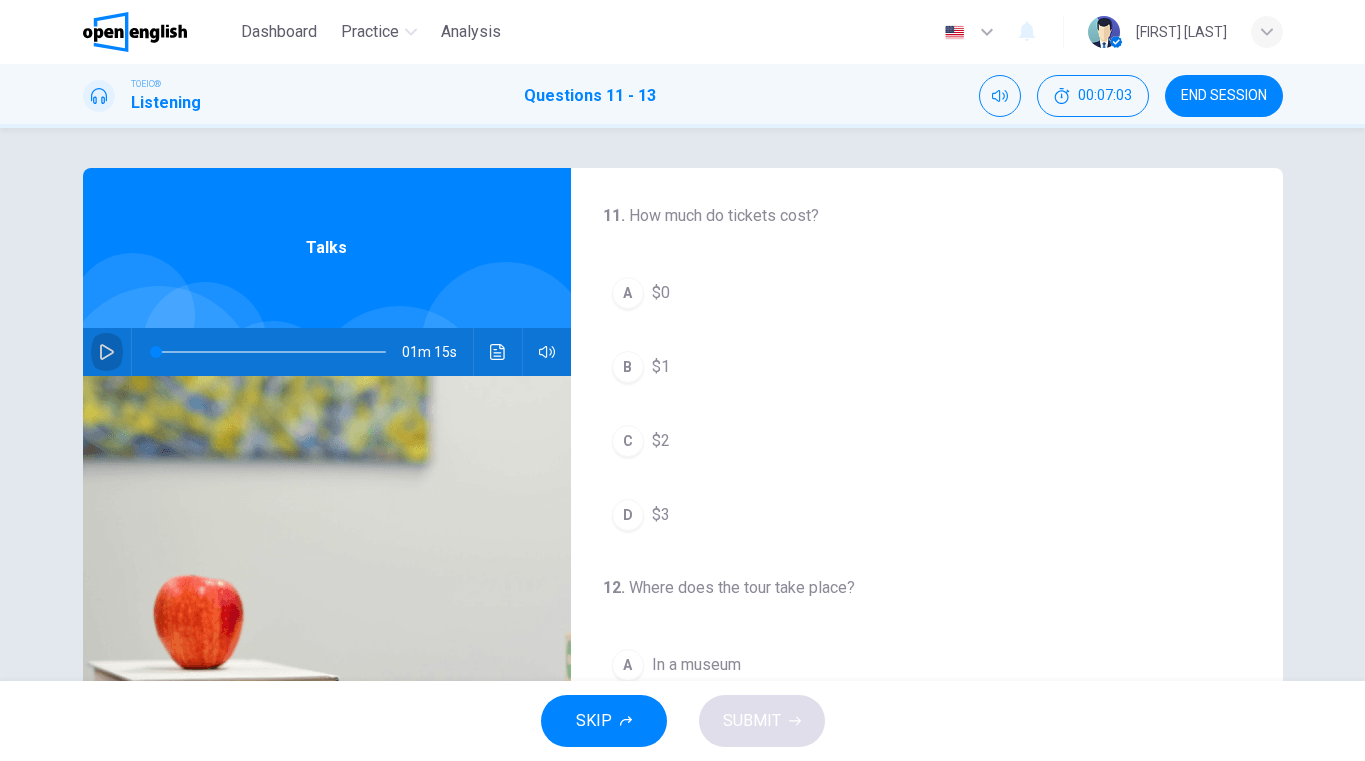 click 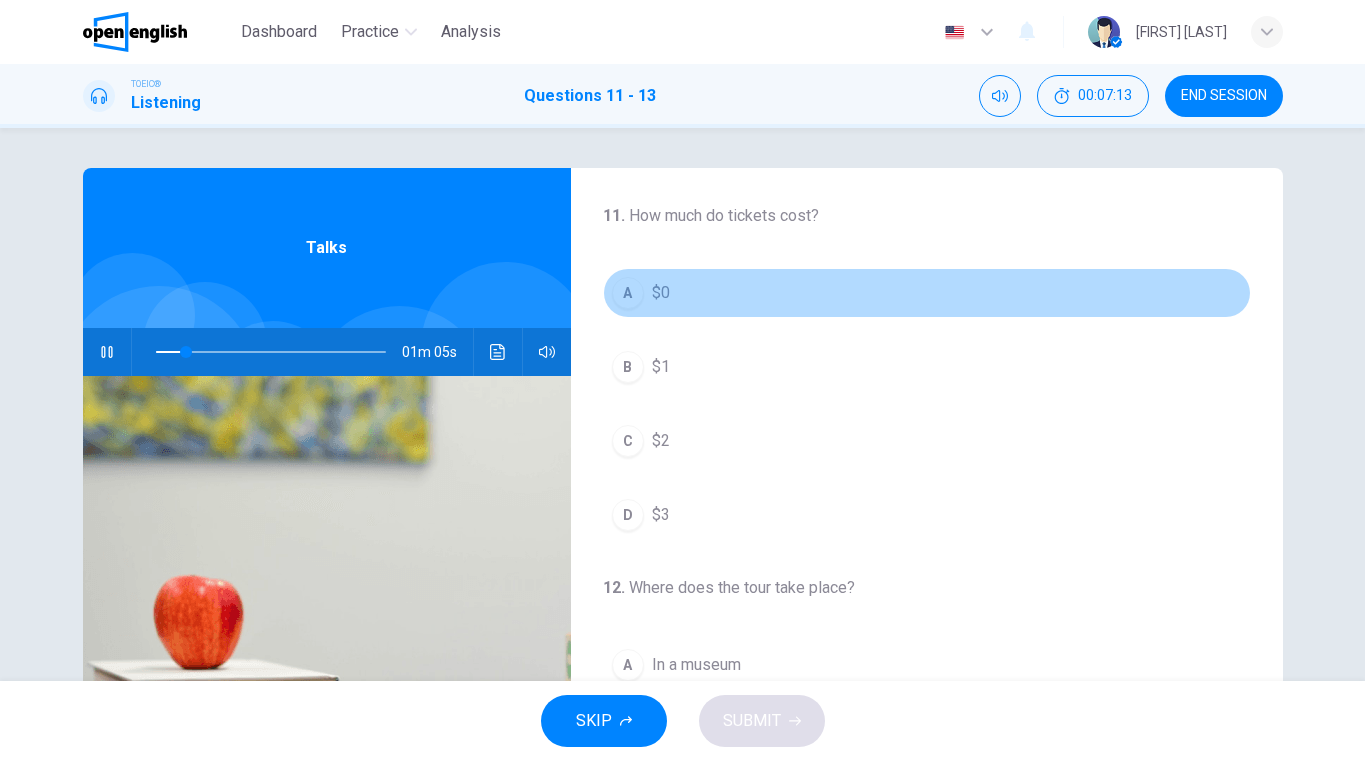click on "A" at bounding box center [628, 293] 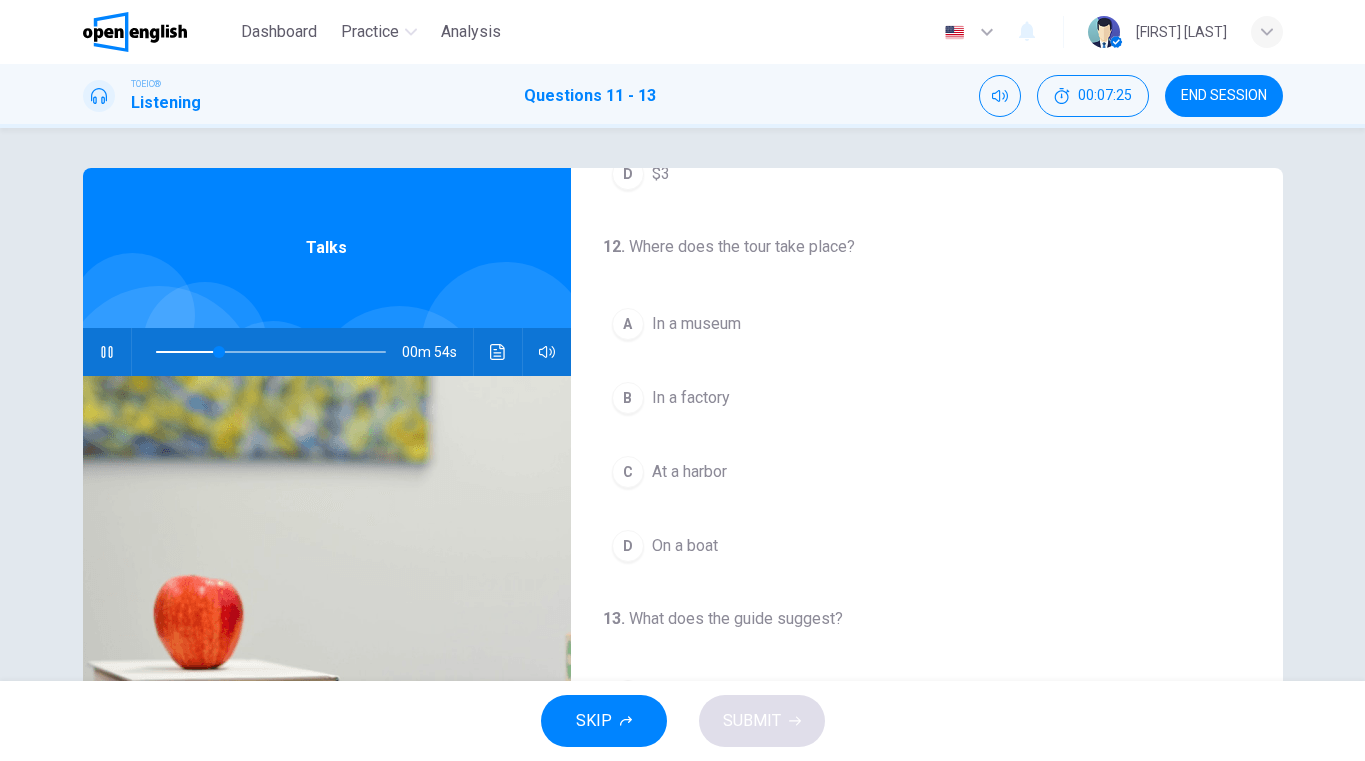 scroll, scrollTop: 342, scrollLeft: 0, axis: vertical 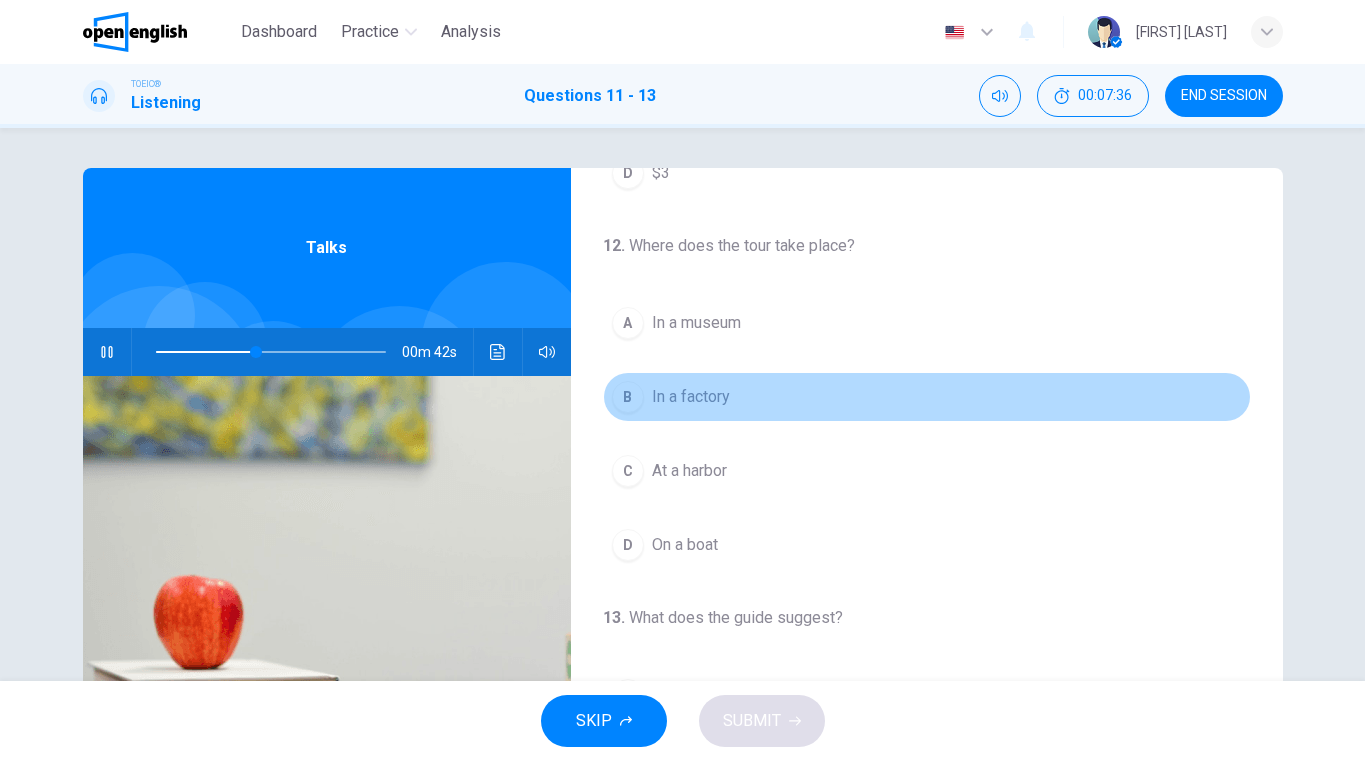 click on "In a factory" at bounding box center [691, 397] 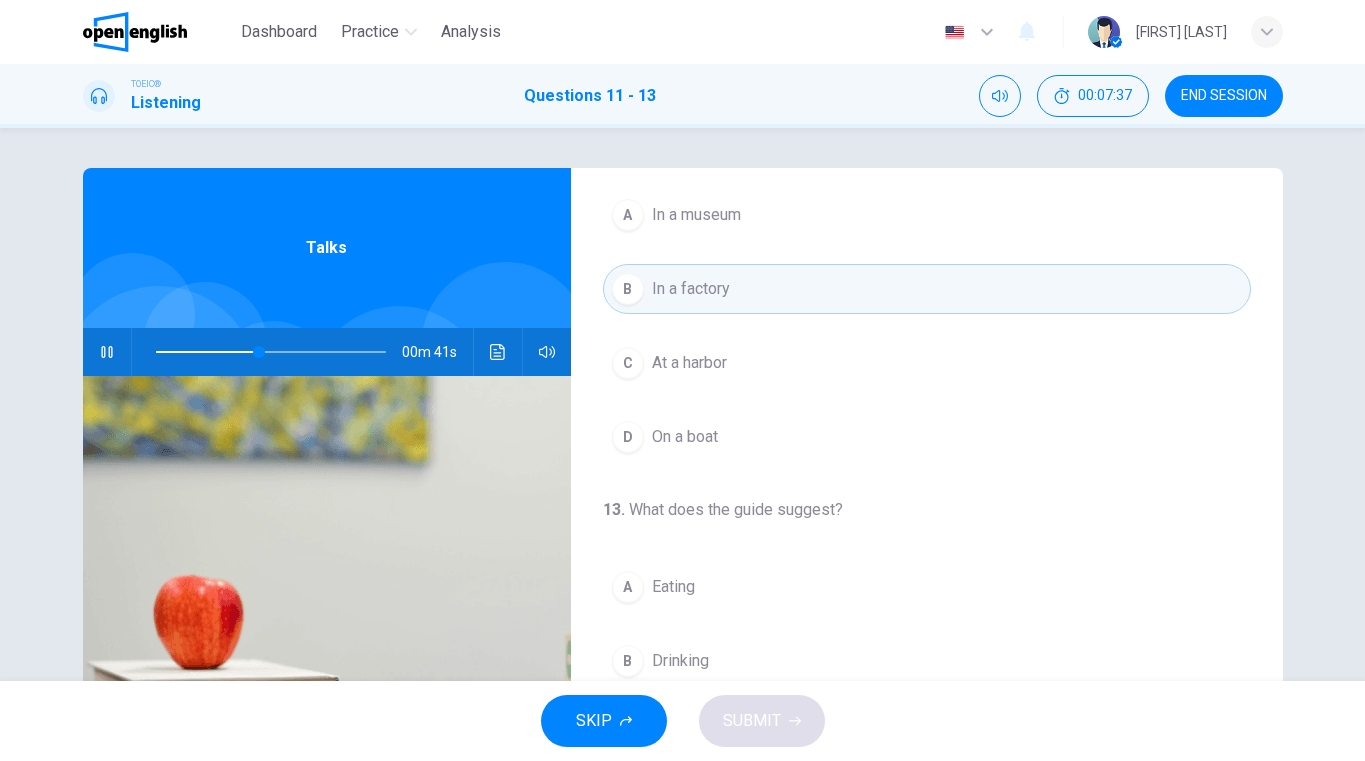scroll, scrollTop: 457, scrollLeft: 0, axis: vertical 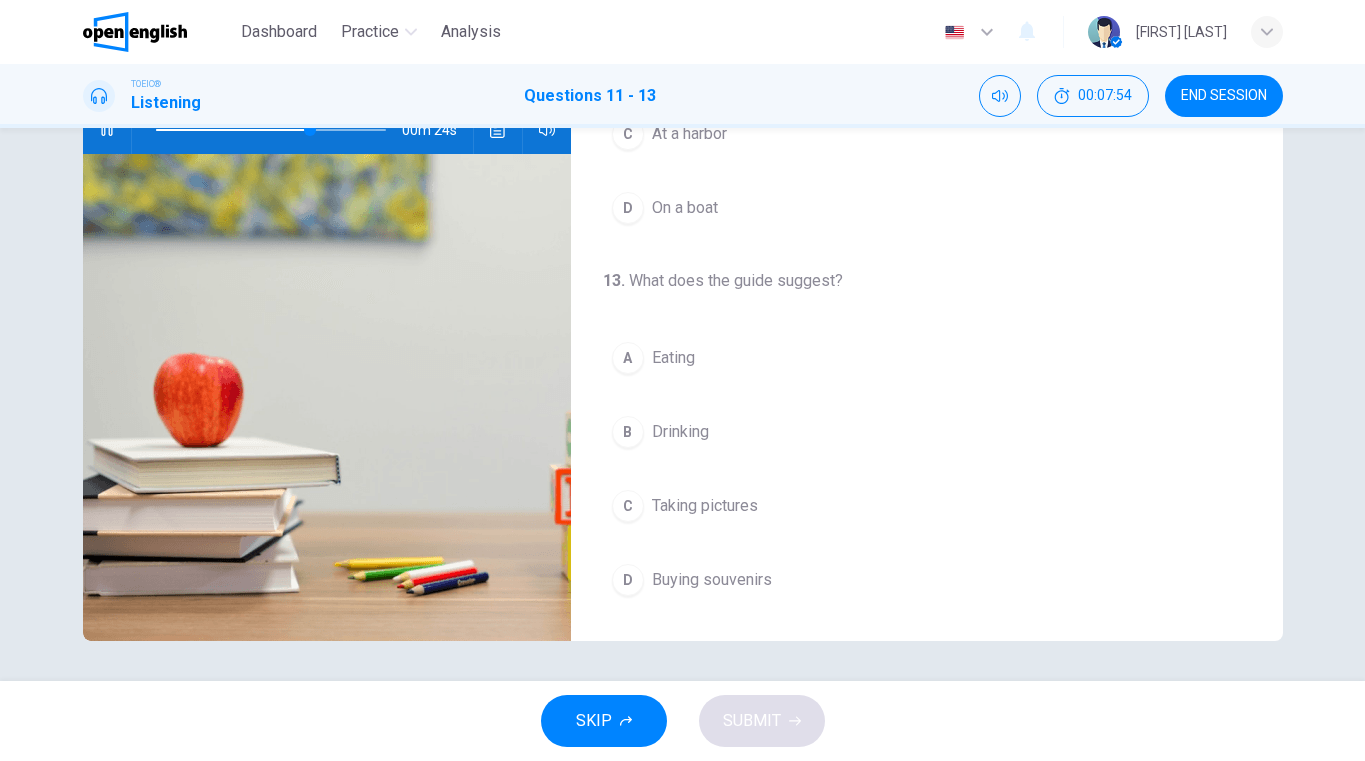 click on "Buying souvenirs" at bounding box center [712, 580] 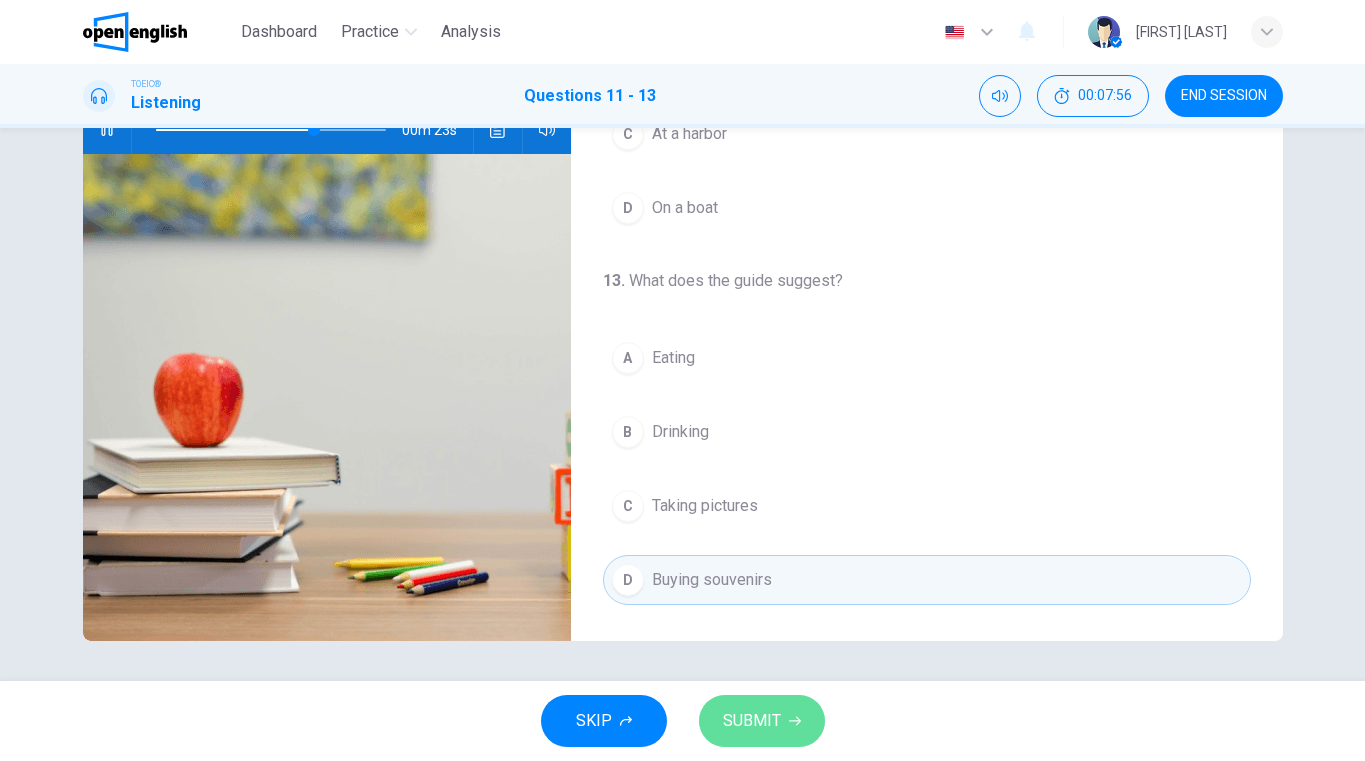 click on "SUBMIT" at bounding box center [762, 721] 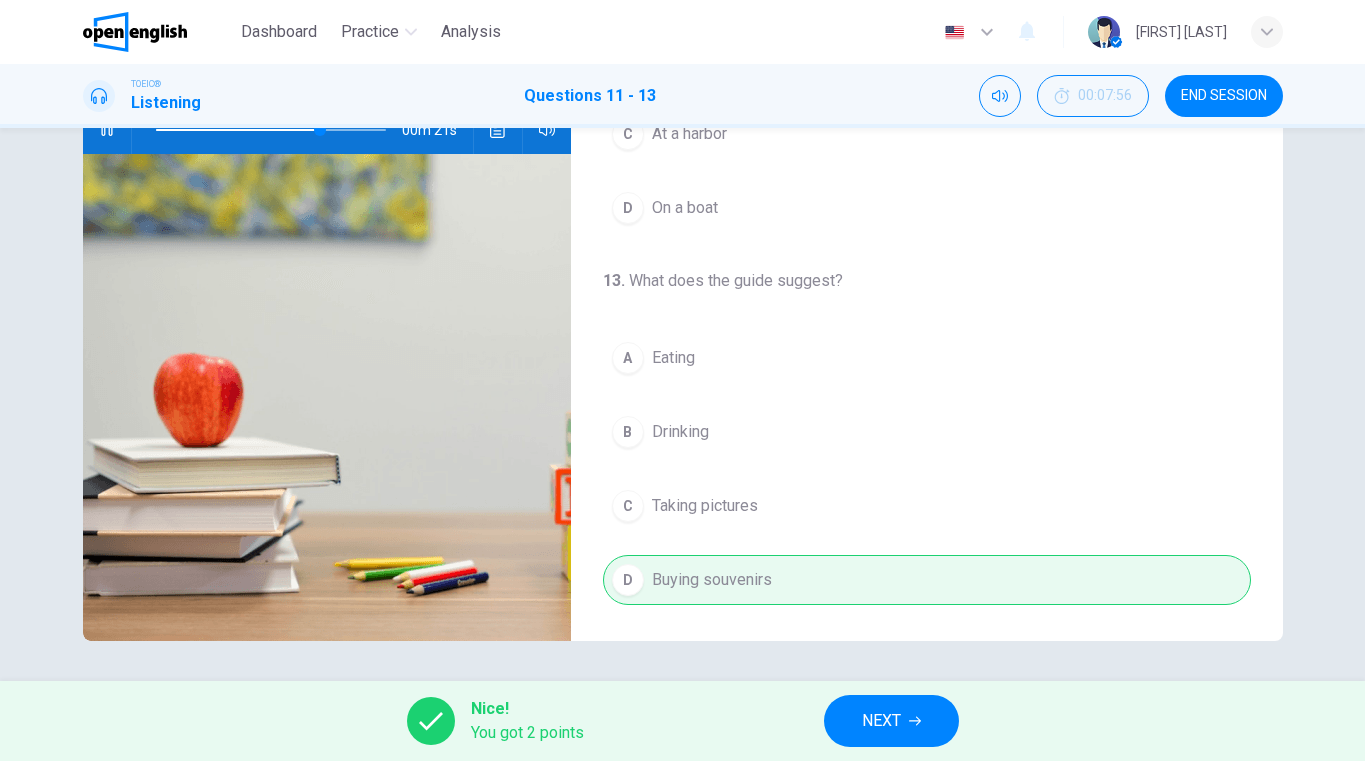 scroll, scrollTop: 0, scrollLeft: 0, axis: both 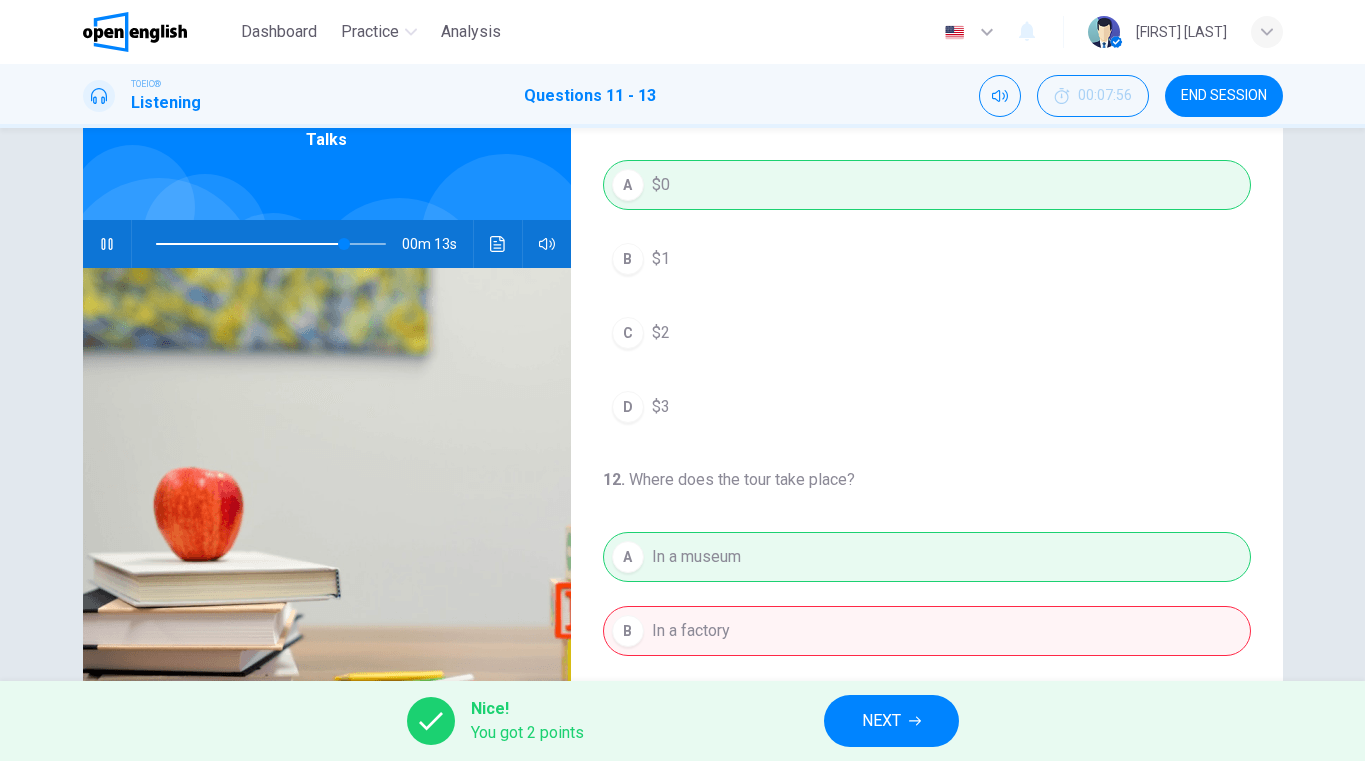 click on "A In a museum B In a factory C At a harbor D On a boat" at bounding box center (927, 668) 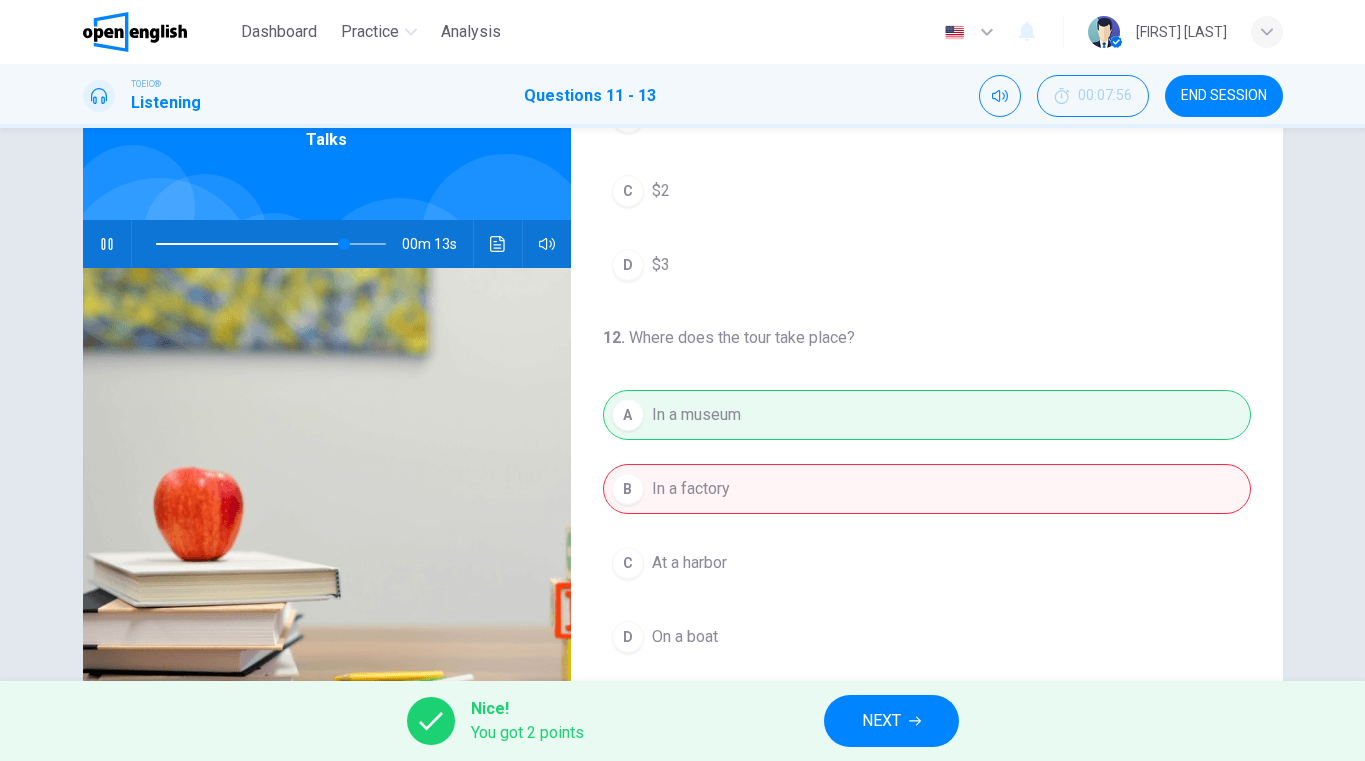scroll, scrollTop: 457, scrollLeft: 0, axis: vertical 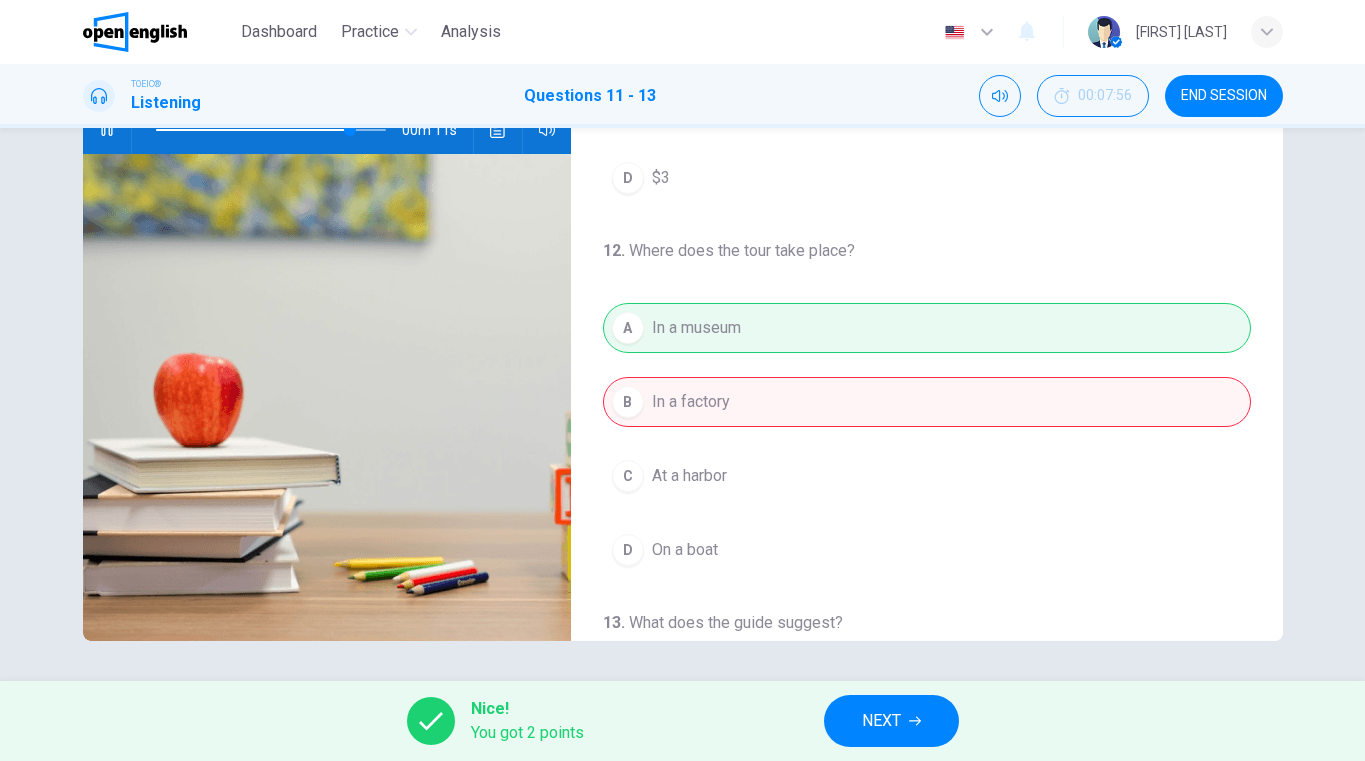 type on "**" 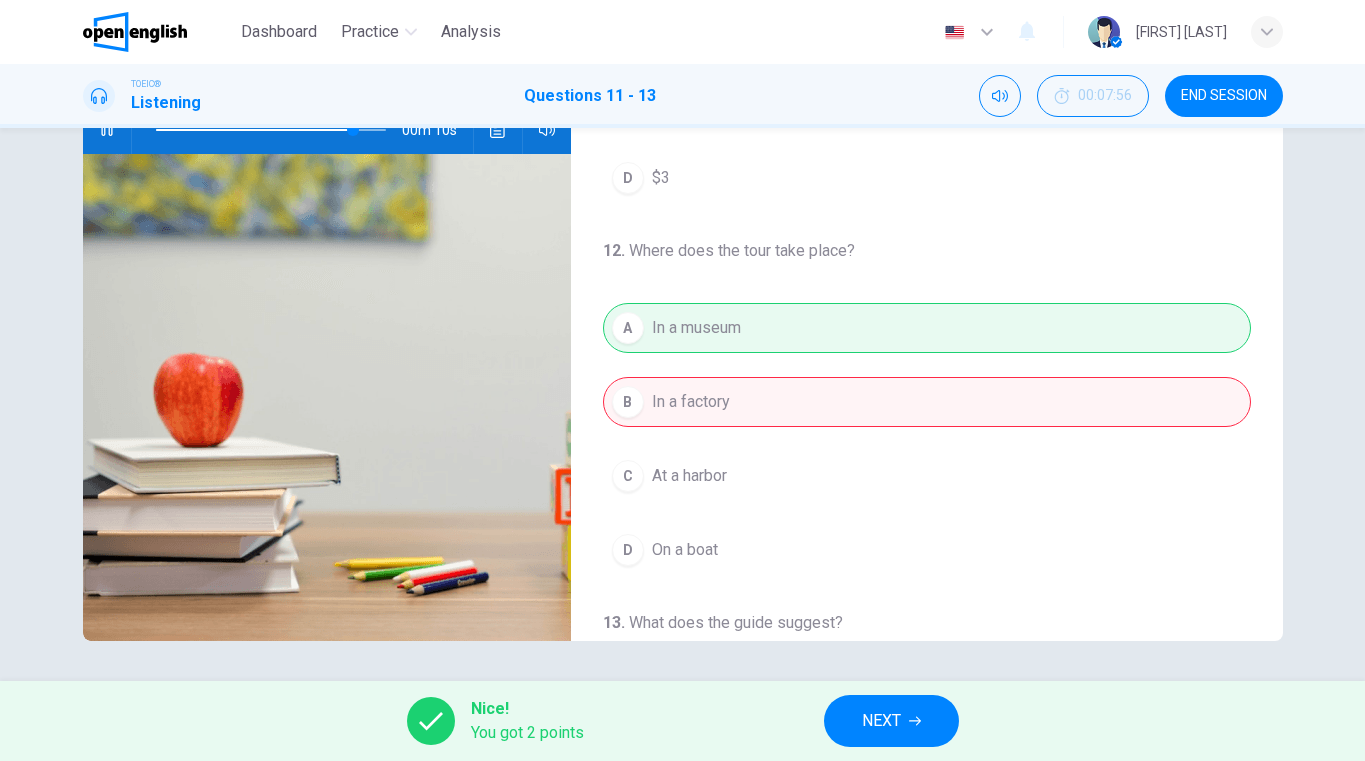 click on "NEXT" at bounding box center [881, 721] 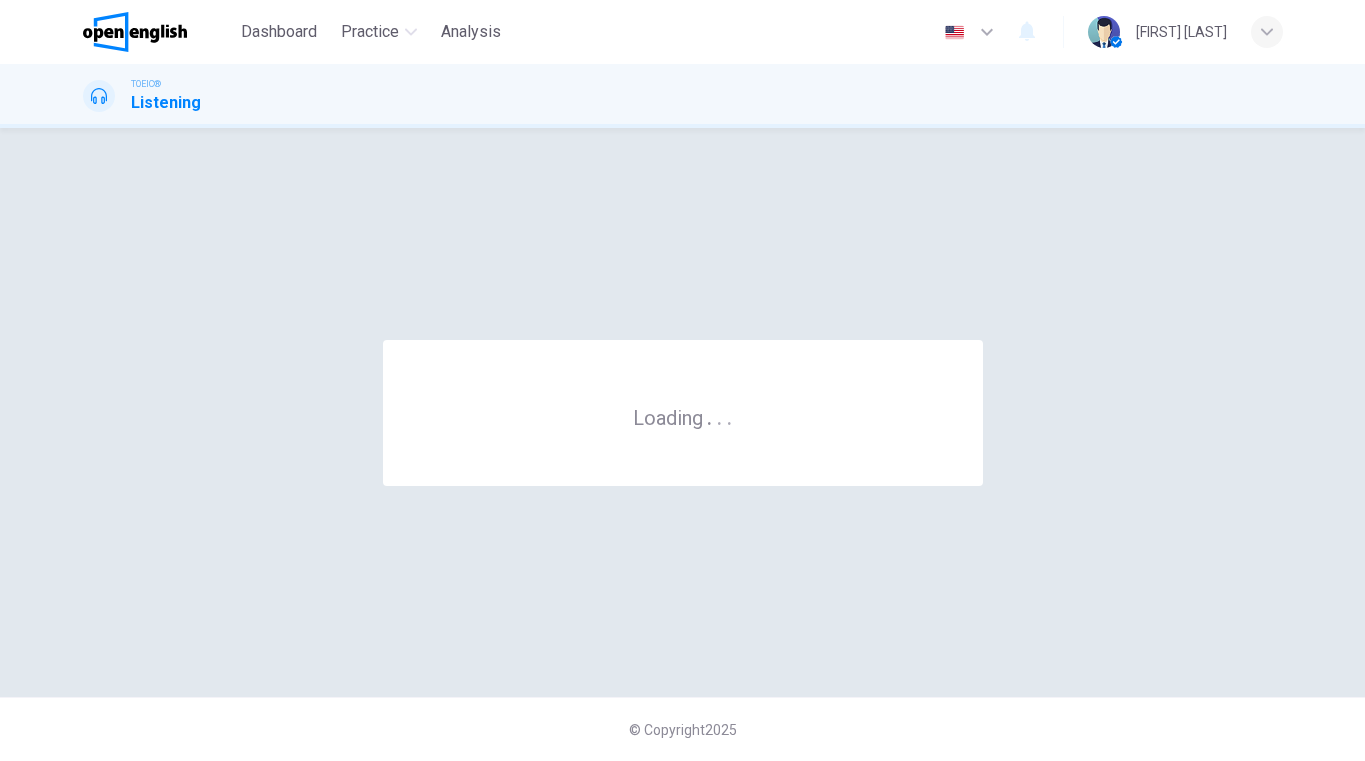 click on "© Copyright  2025" at bounding box center (682, 729) 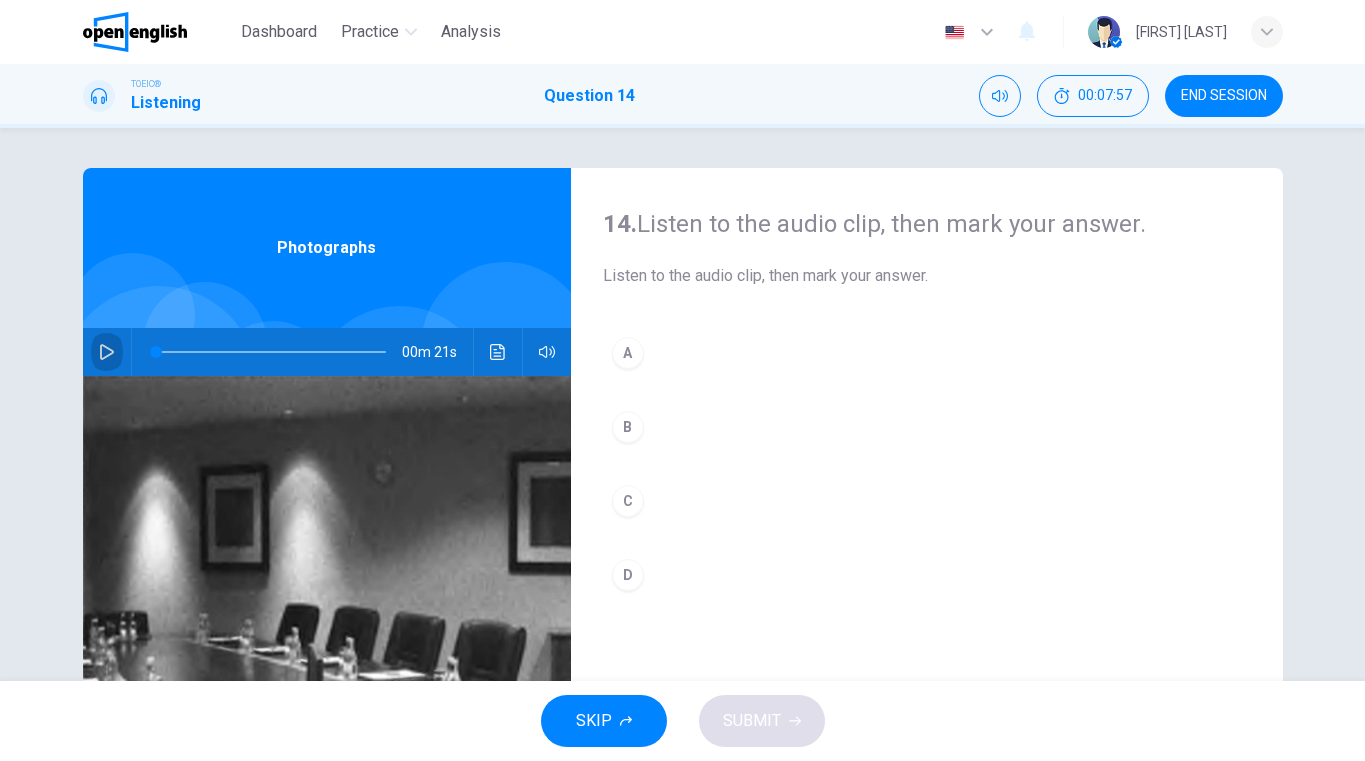 click 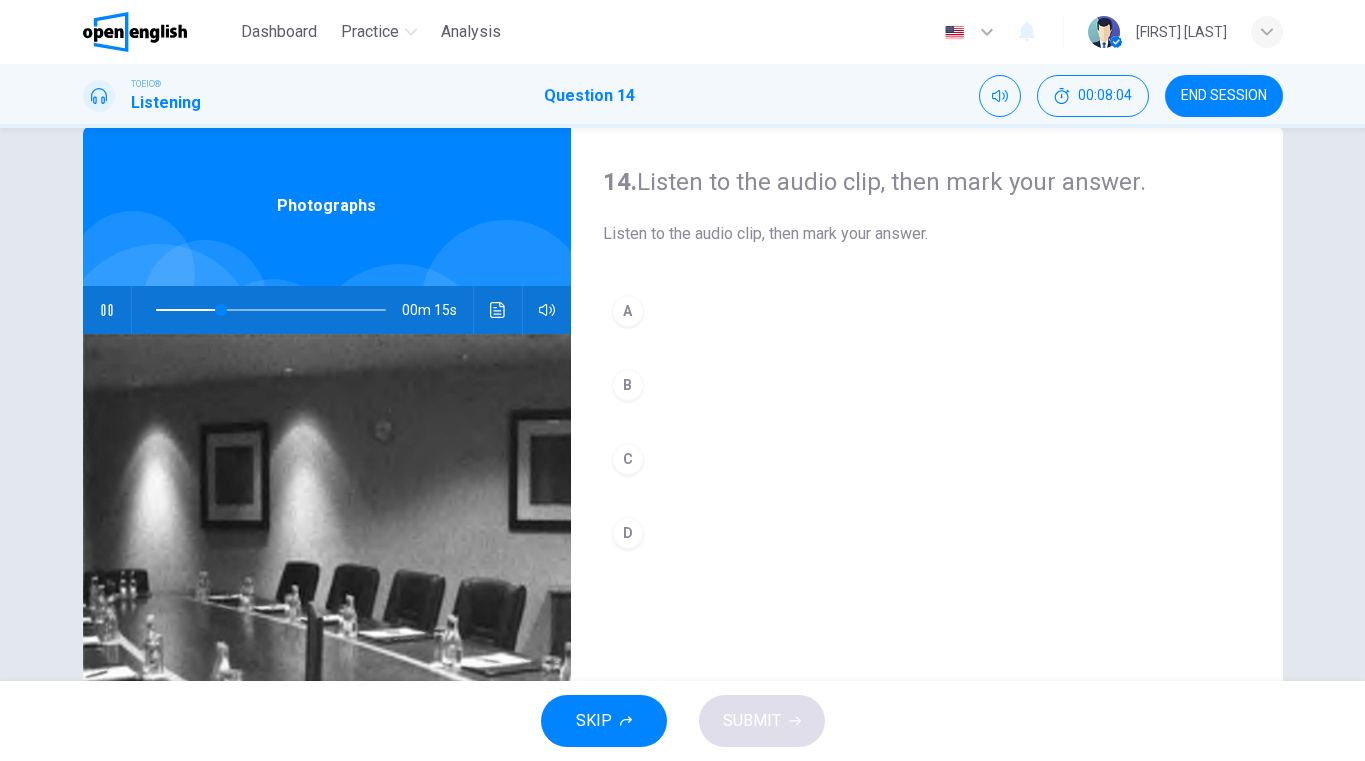 scroll, scrollTop: 114, scrollLeft: 0, axis: vertical 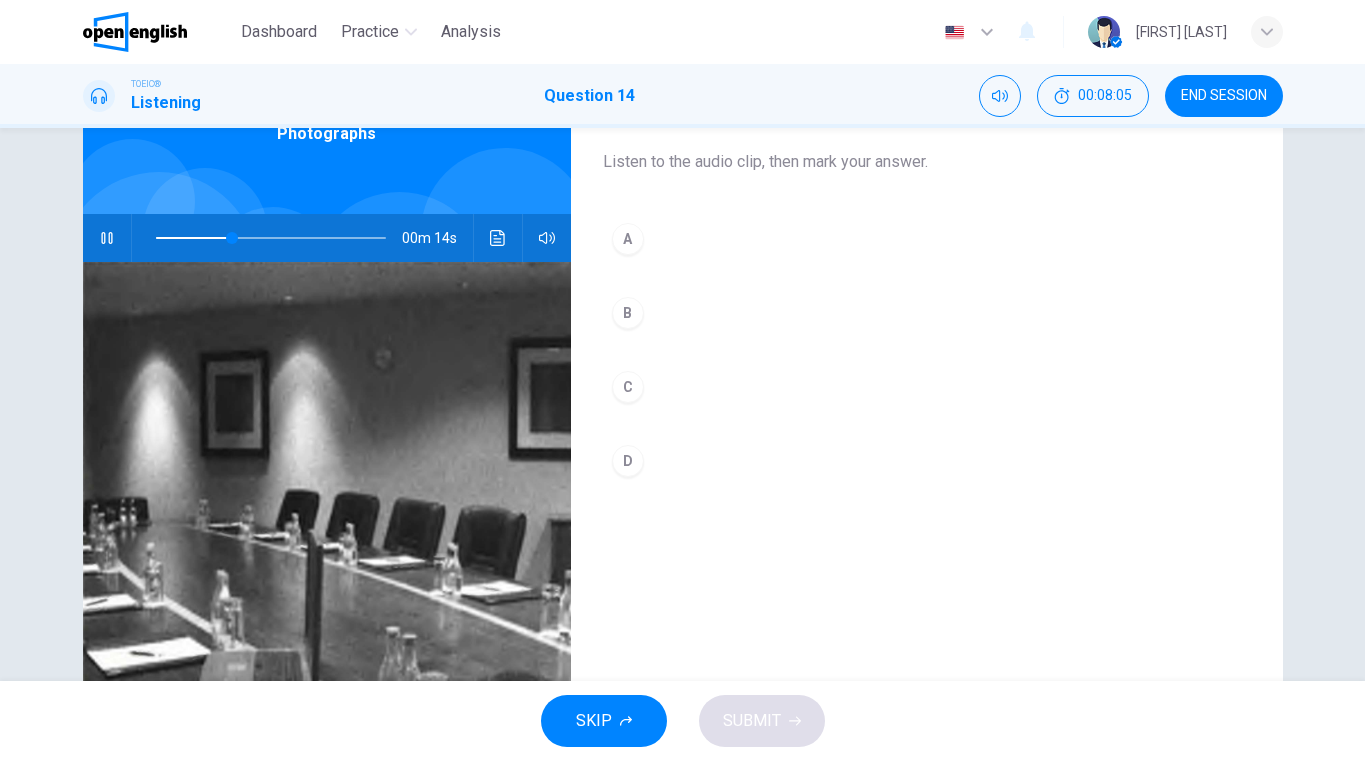 click on "A" at bounding box center [628, 239] 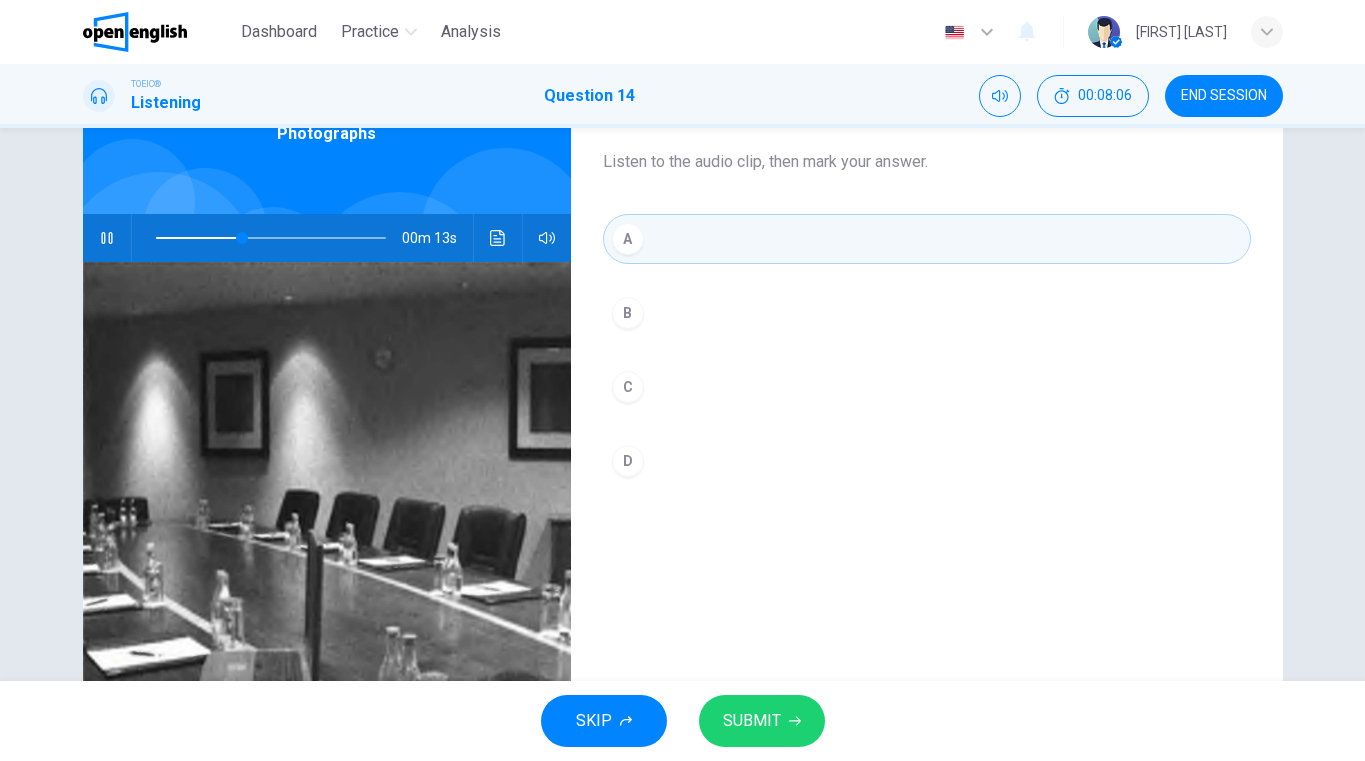 click on "SUBMIT" at bounding box center (752, 721) 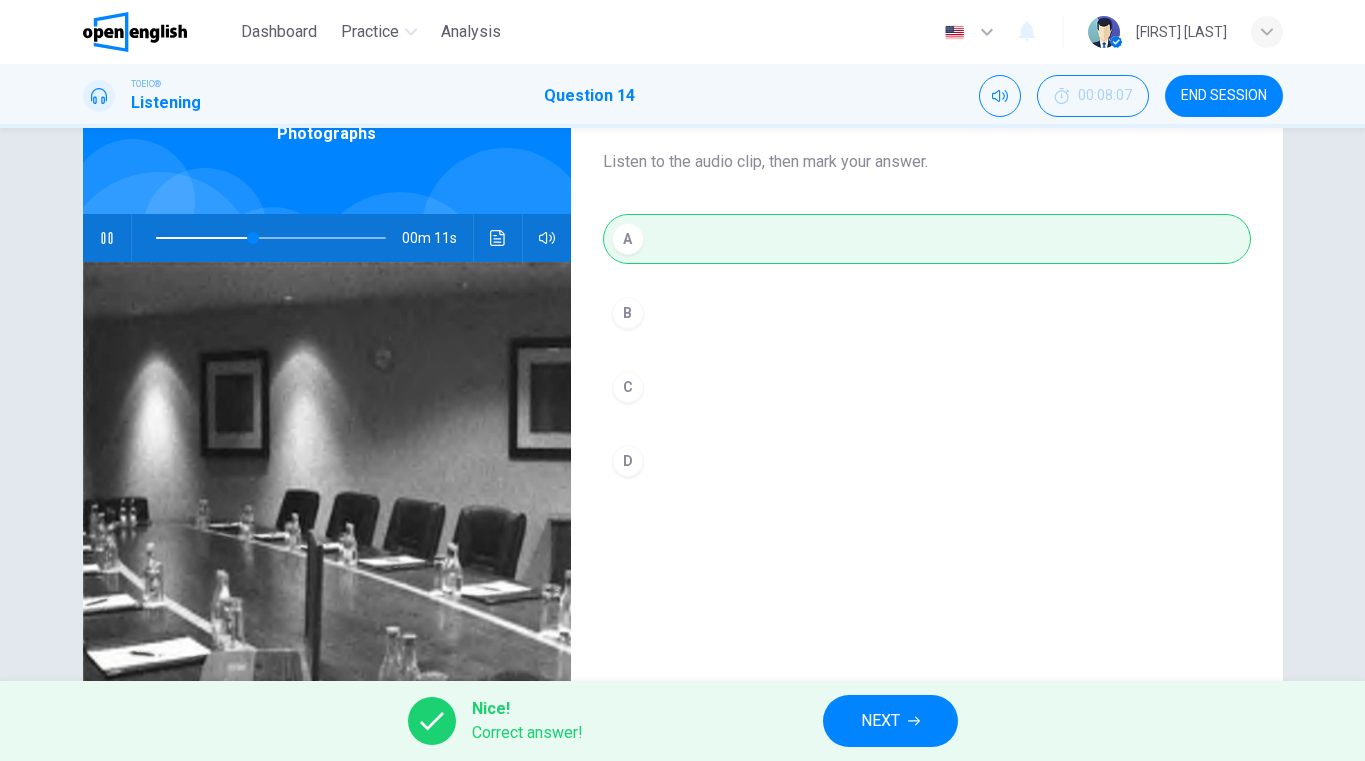 type on "**" 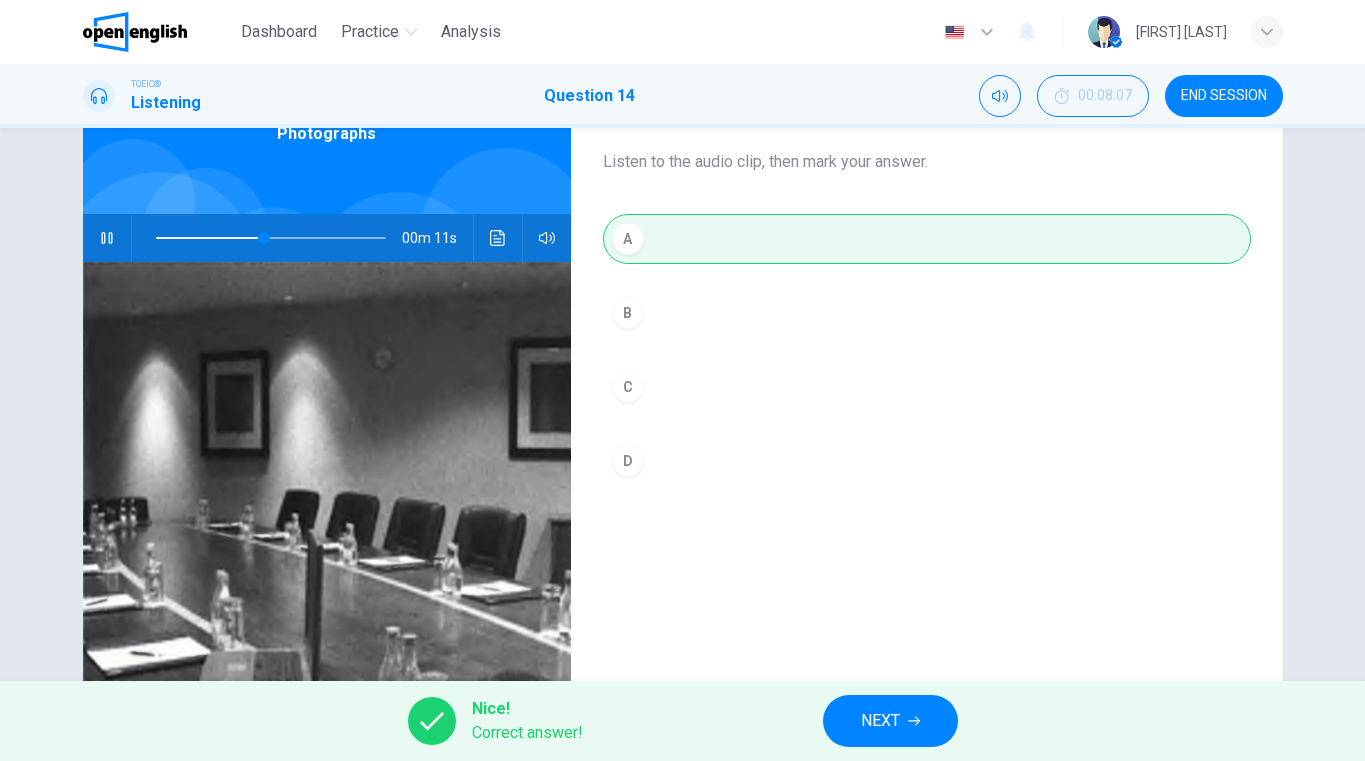 click on "NEXT" at bounding box center (880, 721) 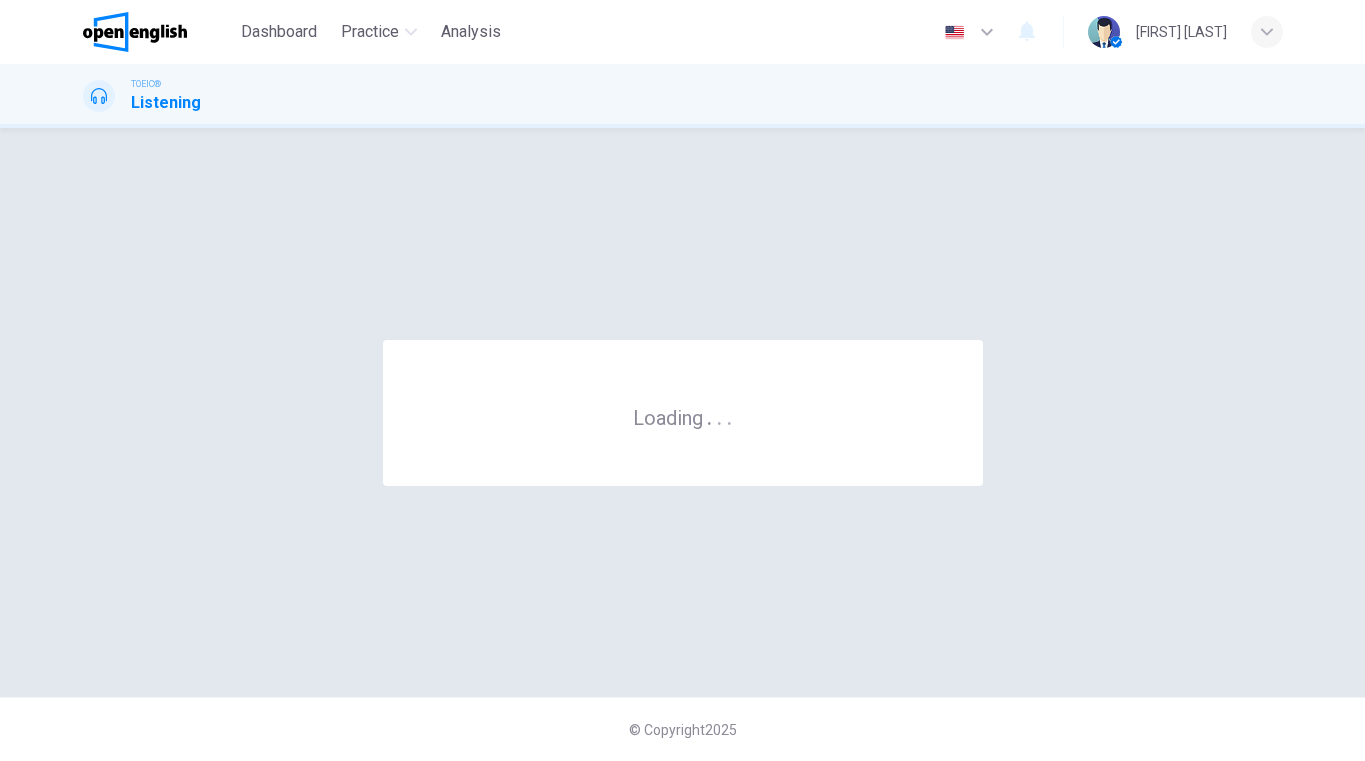 scroll, scrollTop: 0, scrollLeft: 0, axis: both 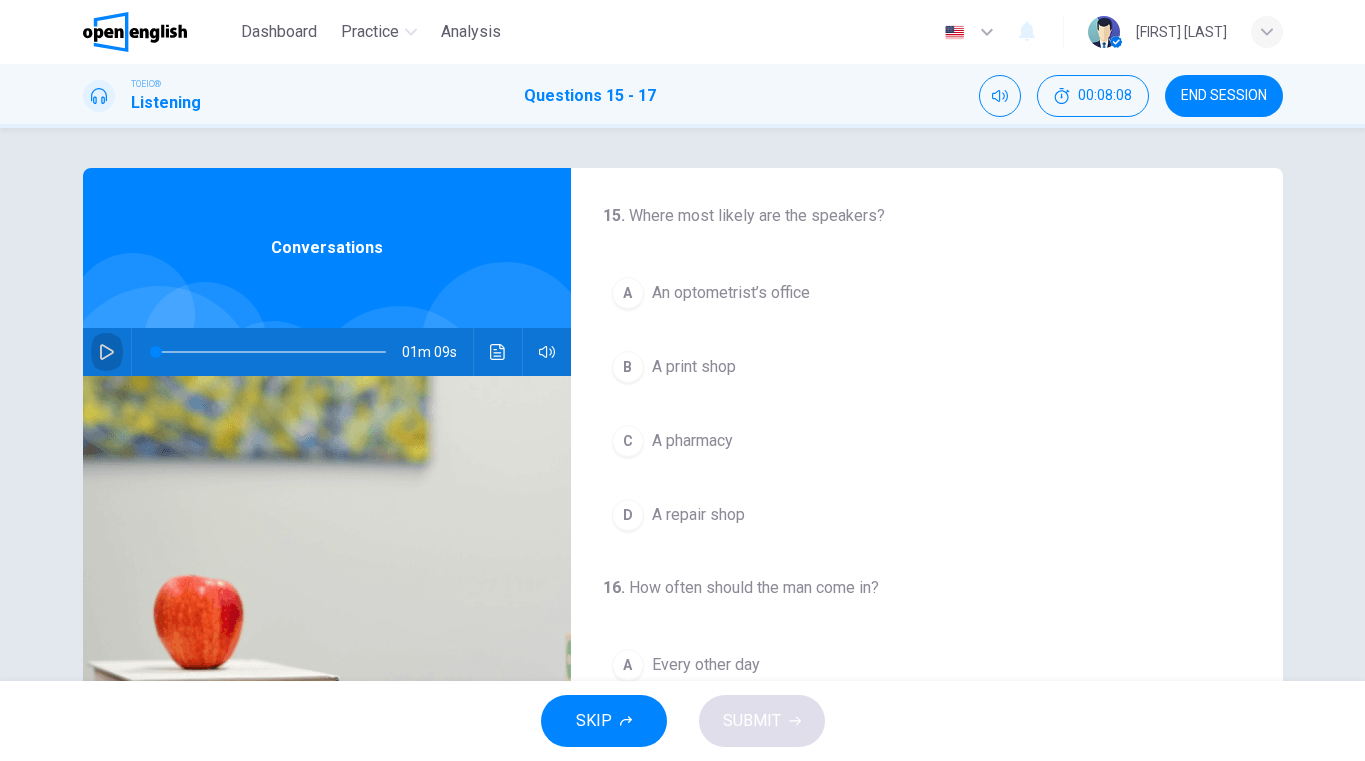 click 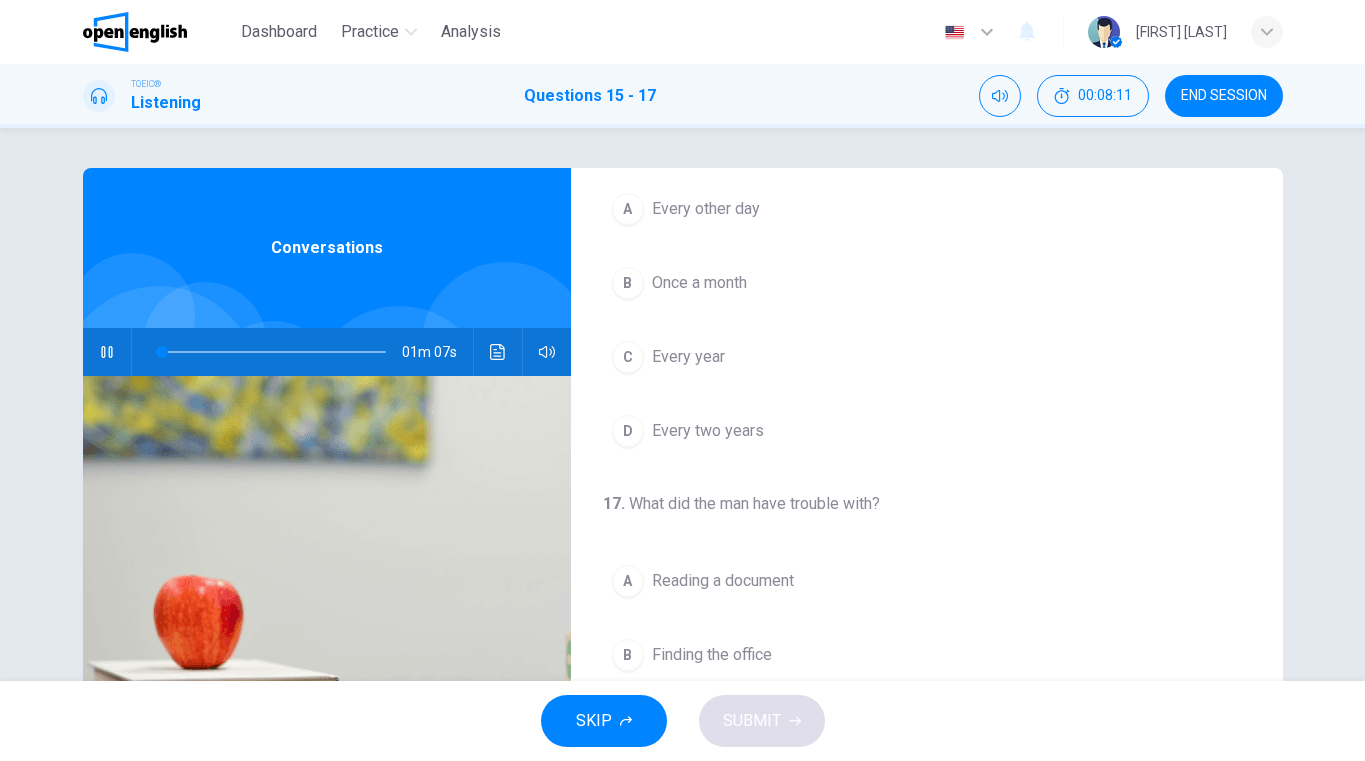 scroll, scrollTop: 457, scrollLeft: 0, axis: vertical 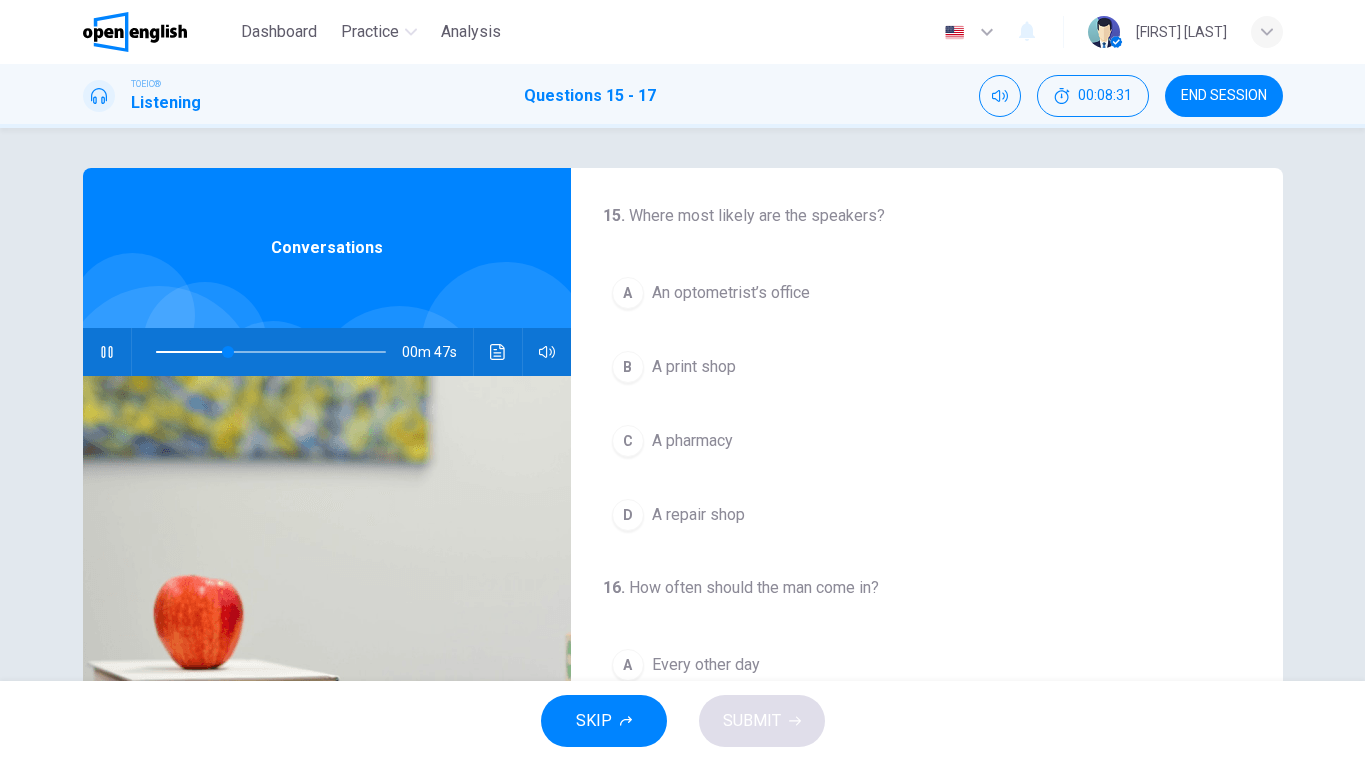 click on "A repair shop" at bounding box center [698, 515] 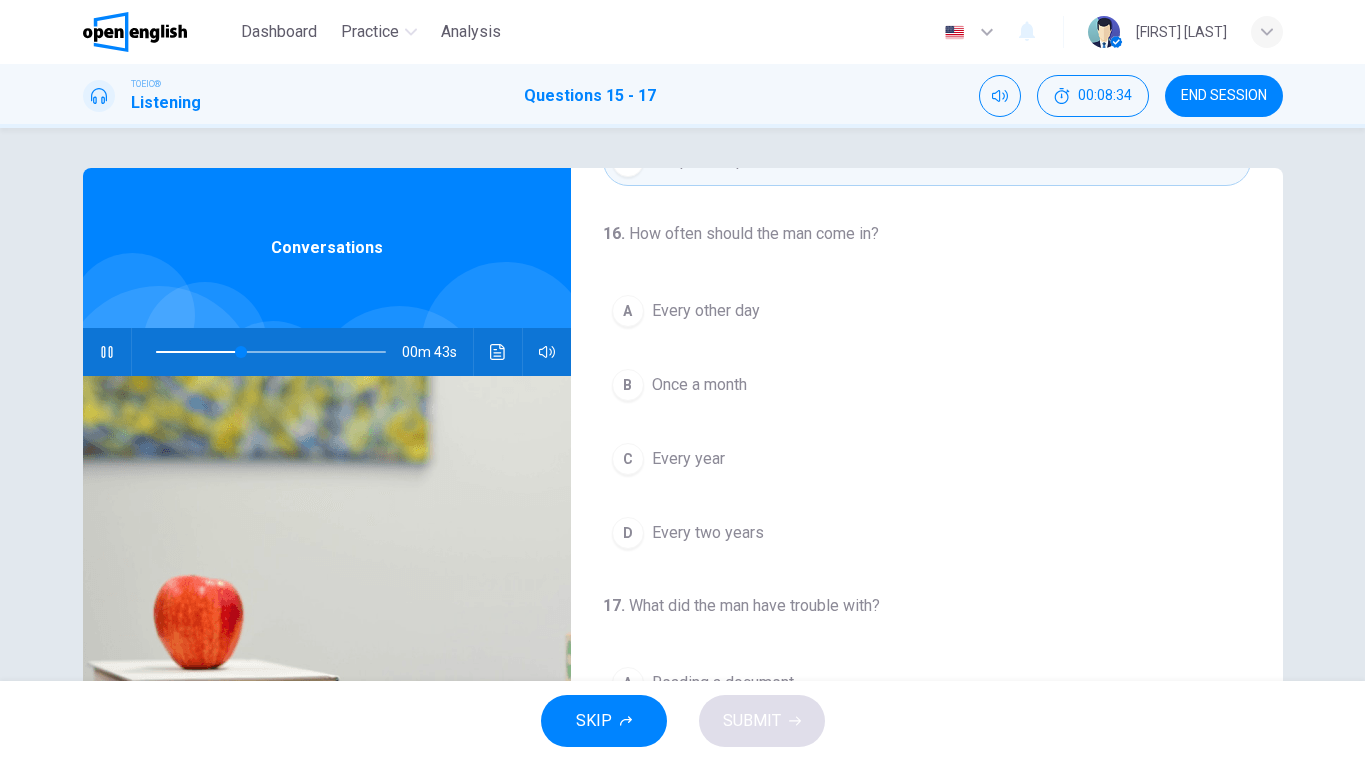 scroll, scrollTop: 342, scrollLeft: 0, axis: vertical 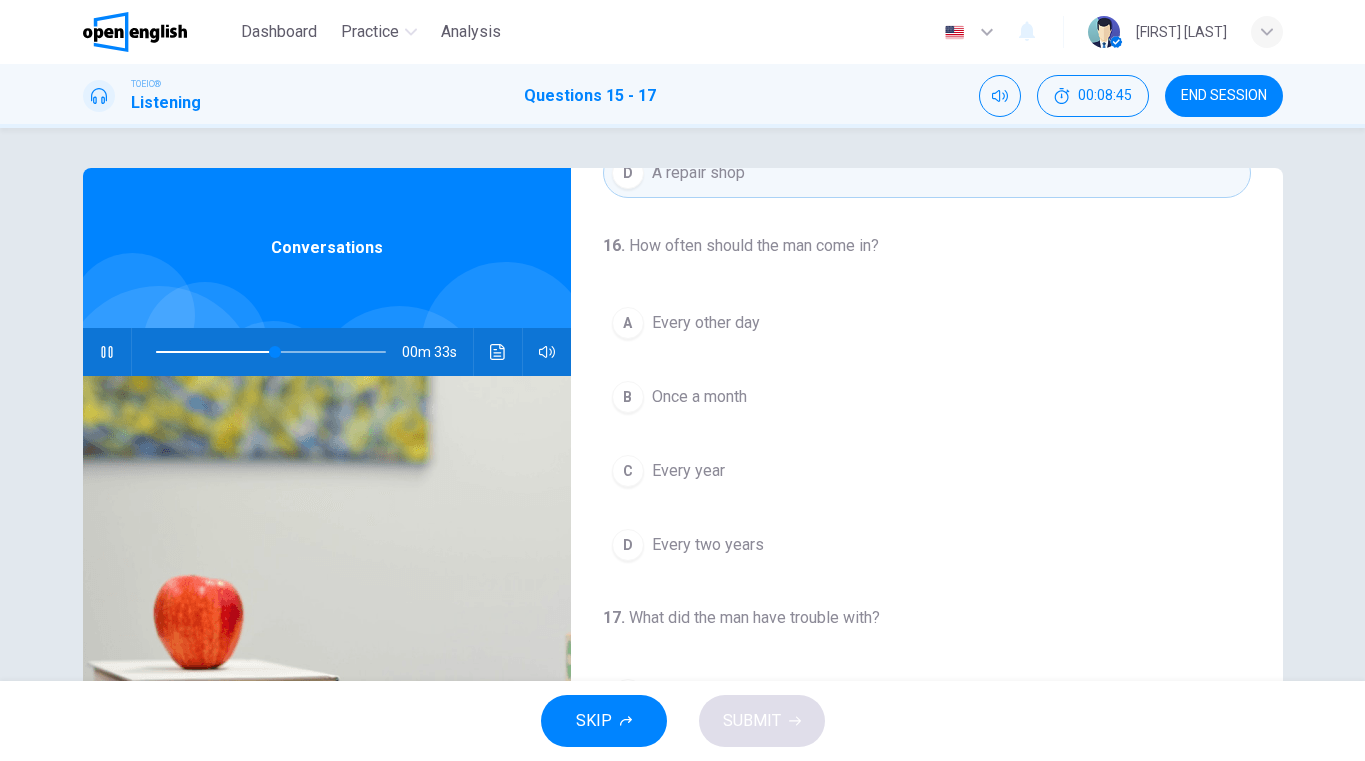 click on "Once a month" at bounding box center (699, 397) 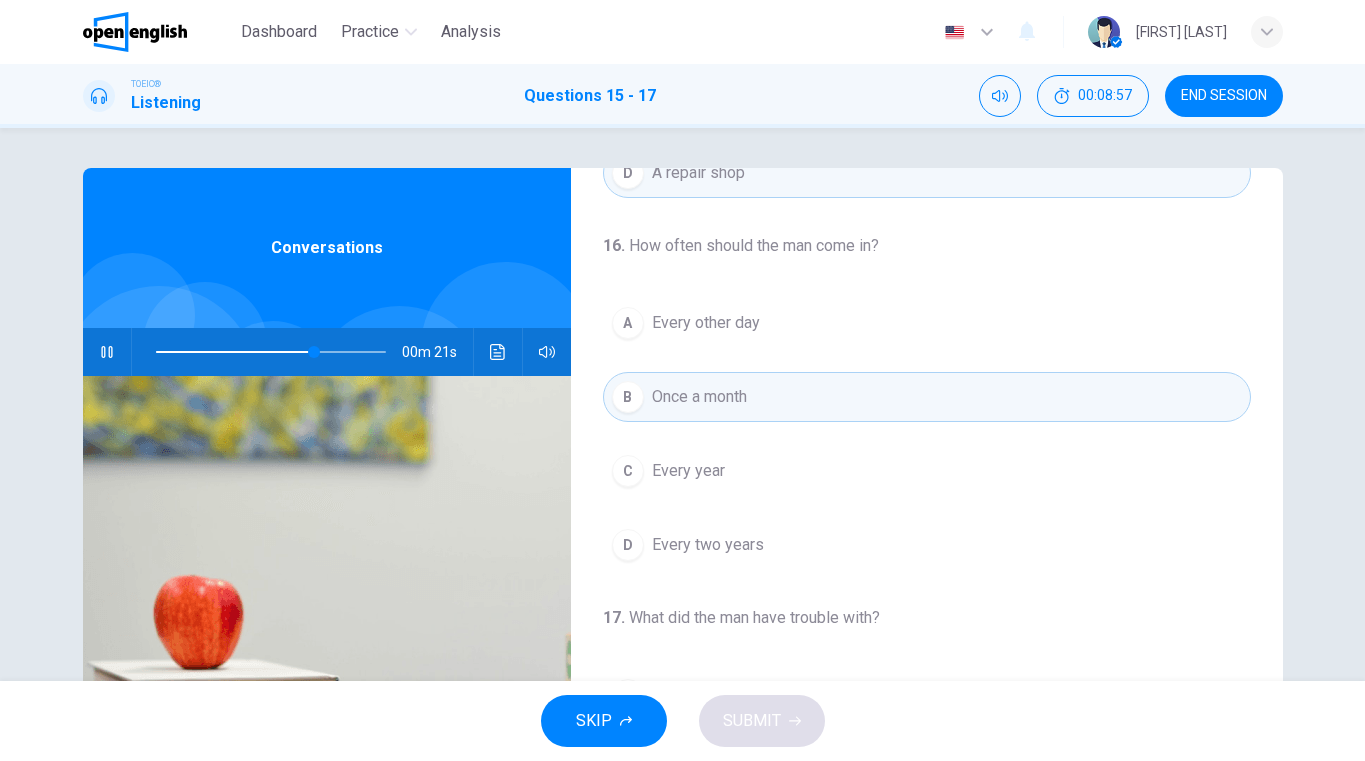 scroll, scrollTop: 457, scrollLeft: 0, axis: vertical 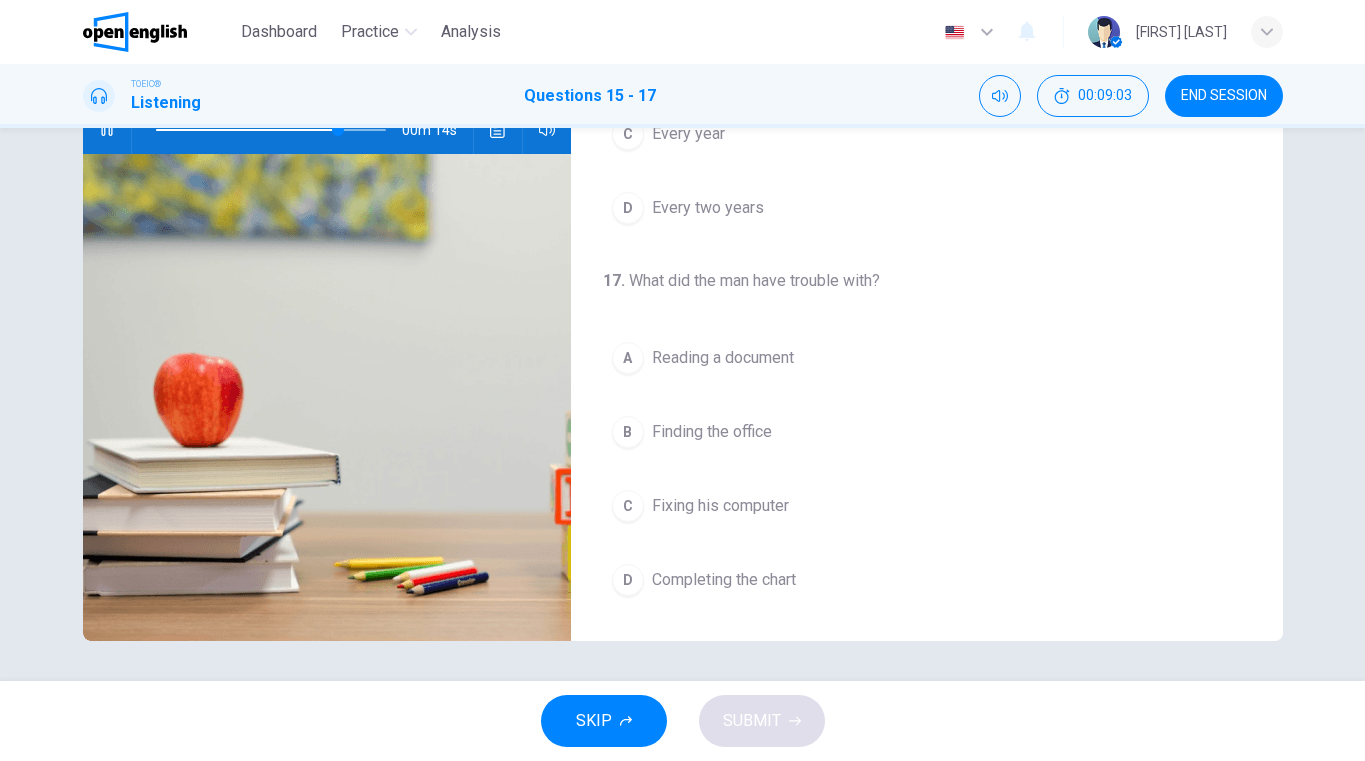 click on "Reading a document" at bounding box center (723, 358) 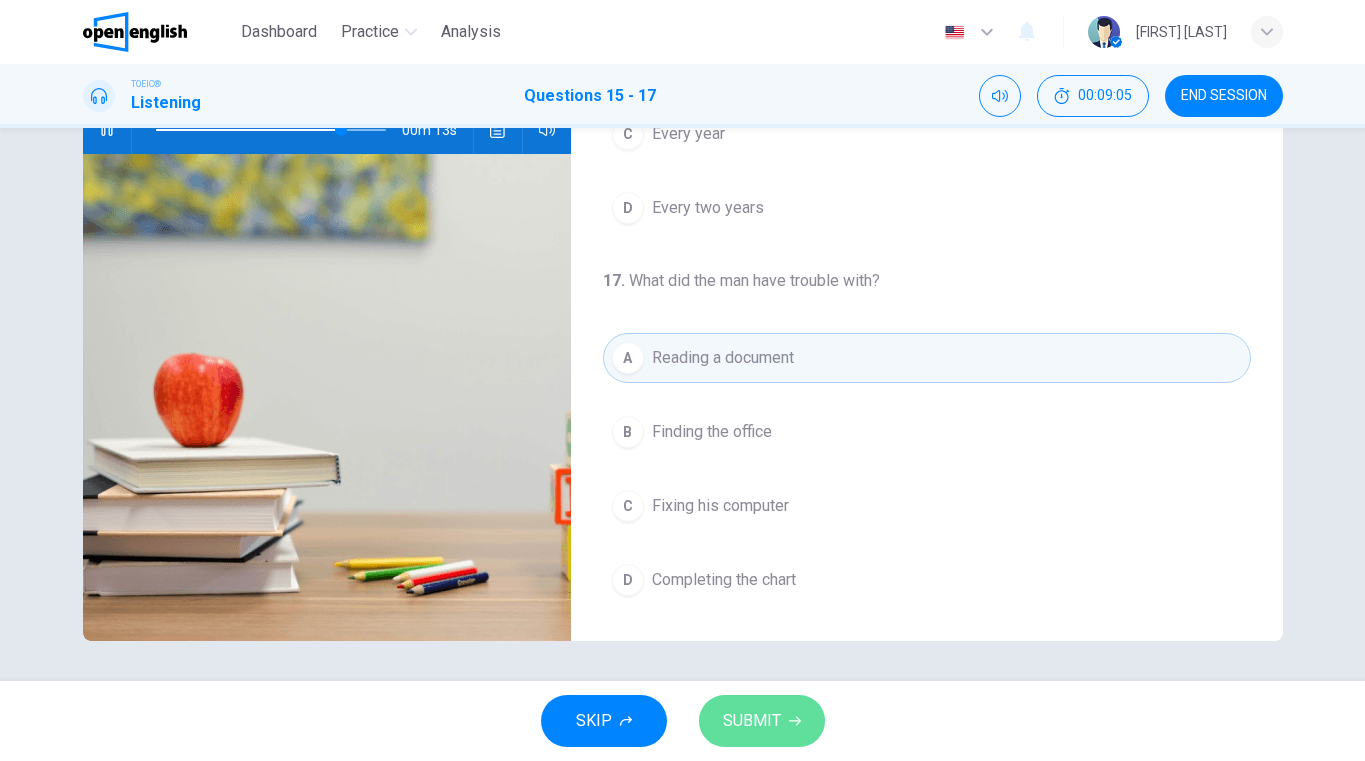 click on "SUBMIT" at bounding box center [752, 721] 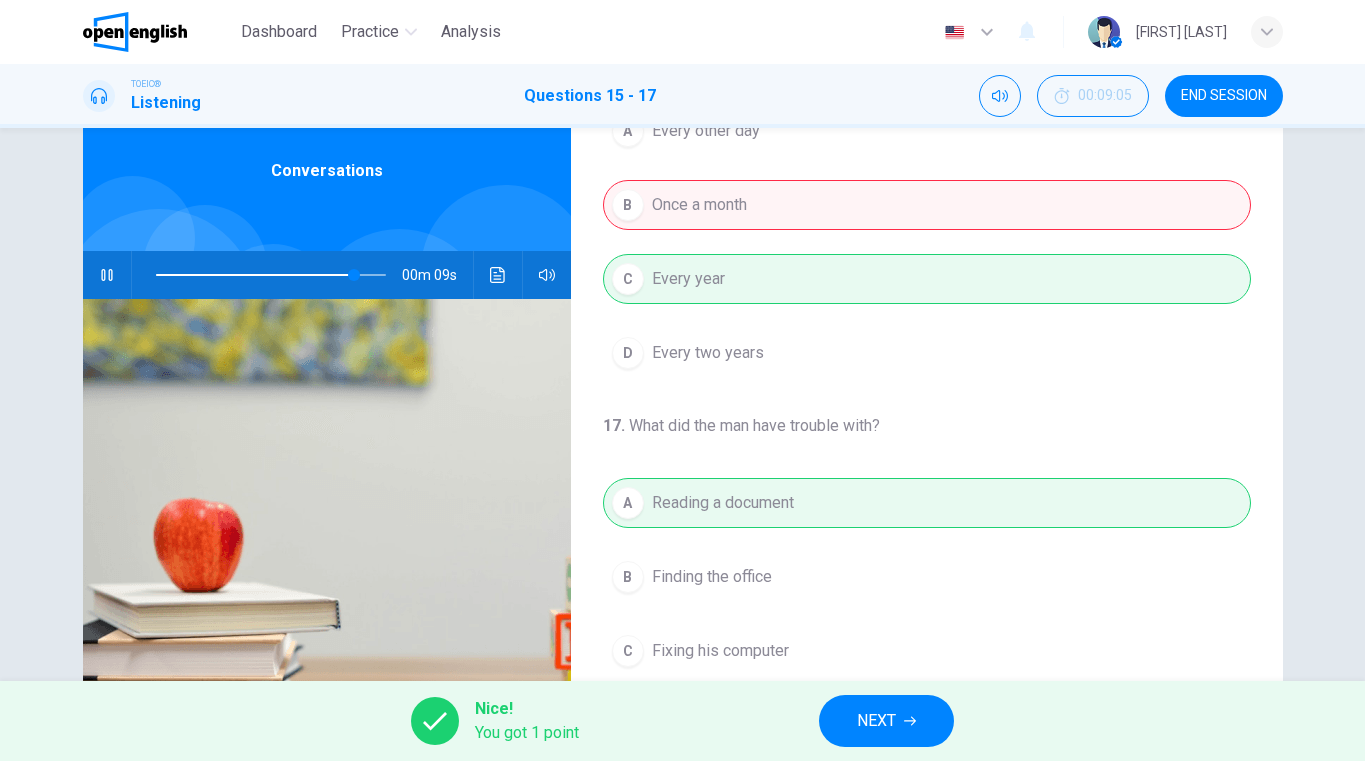 scroll, scrollTop: 222, scrollLeft: 0, axis: vertical 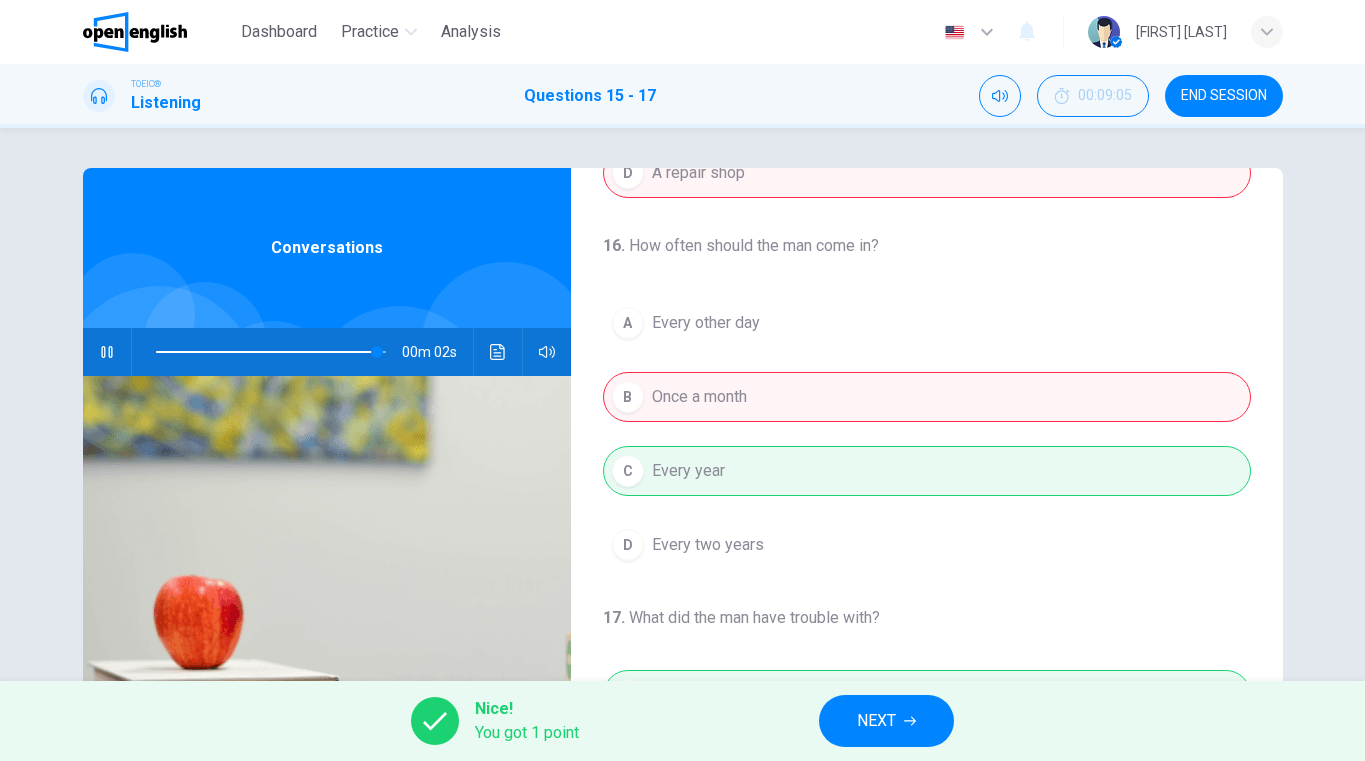 type on "**" 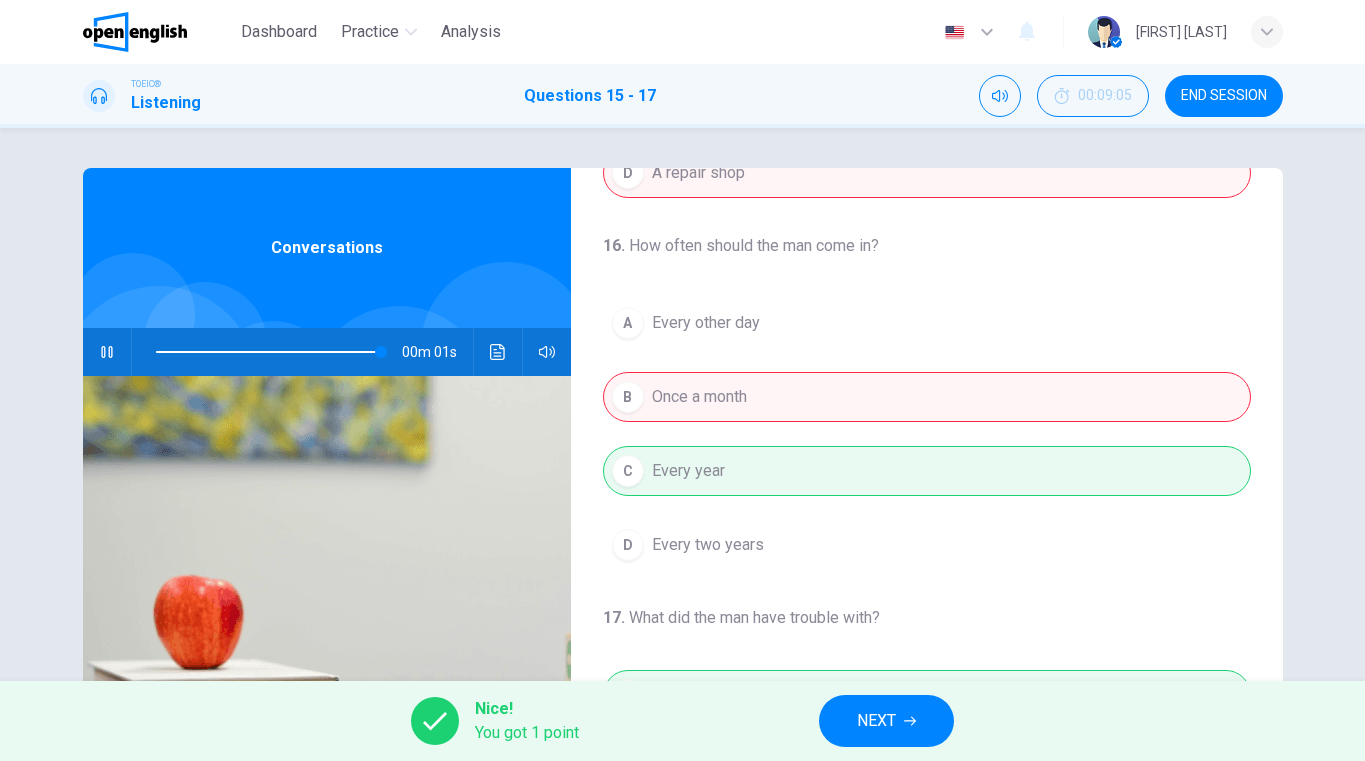 click on "NEXT" at bounding box center (876, 721) 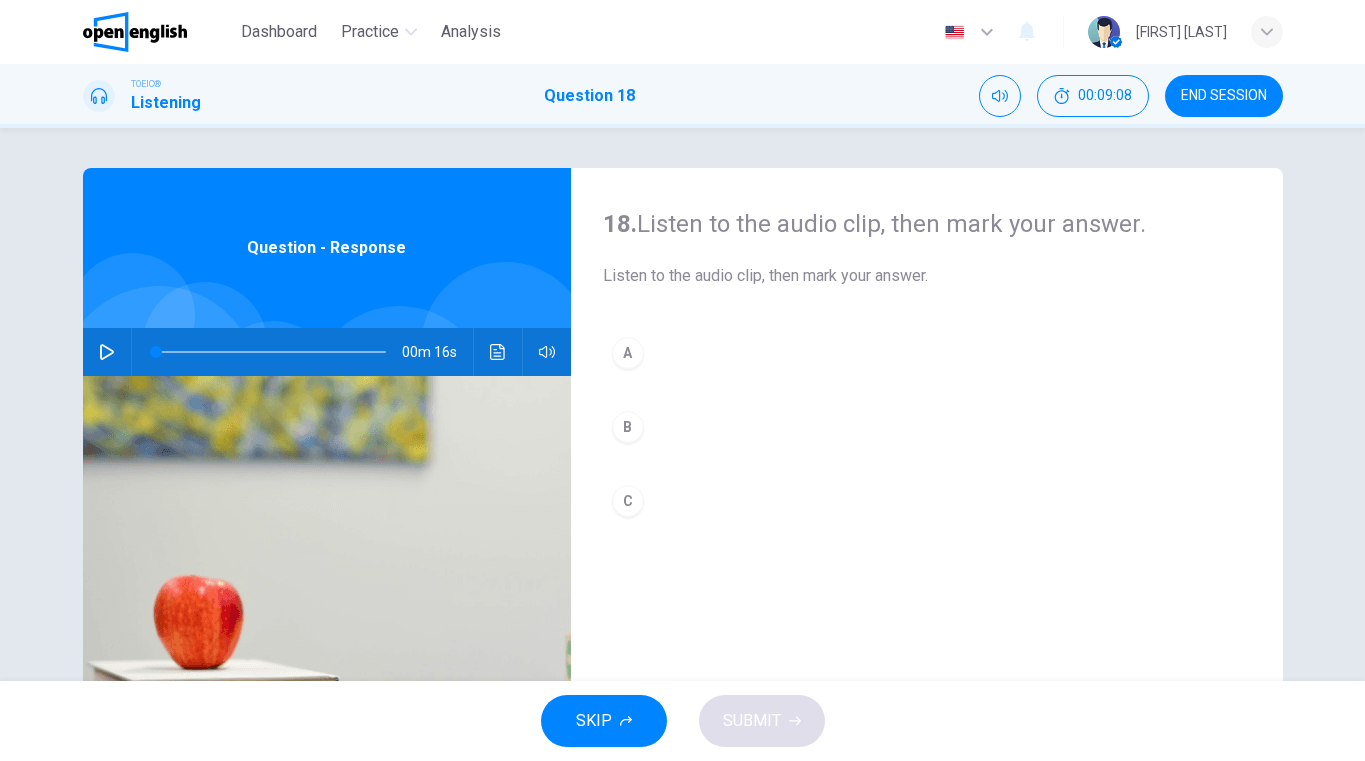 click 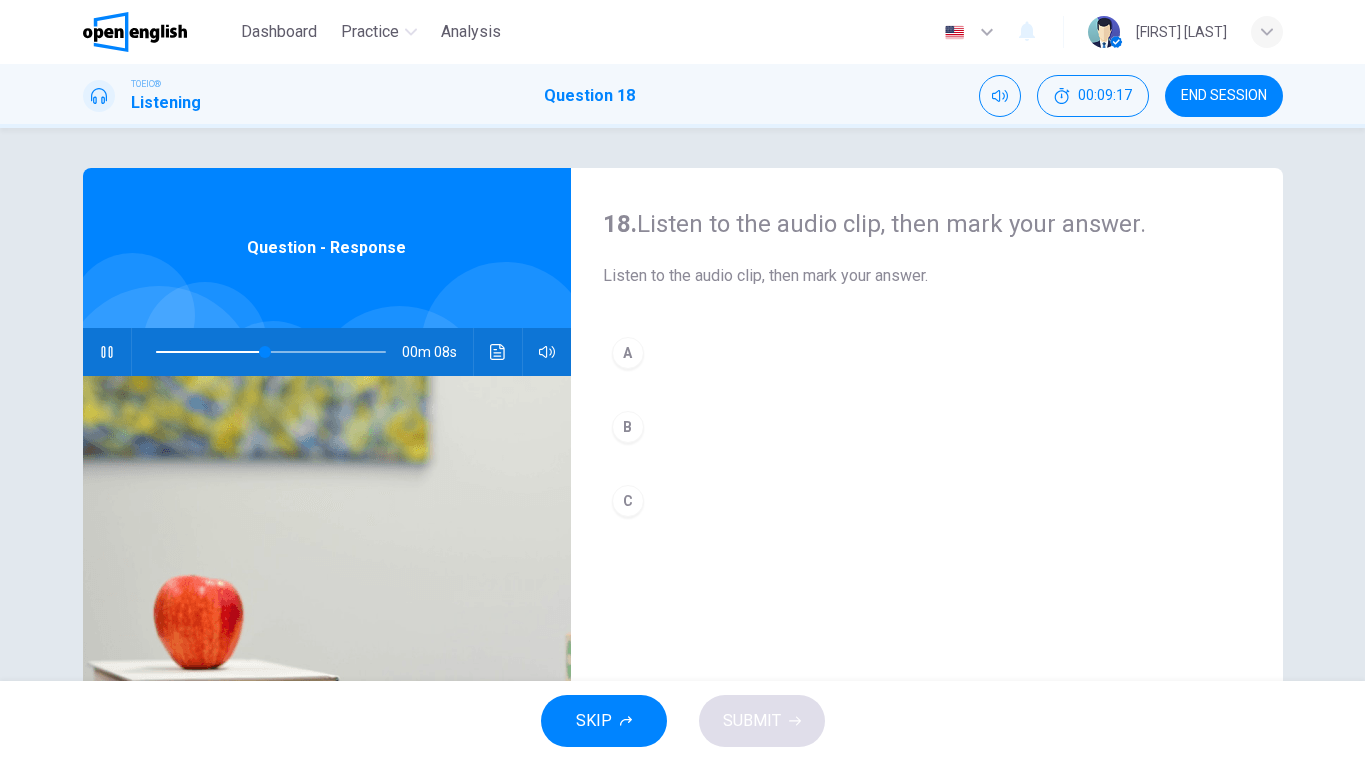 click on "A" at bounding box center [628, 353] 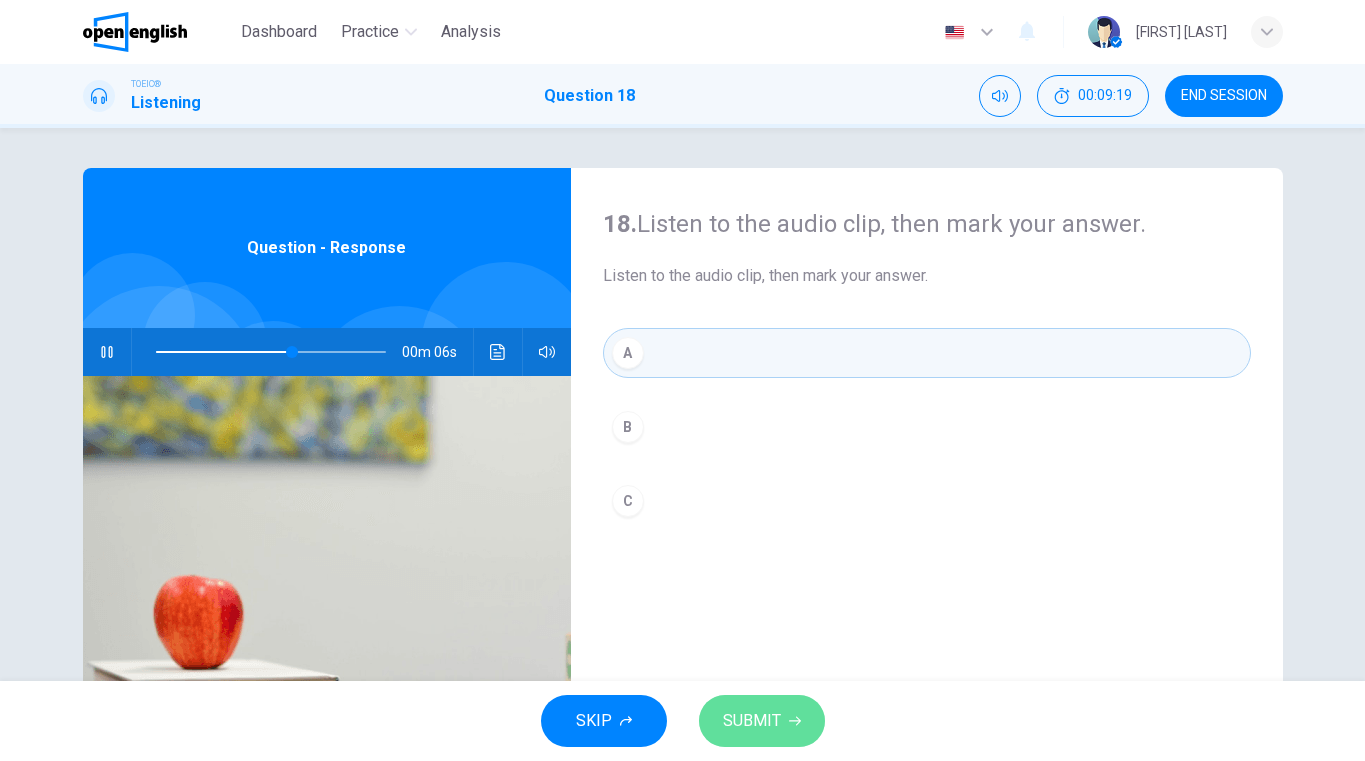 click on "SUBMIT" at bounding box center (752, 721) 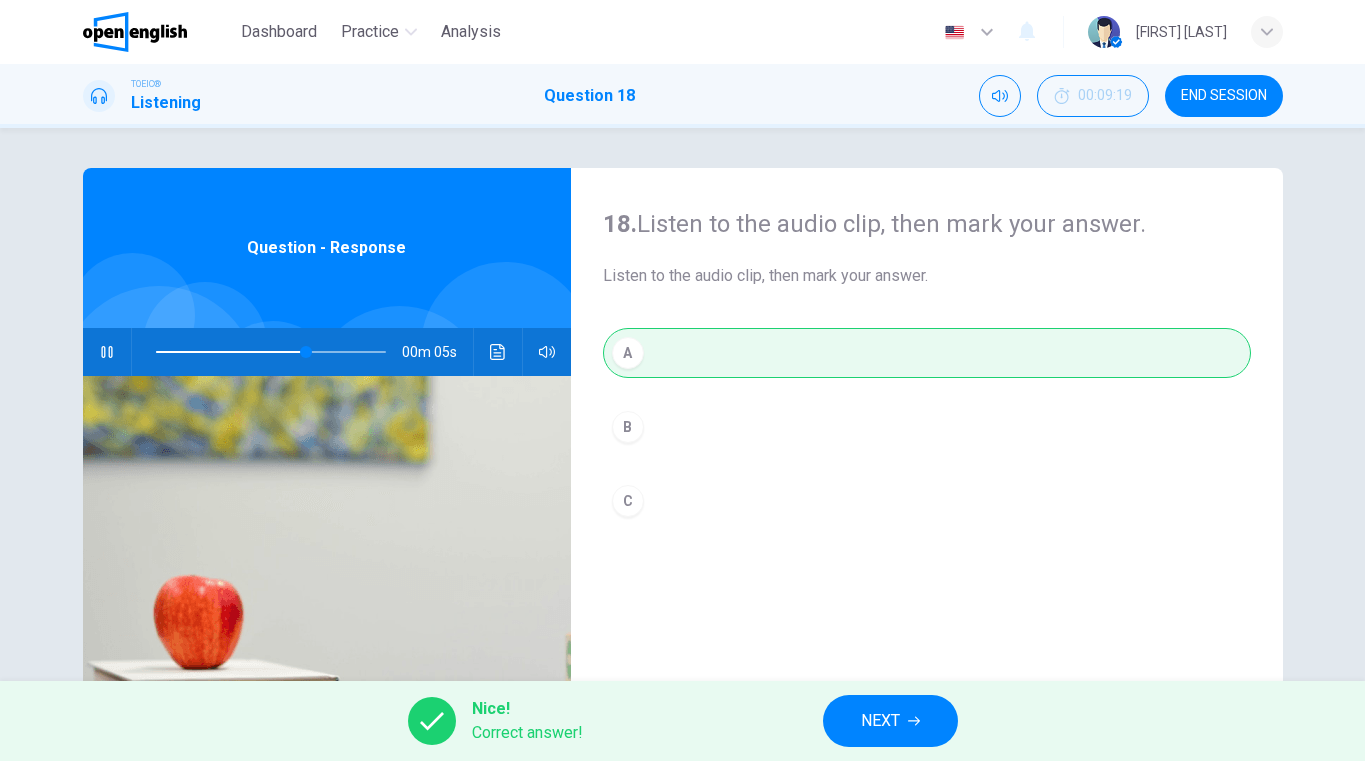 type on "**" 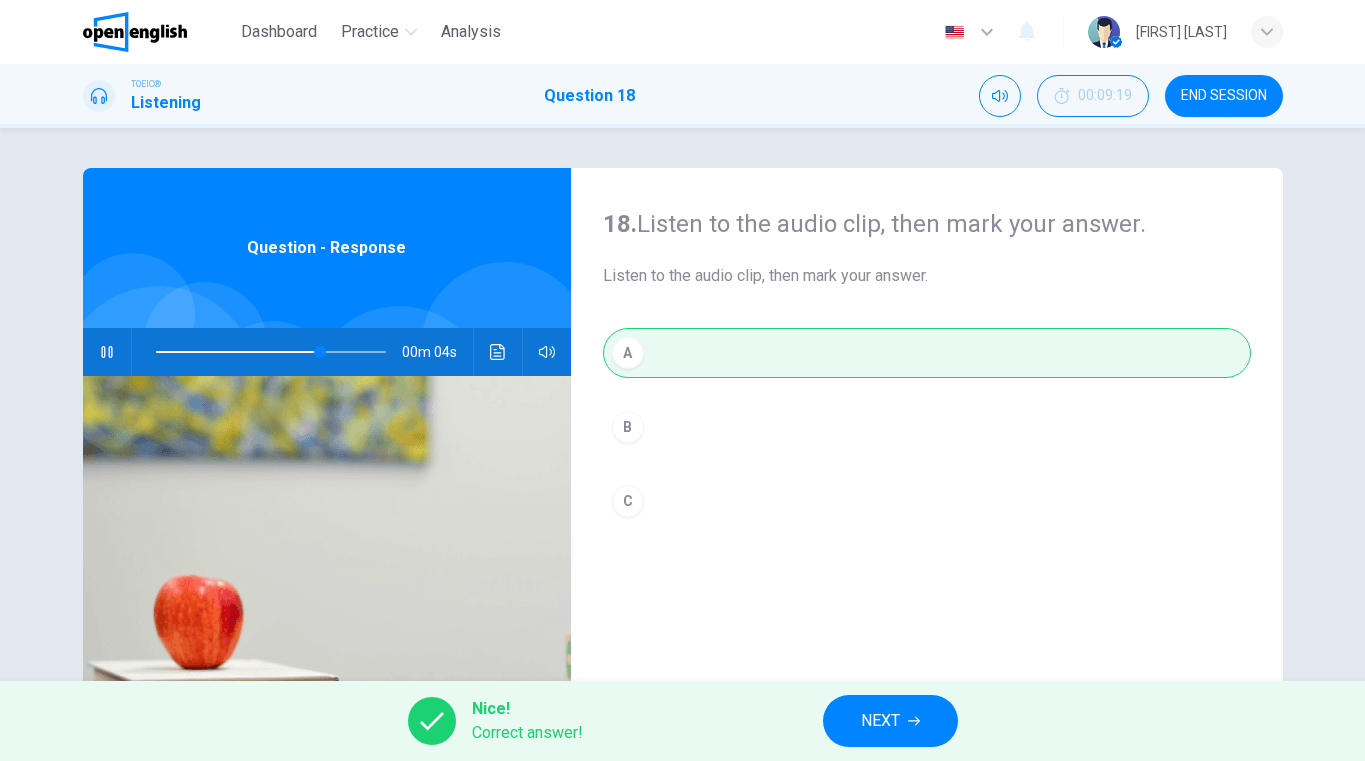 click on "NEXT" at bounding box center (880, 721) 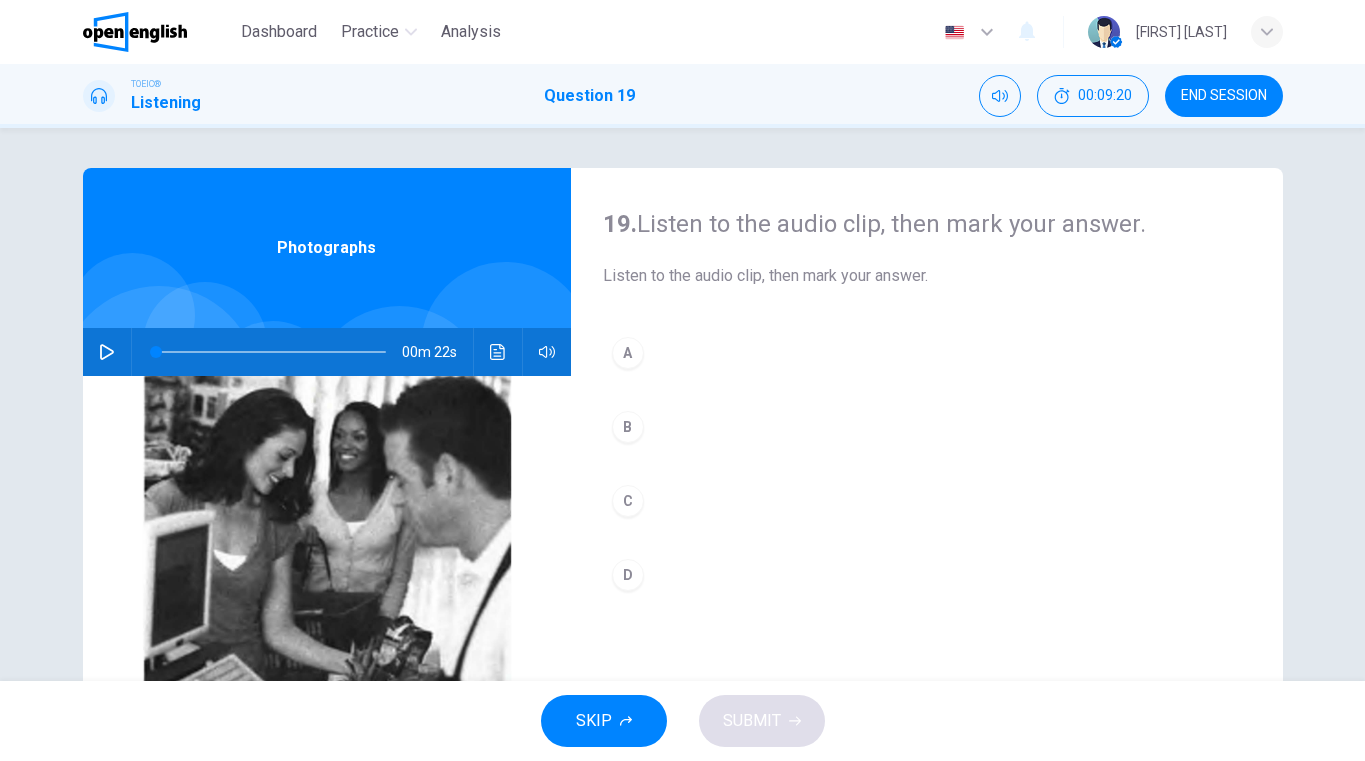 click 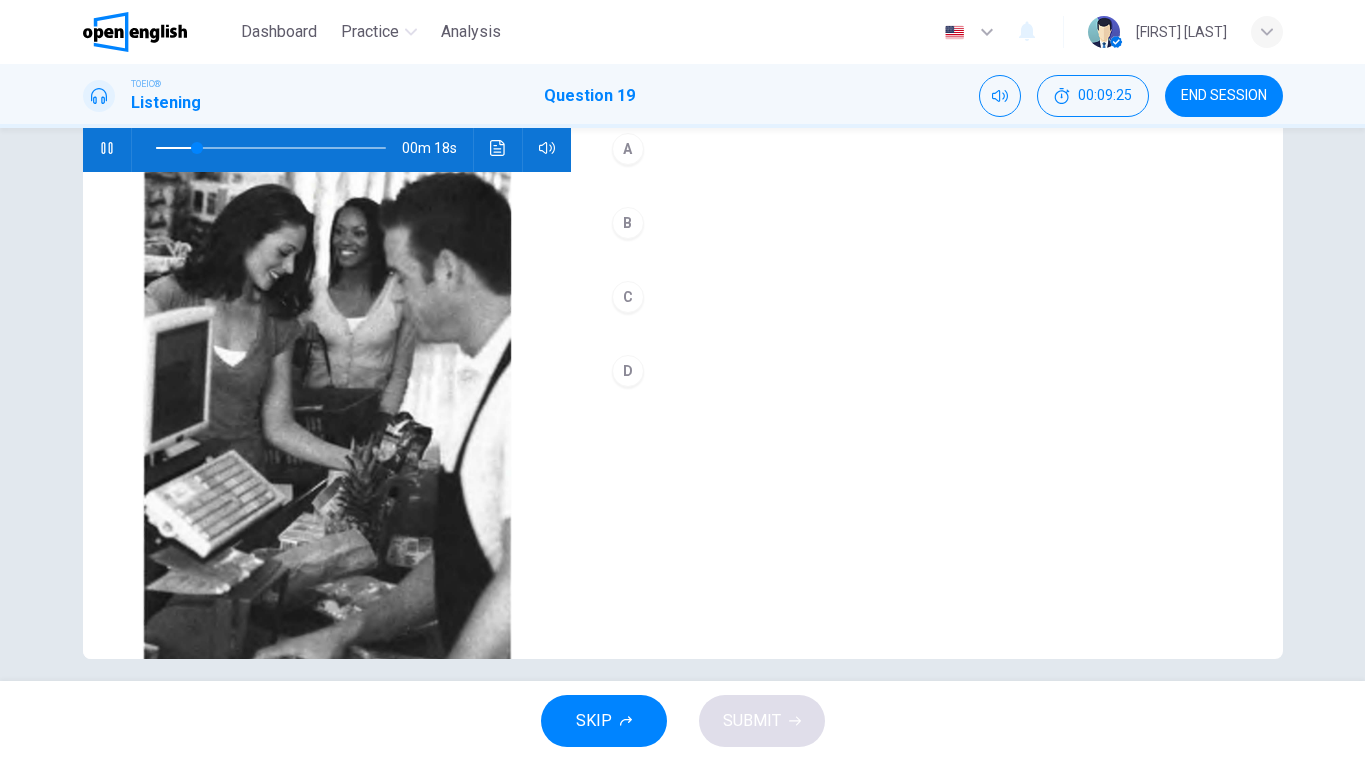 scroll, scrollTop: 222, scrollLeft: 0, axis: vertical 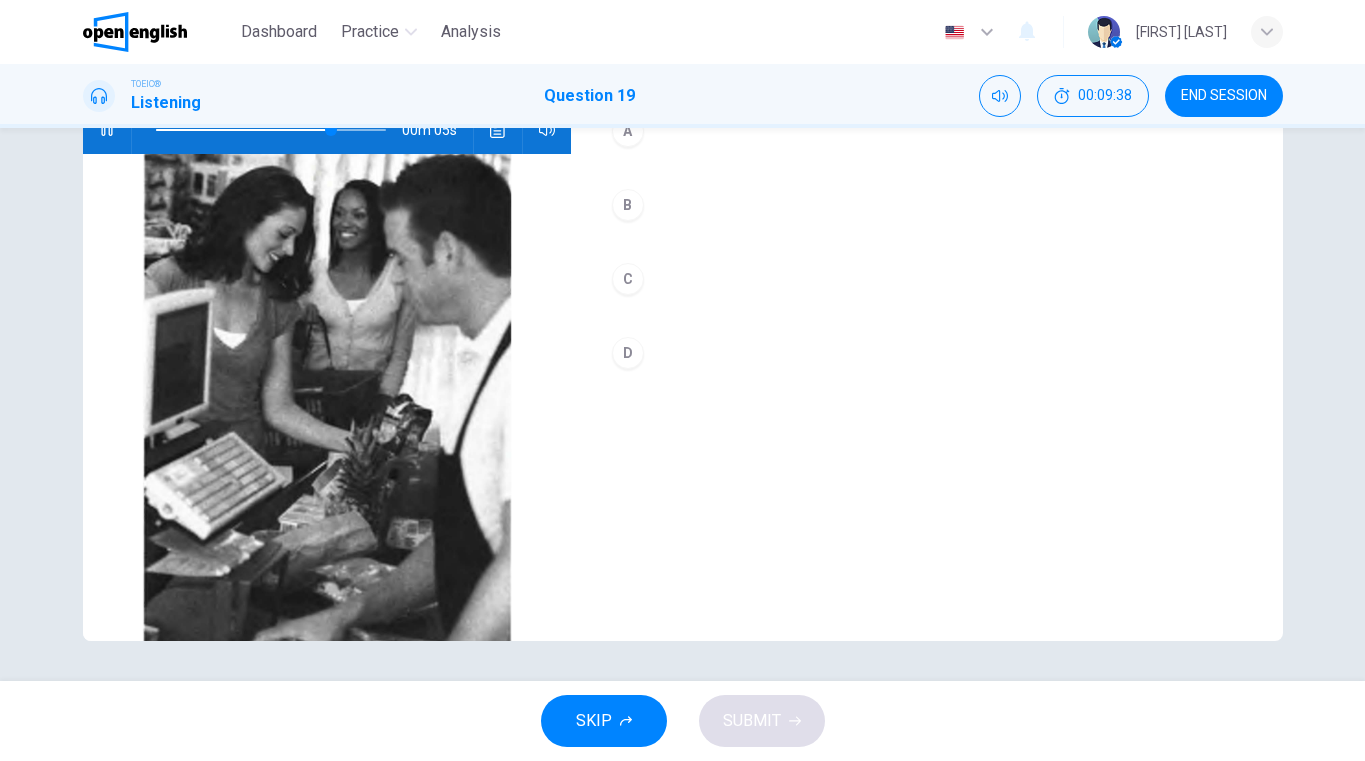 click on "B" at bounding box center (628, 205) 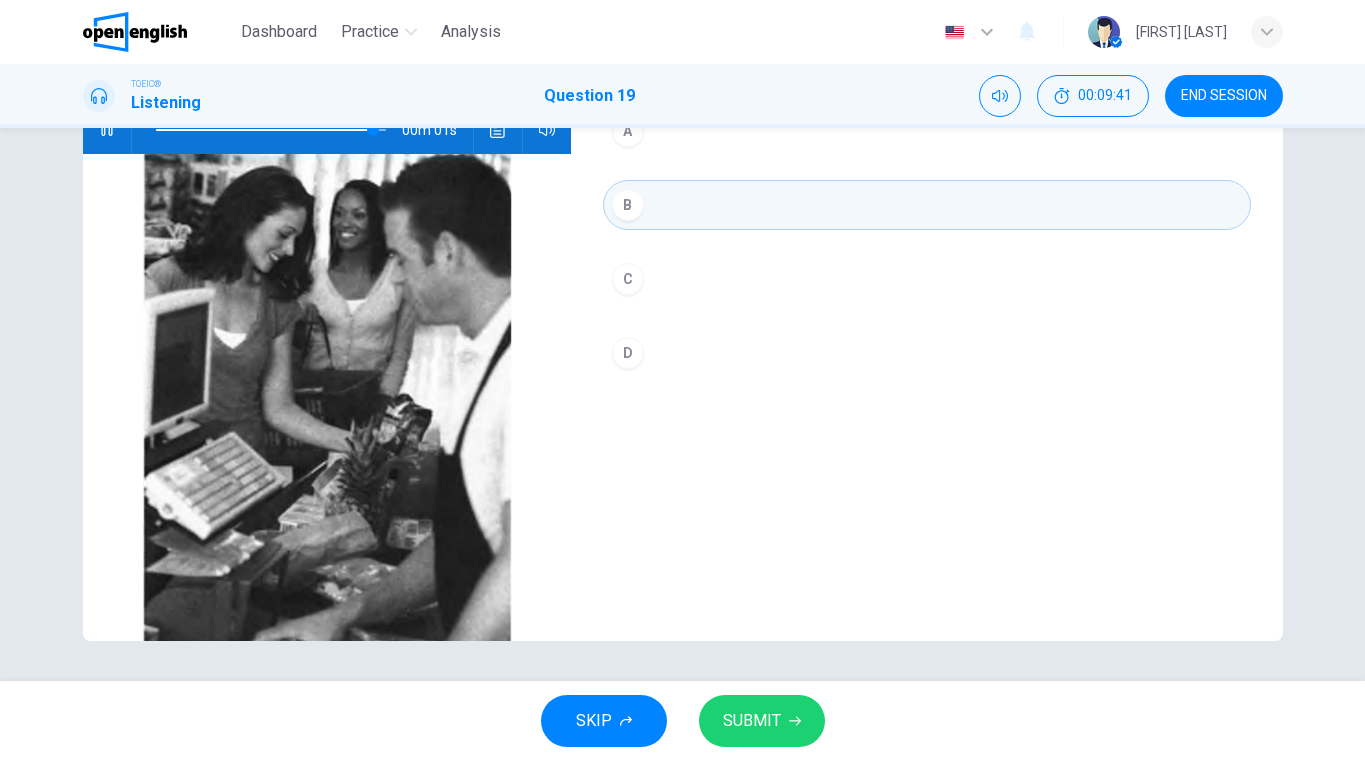 click on "D" at bounding box center (628, 353) 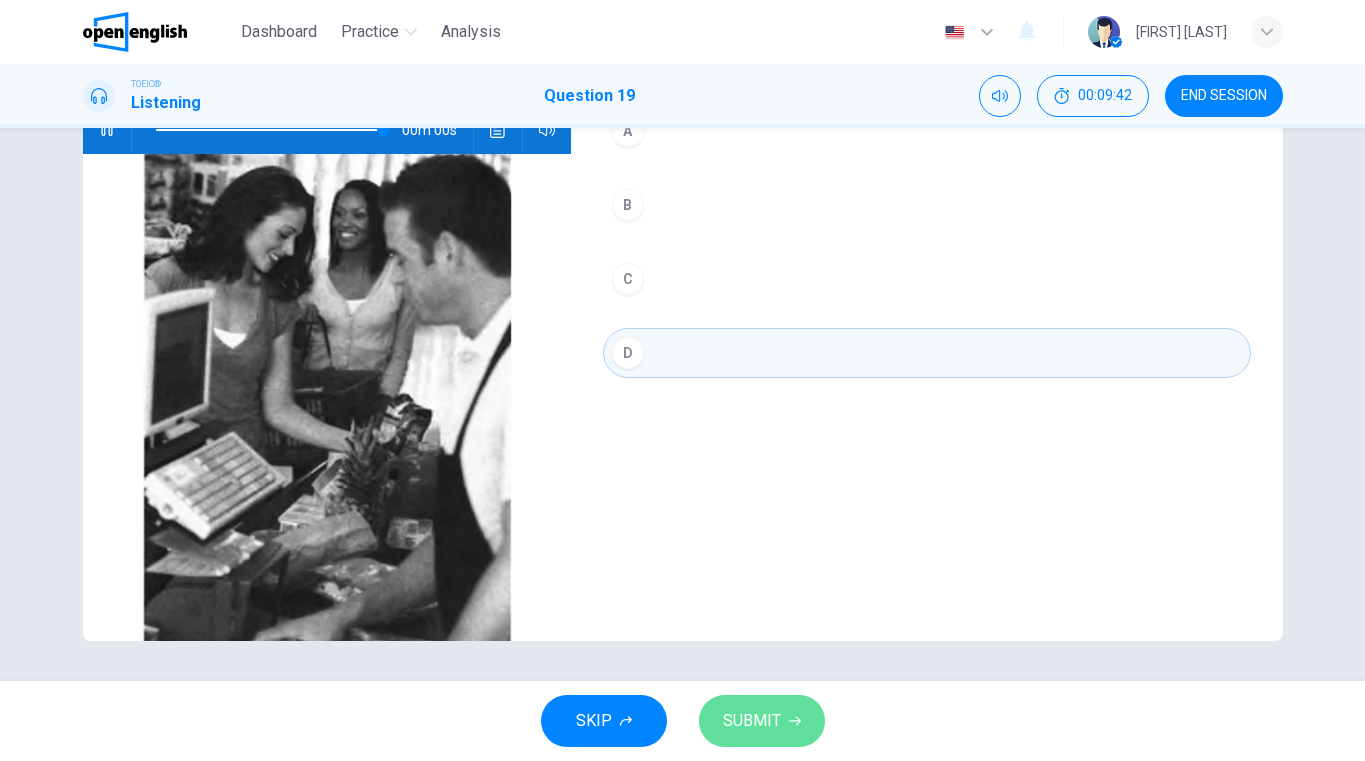 click on "SUBMIT" at bounding box center (752, 721) 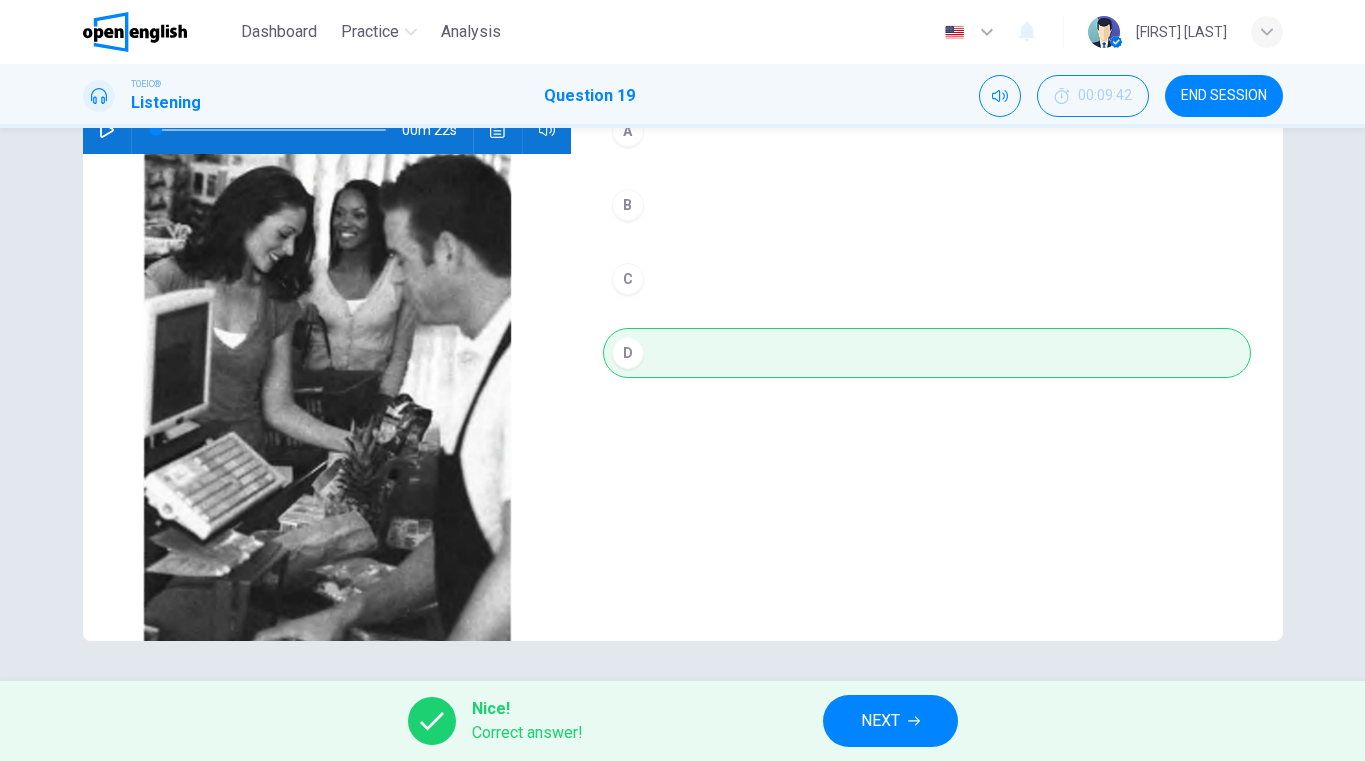 click on "NEXT" at bounding box center [880, 721] 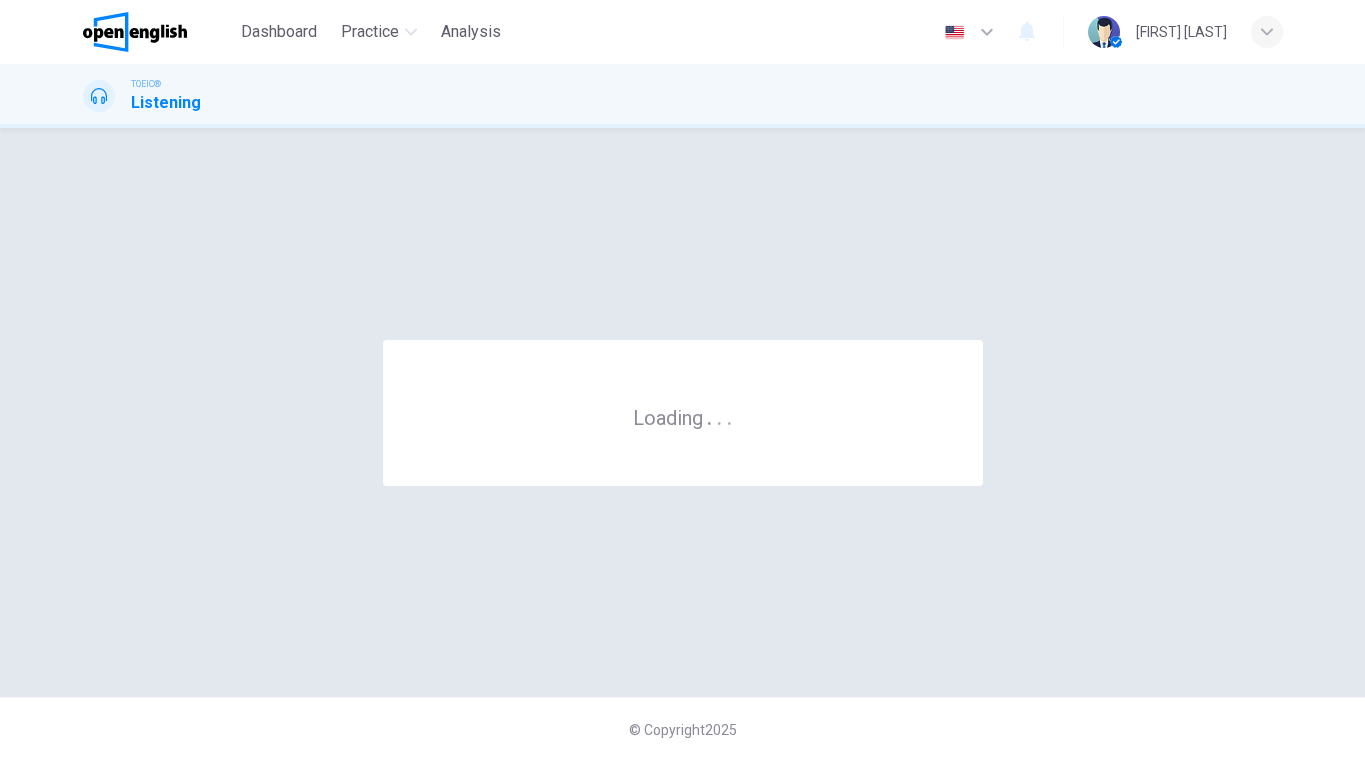 scroll, scrollTop: 0, scrollLeft: 0, axis: both 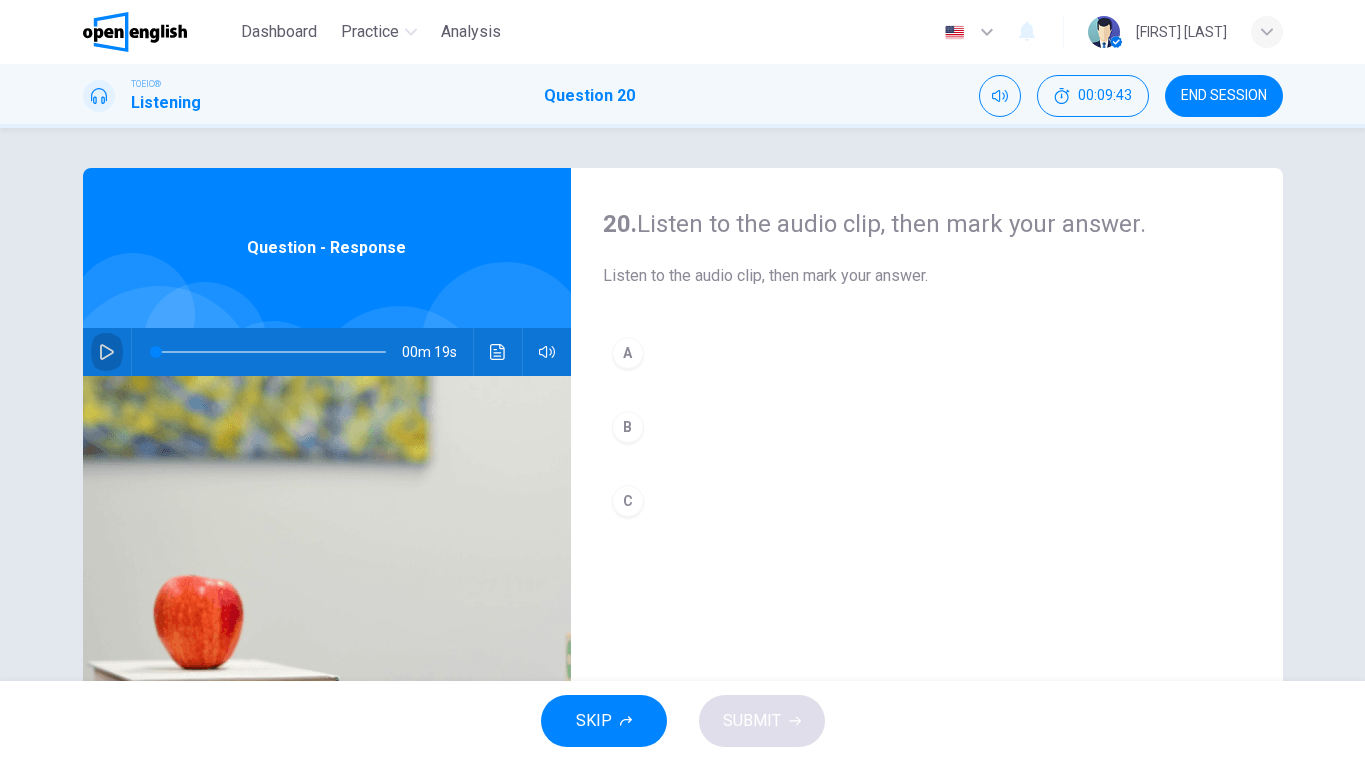 click 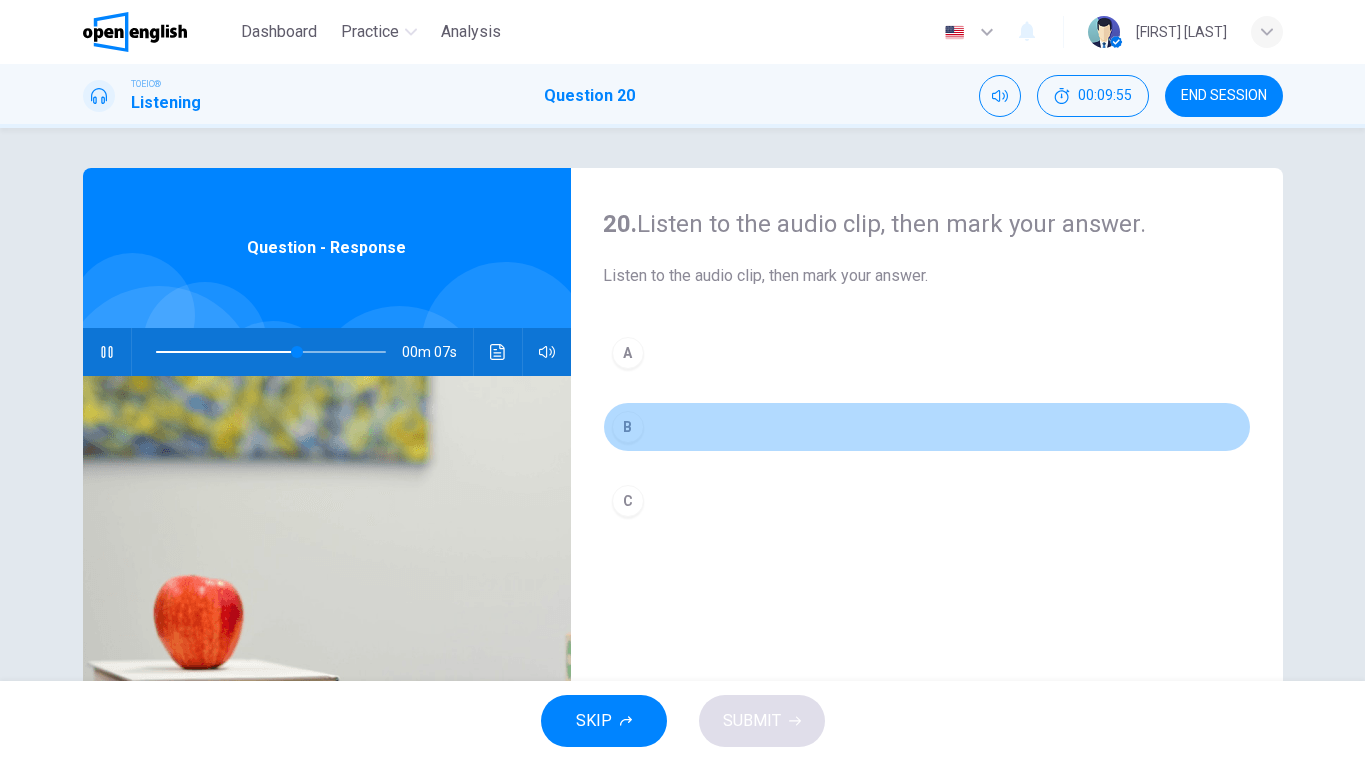 click on "B" at bounding box center [927, 427] 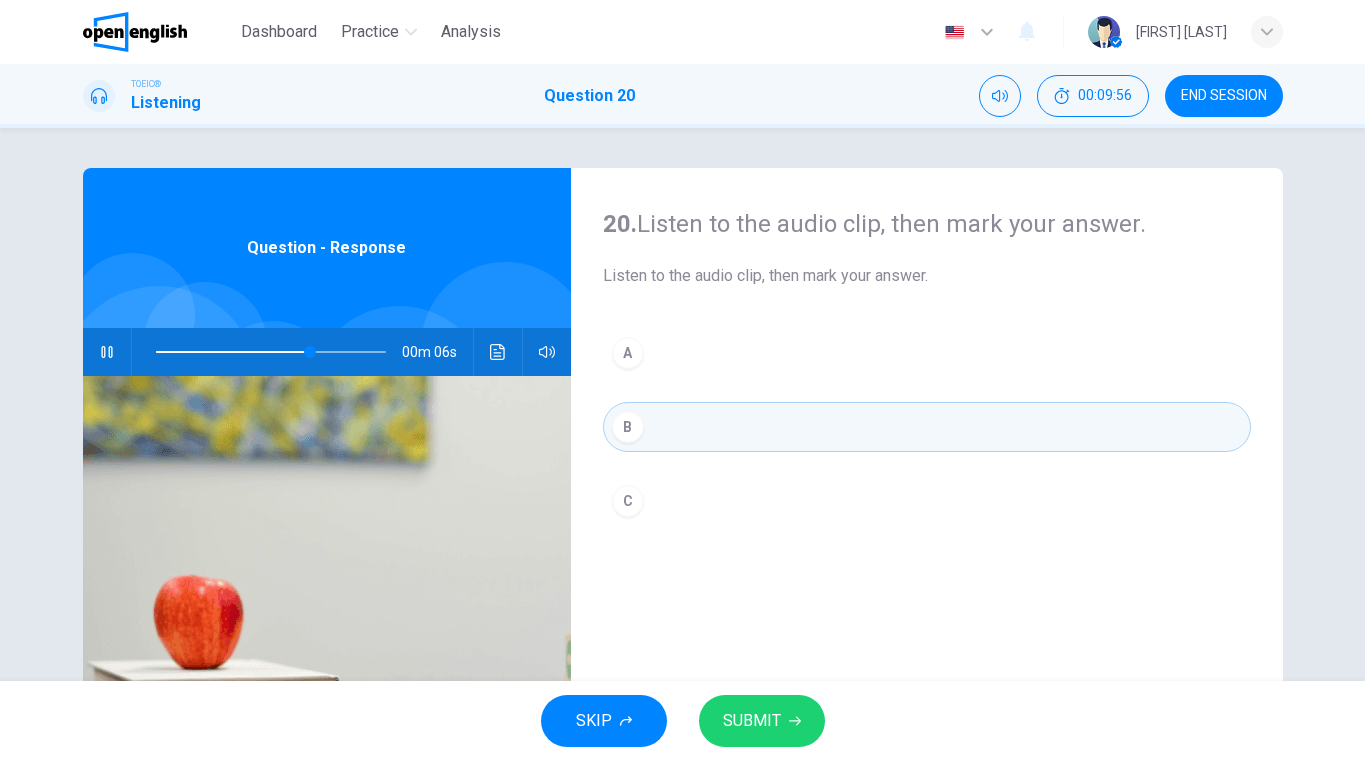click on "SUBMIT" at bounding box center (752, 721) 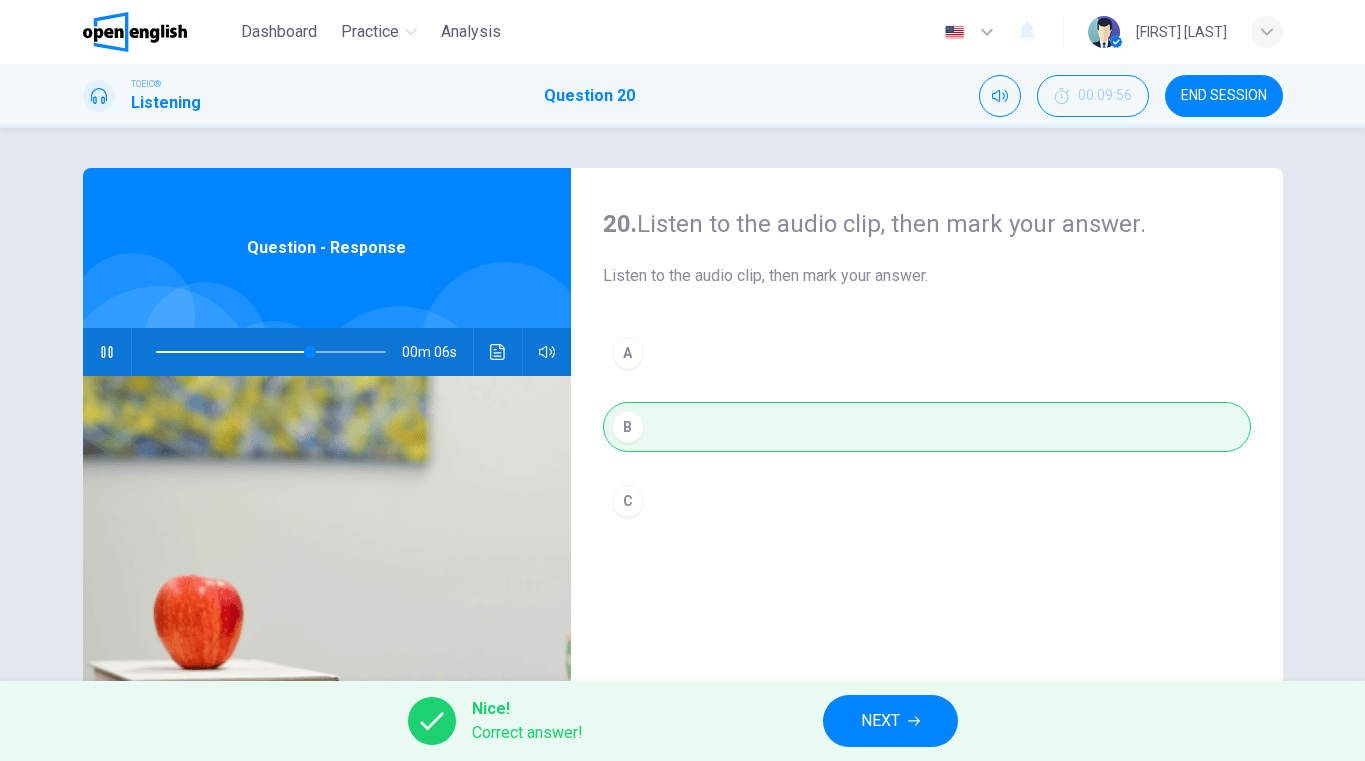 type on "**" 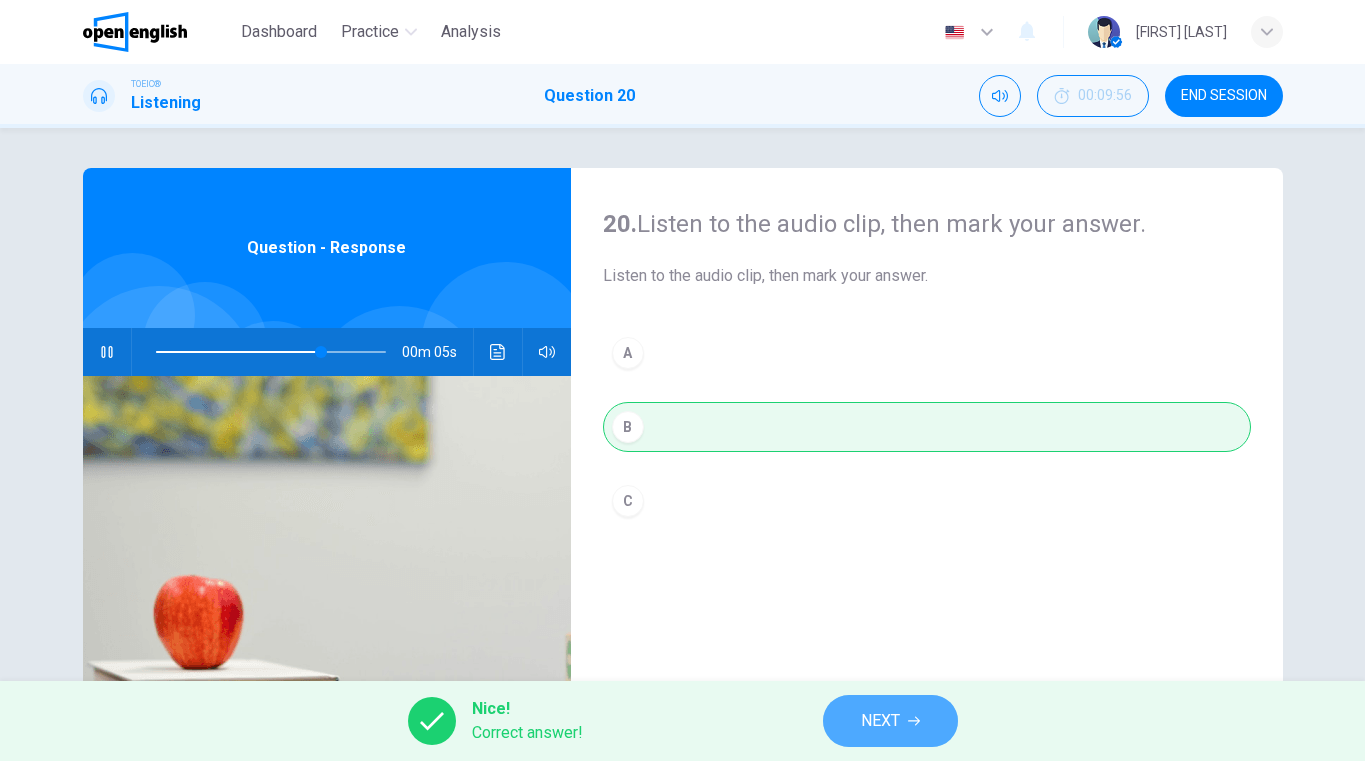 click on "NEXT" at bounding box center (880, 721) 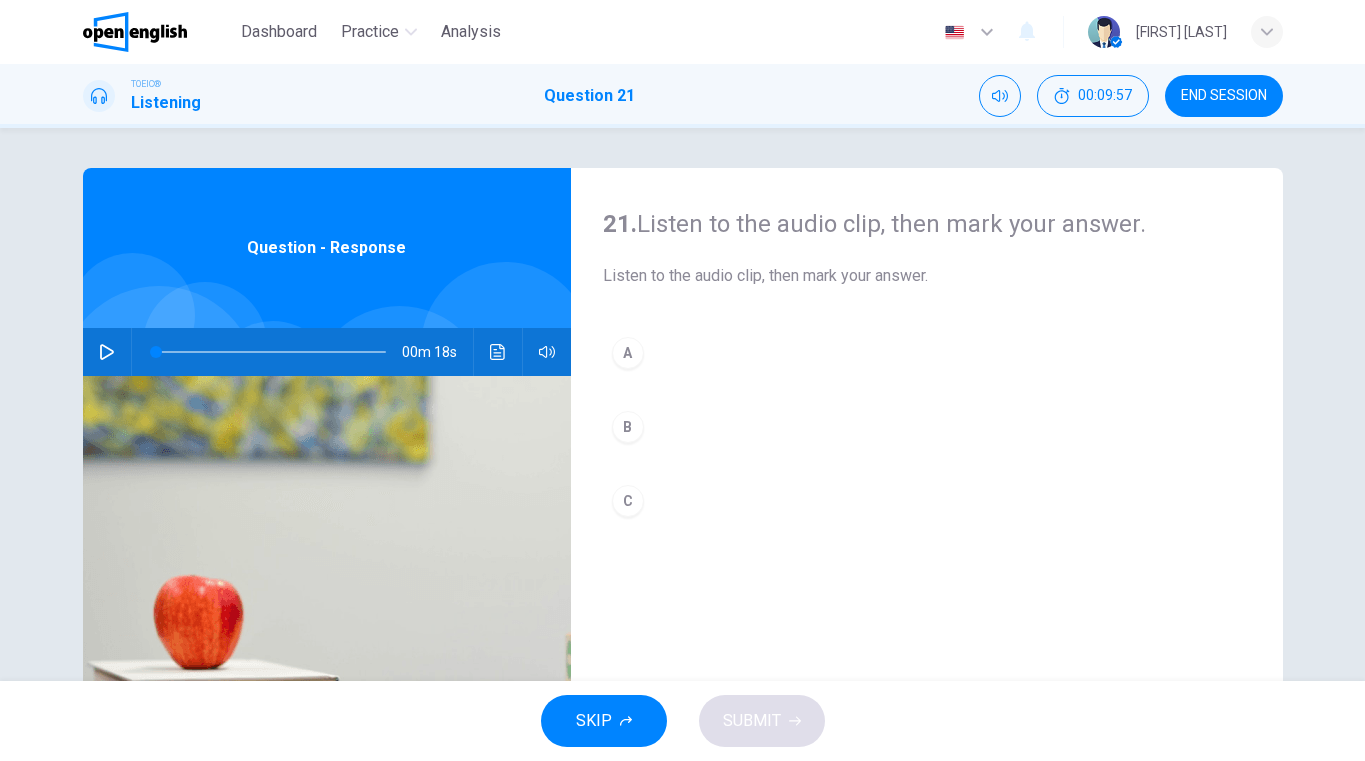 click on "END SESSION" at bounding box center (1224, 96) 